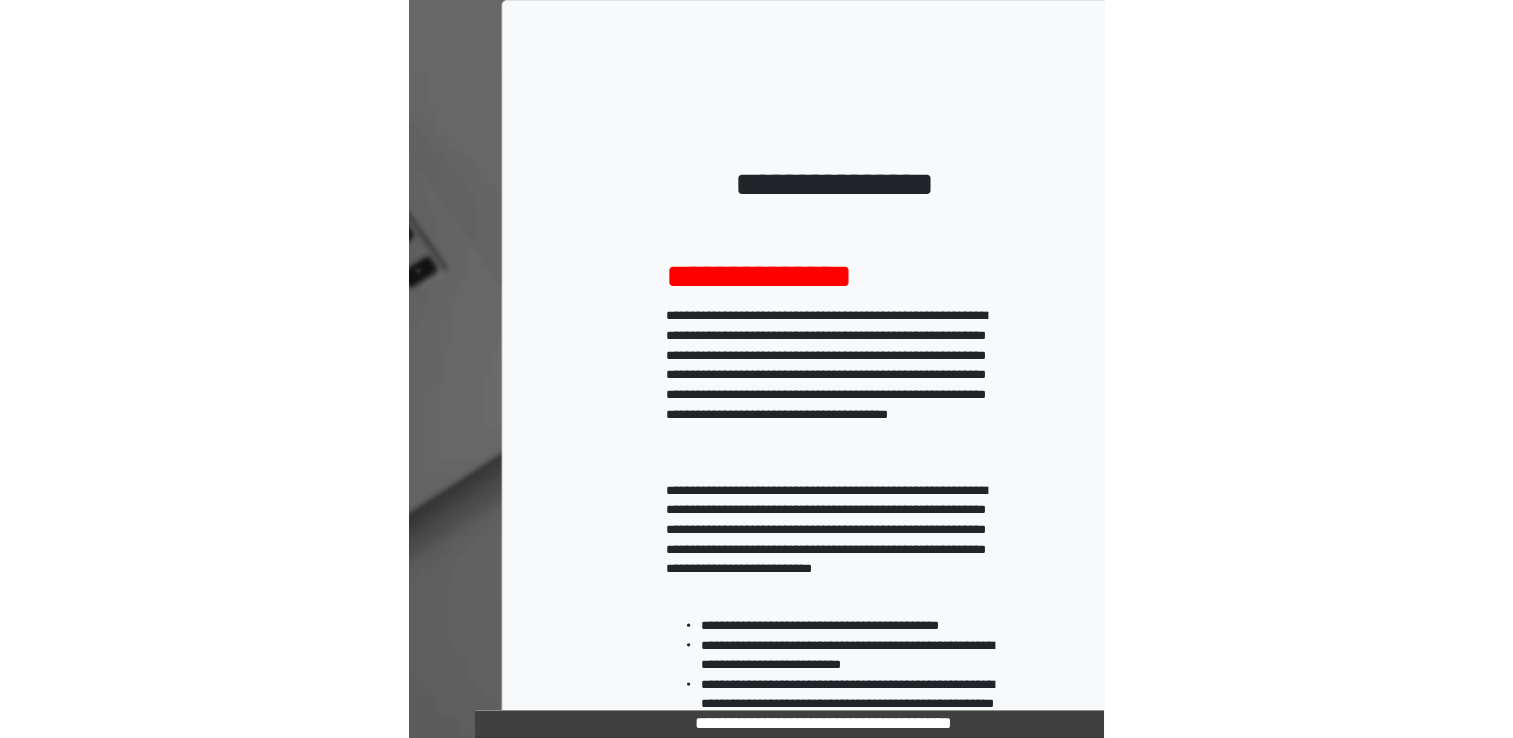 scroll, scrollTop: 0, scrollLeft: 0, axis: both 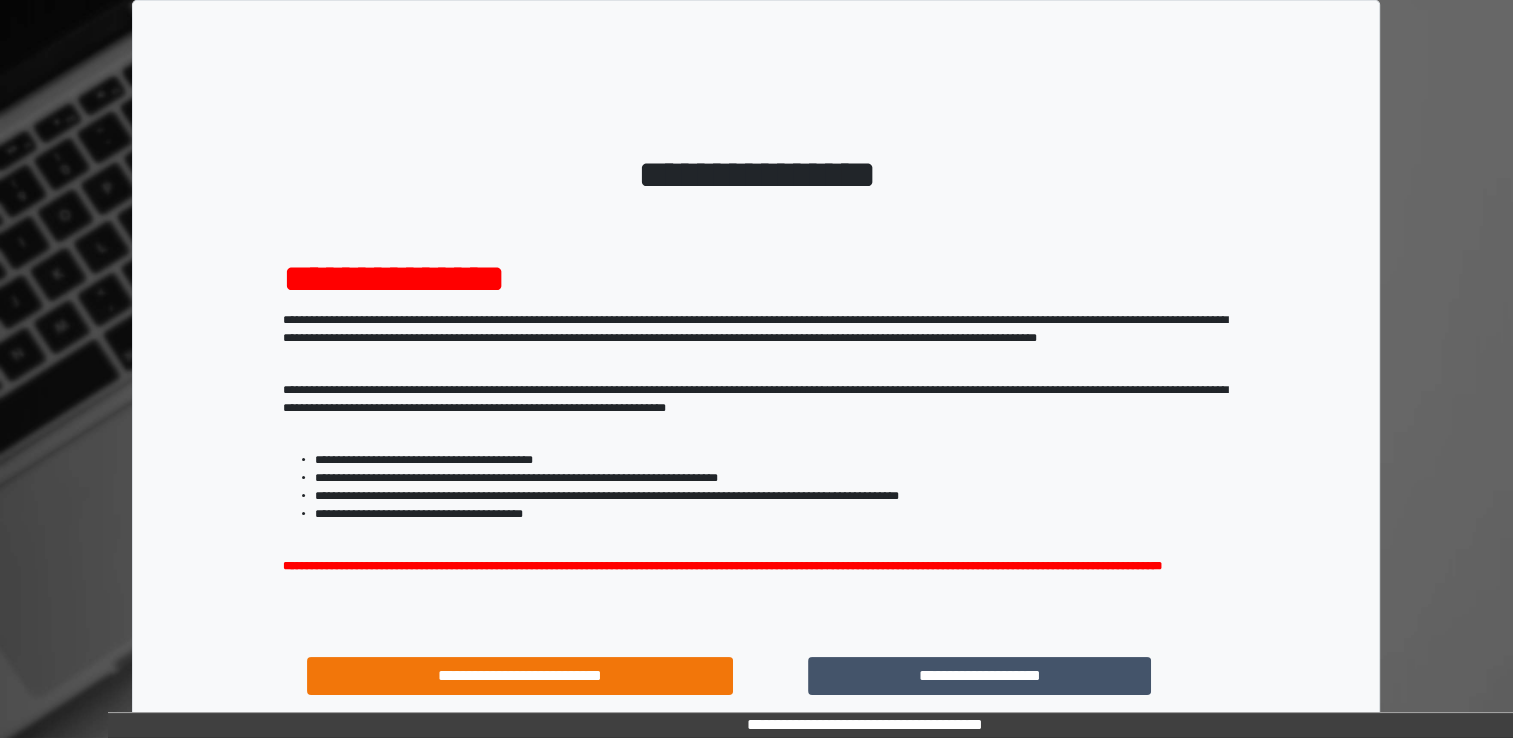 click on "**********" at bounding box center [980, 676] 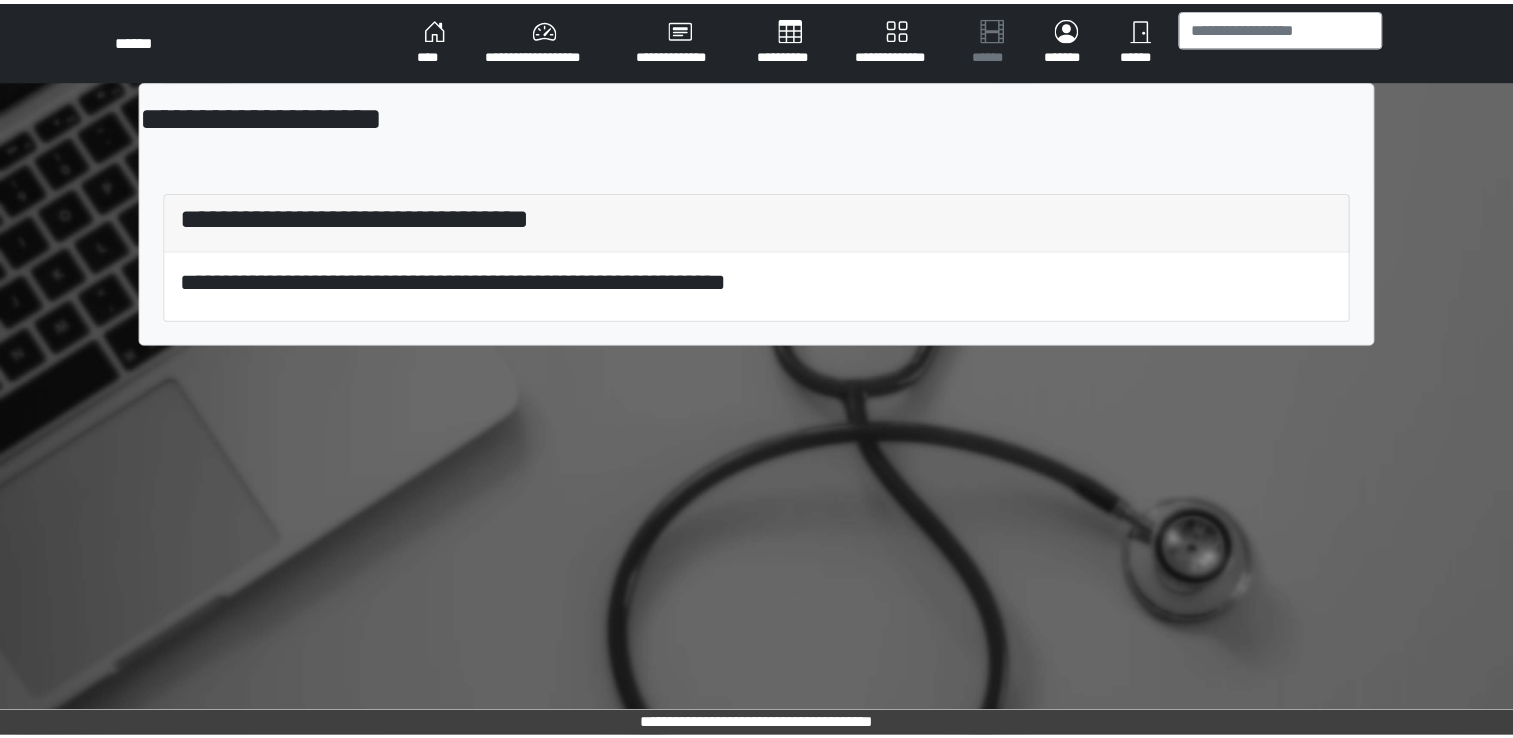 scroll, scrollTop: 0, scrollLeft: 0, axis: both 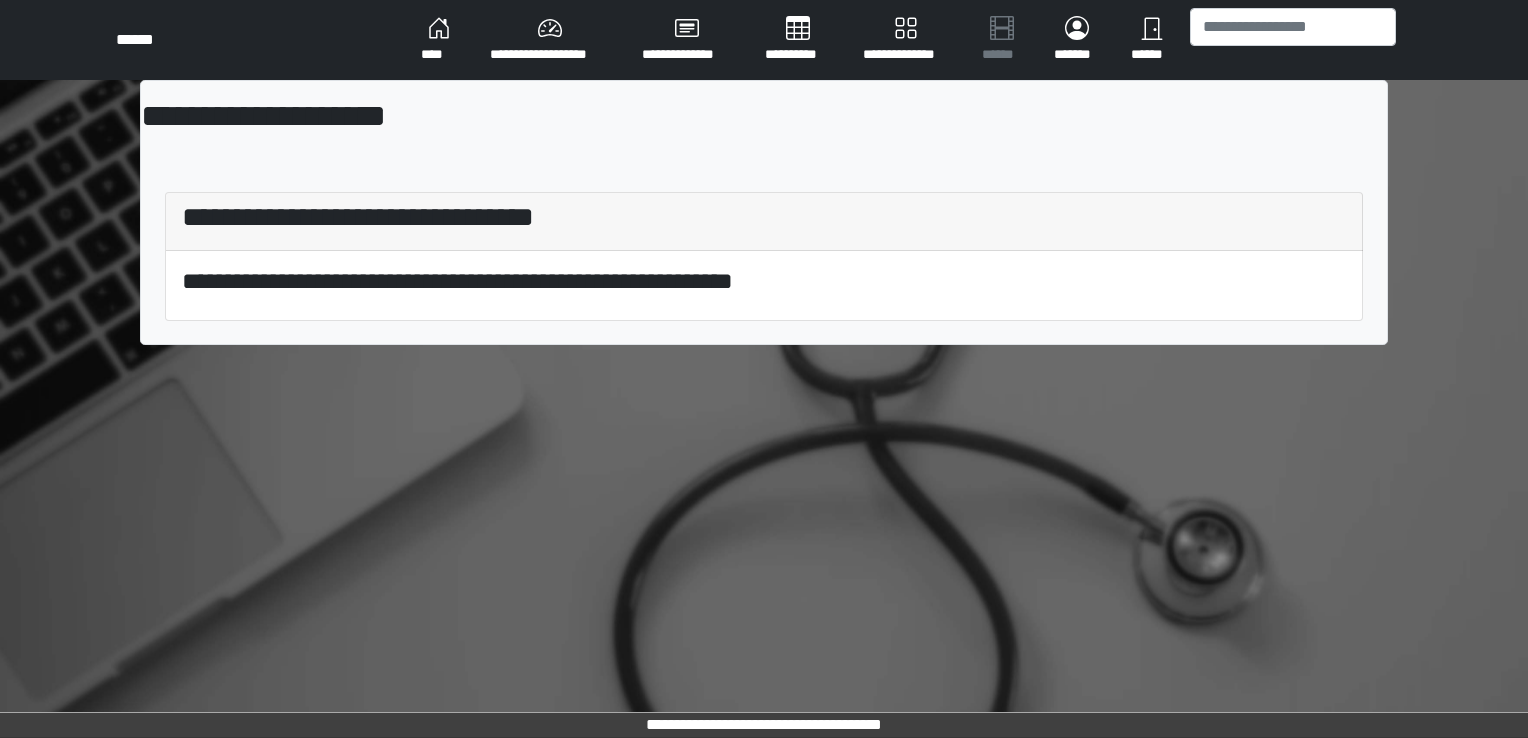 click on "****" at bounding box center (439, 40) 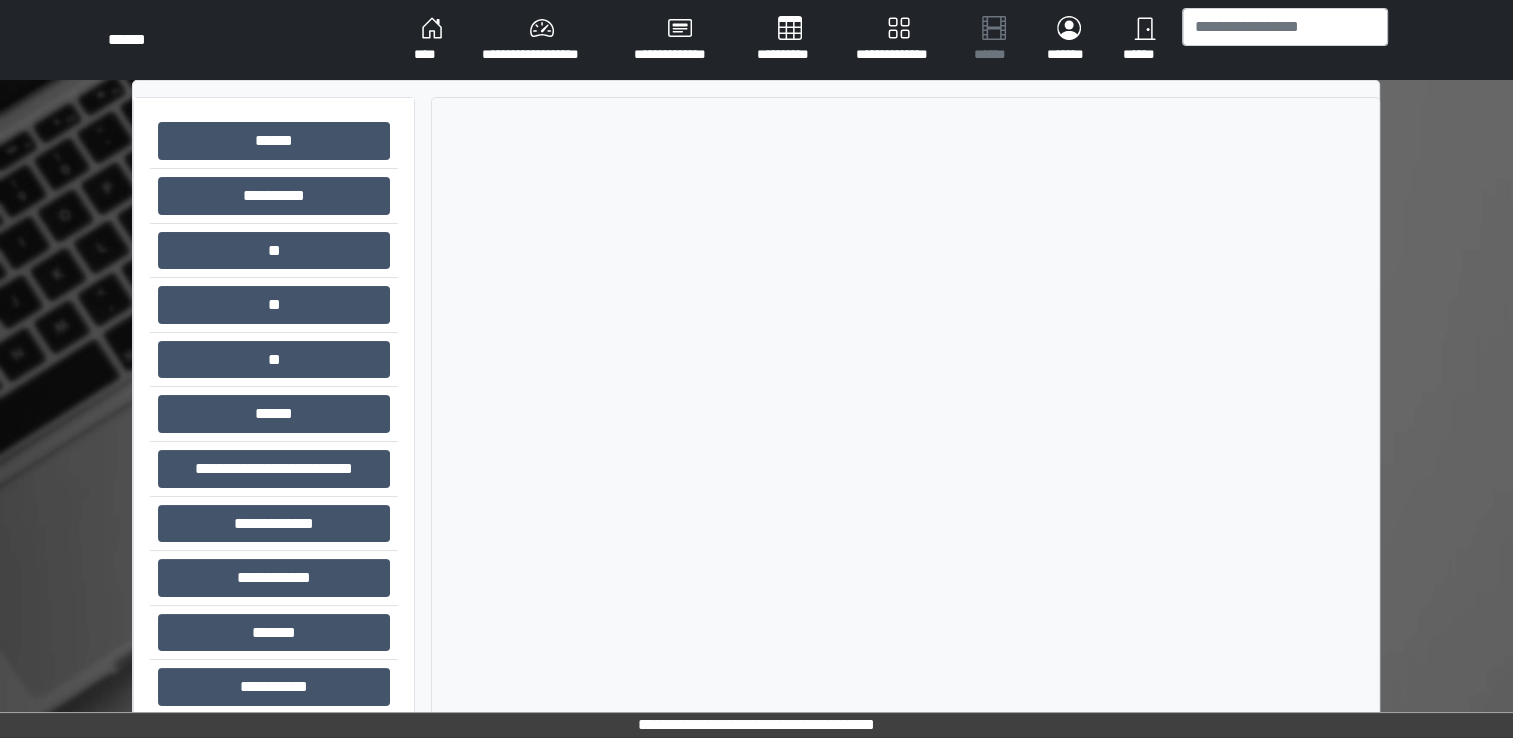 click on "****" at bounding box center (432, 40) 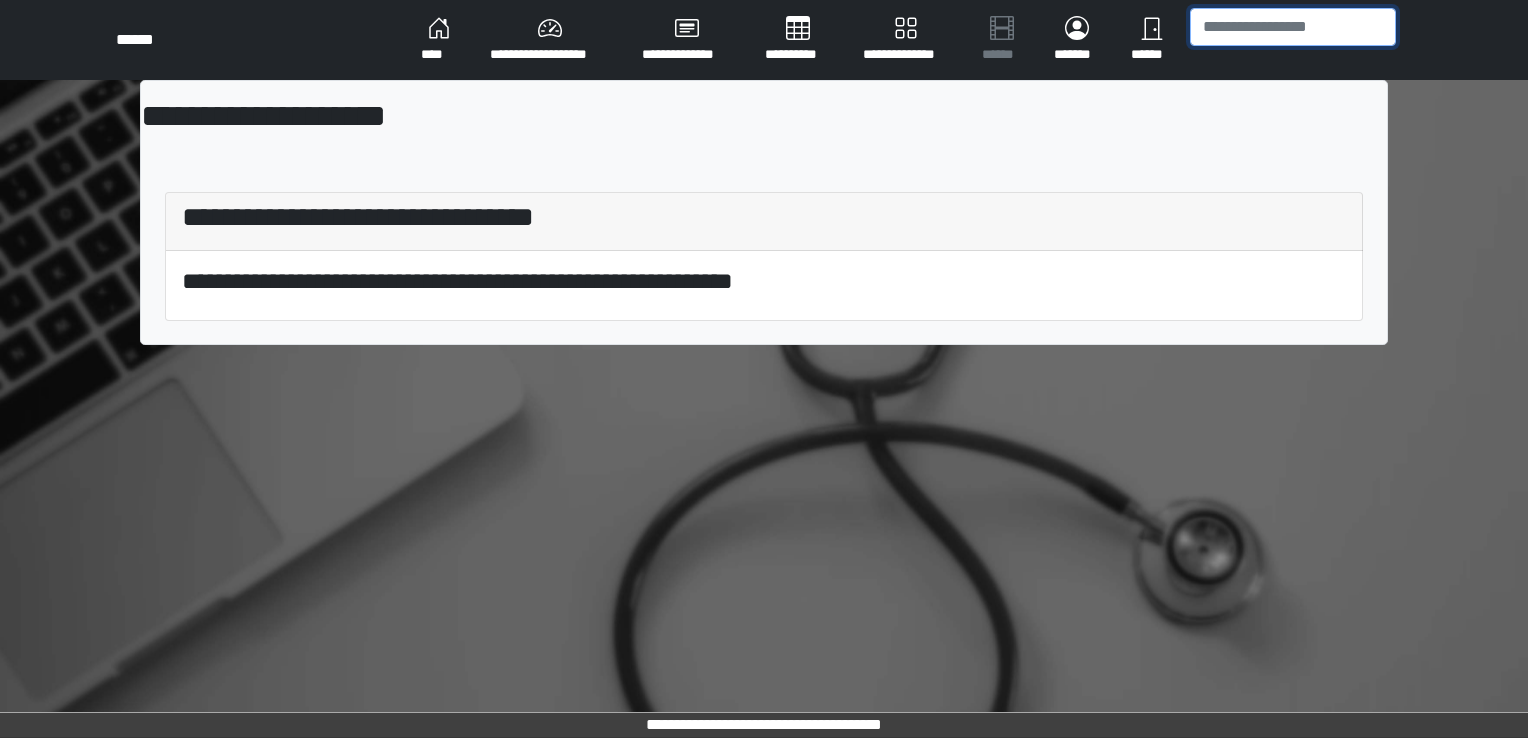 click at bounding box center [1293, 27] 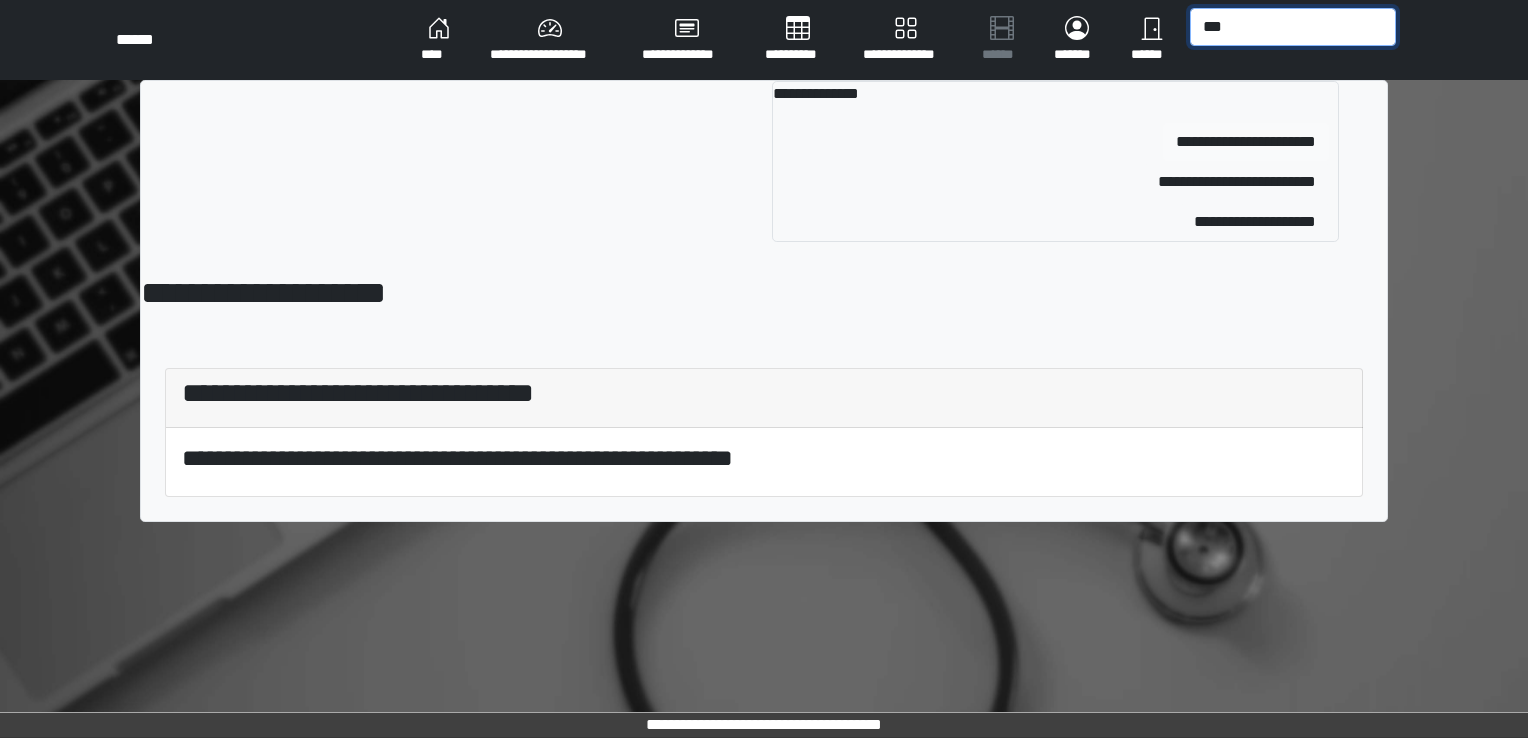 type on "***" 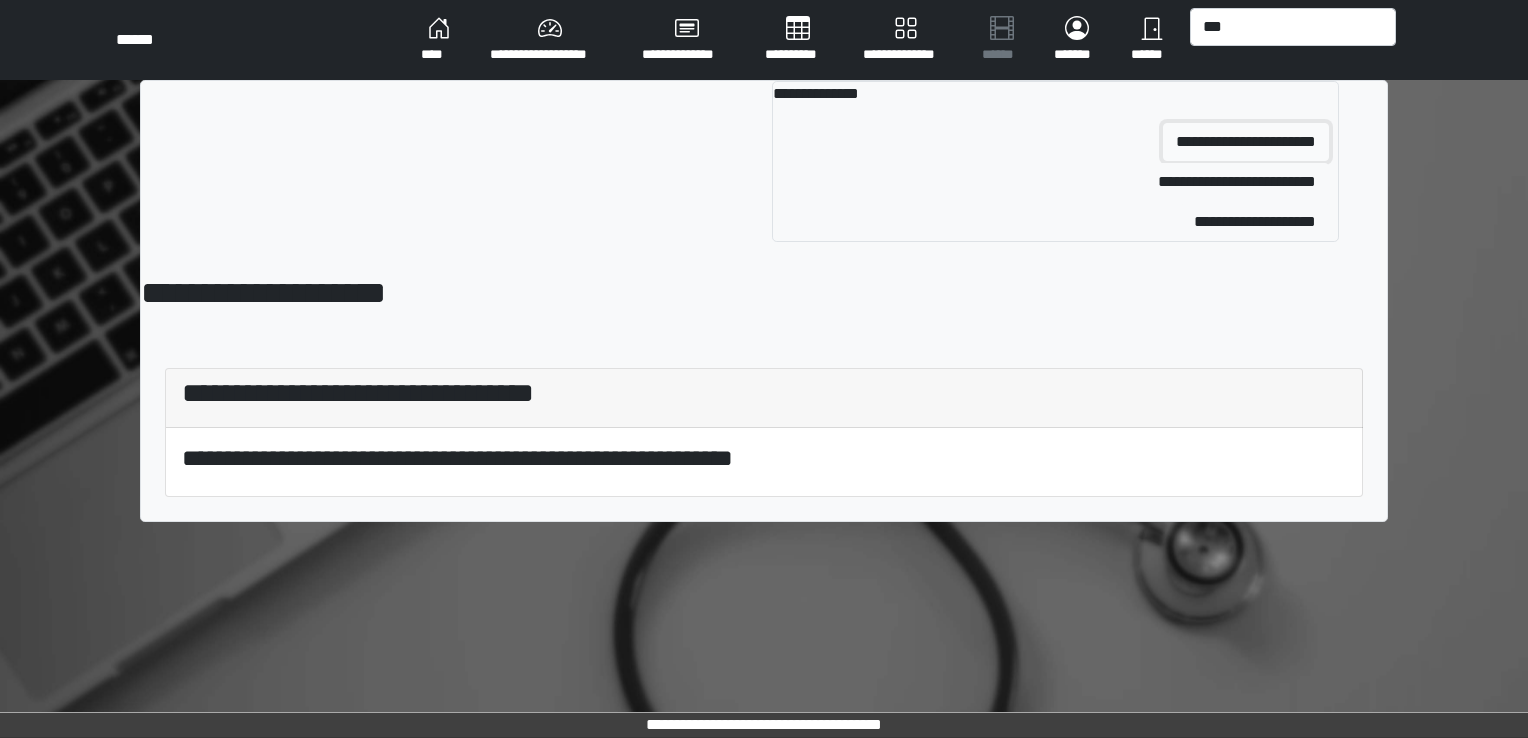 click on "**********" at bounding box center [1246, 142] 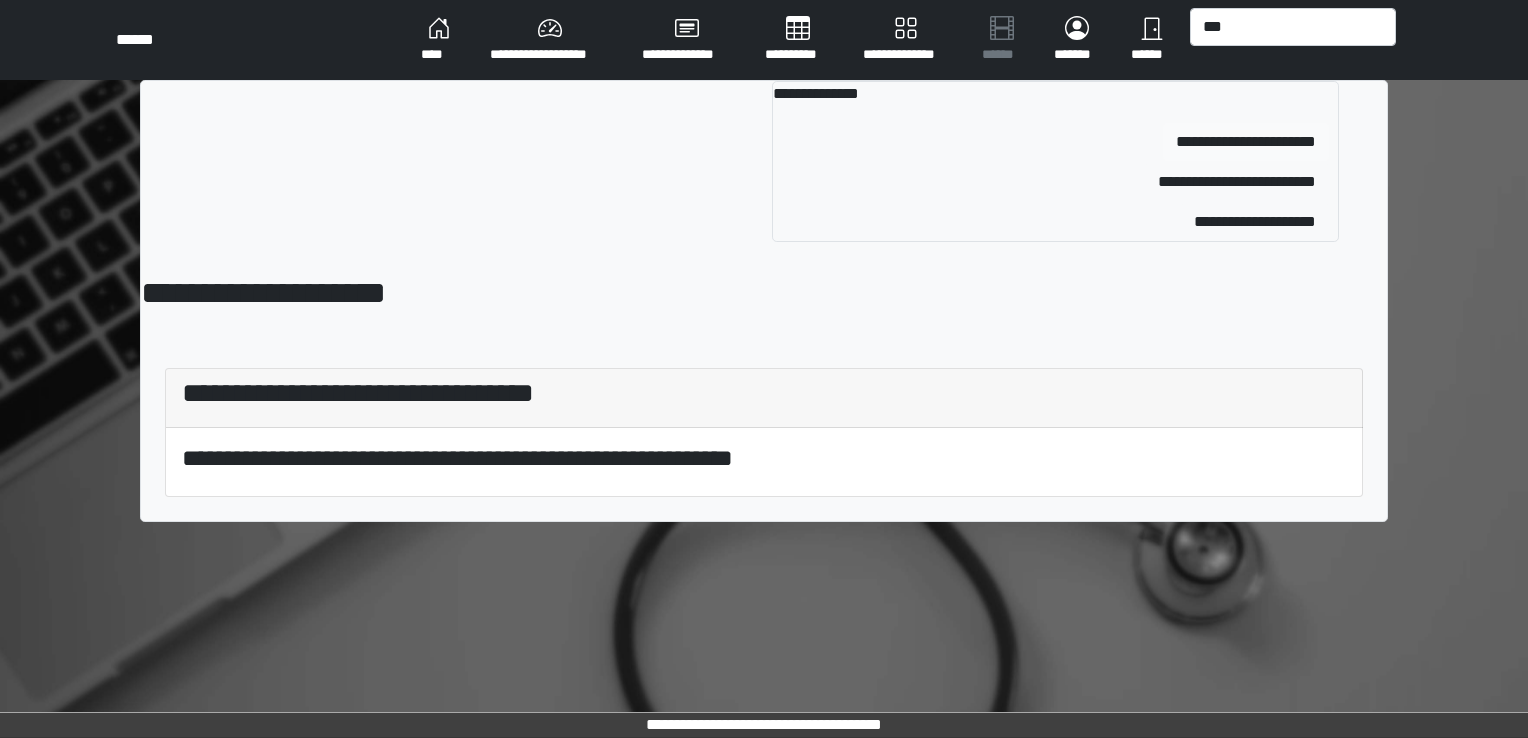 type 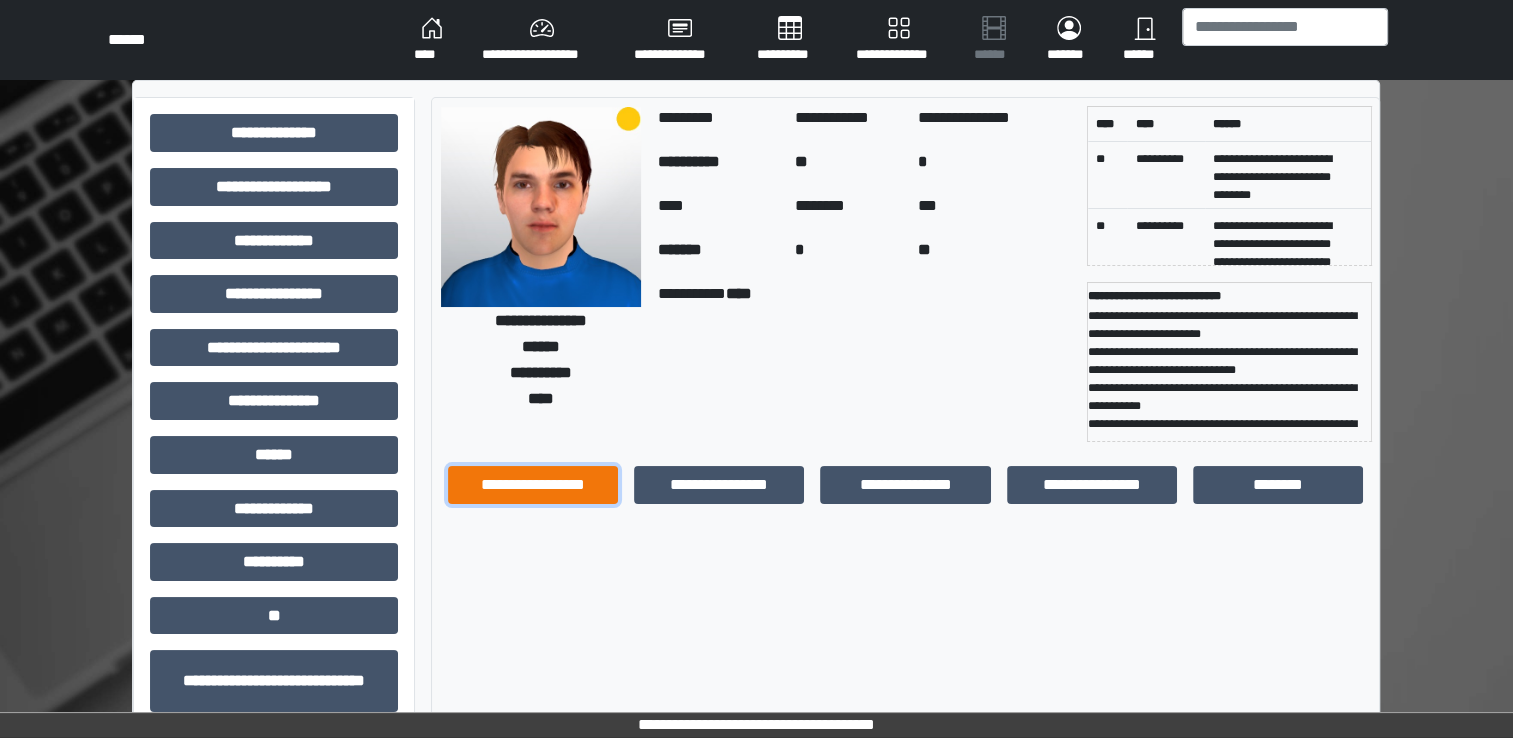 click on "**********" at bounding box center [533, 485] 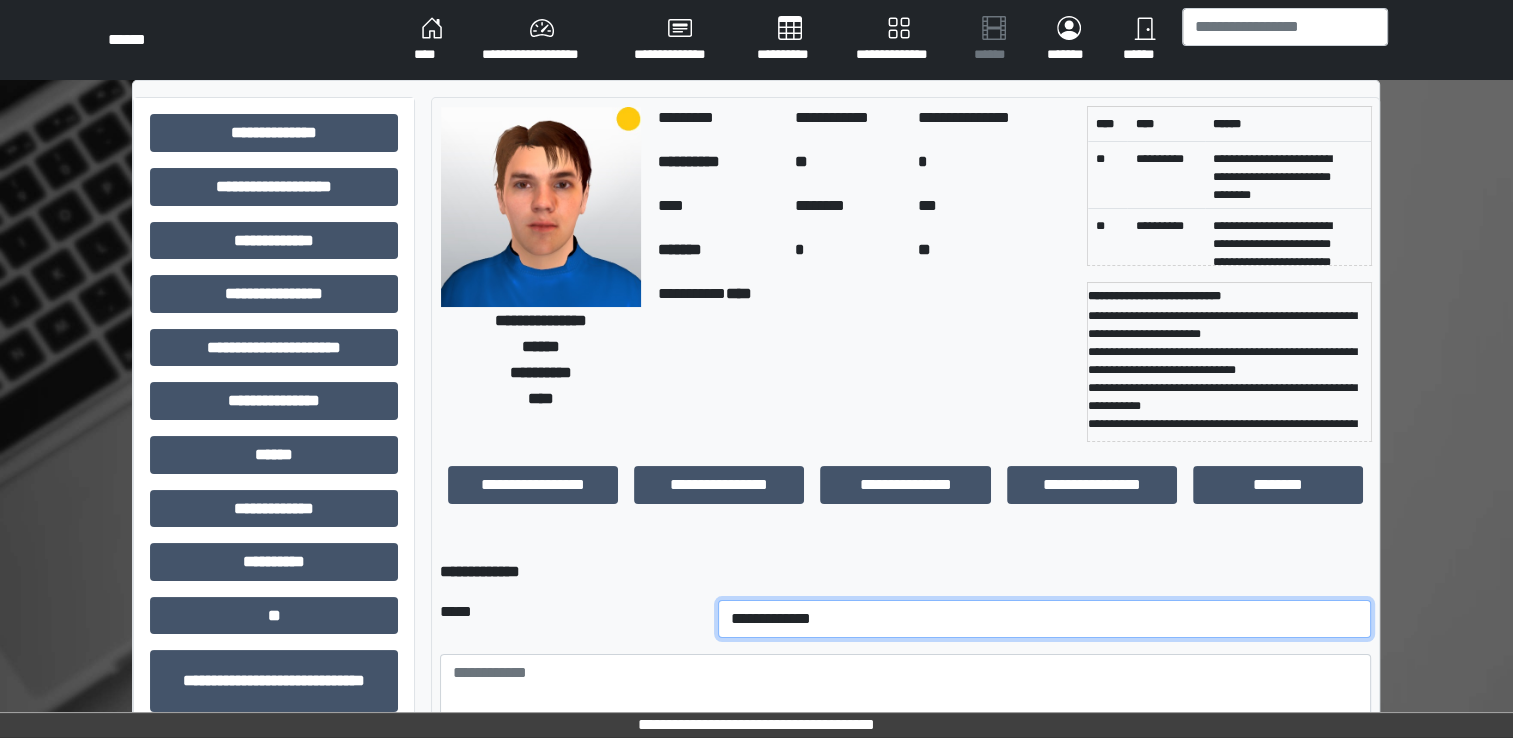click on "**********" at bounding box center (1045, 619) 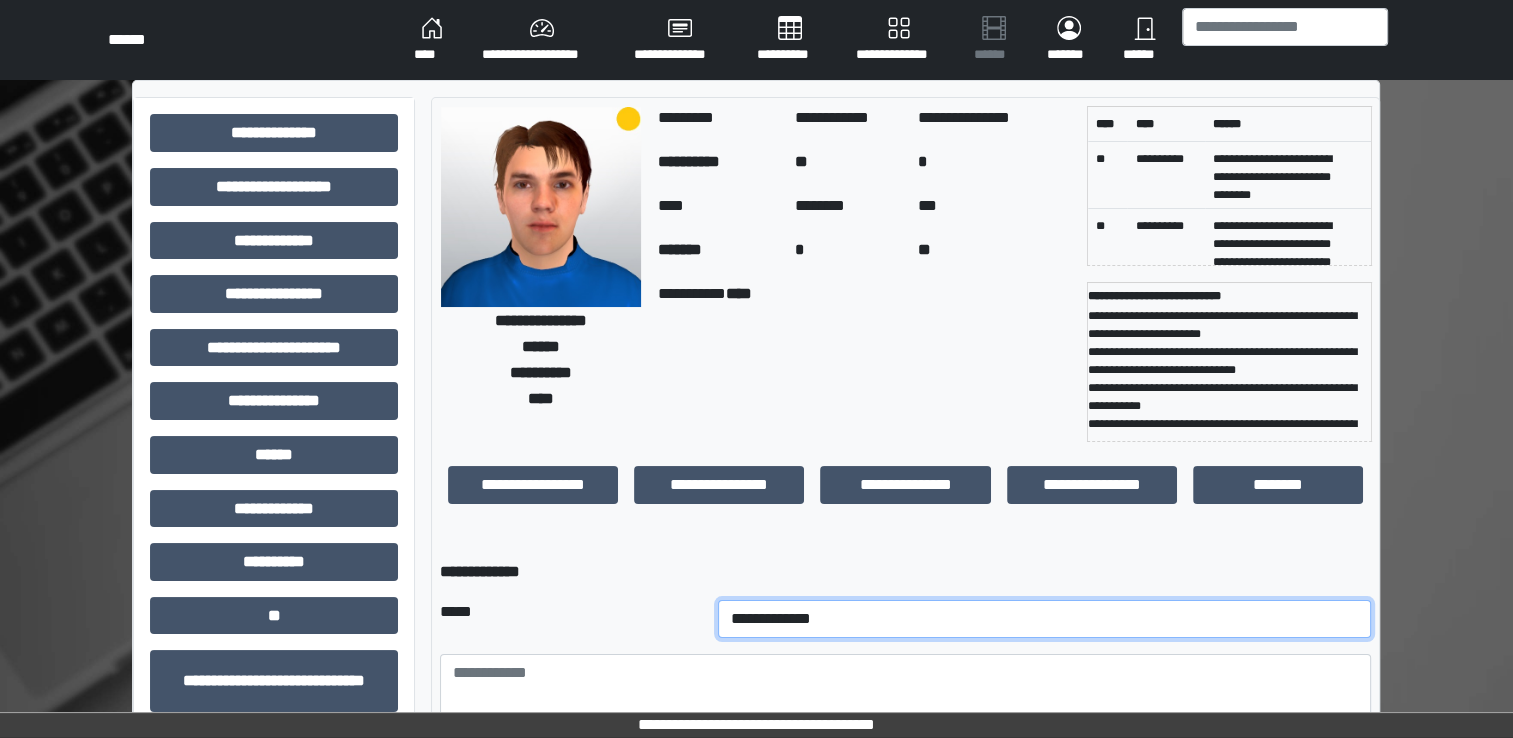 select on "*" 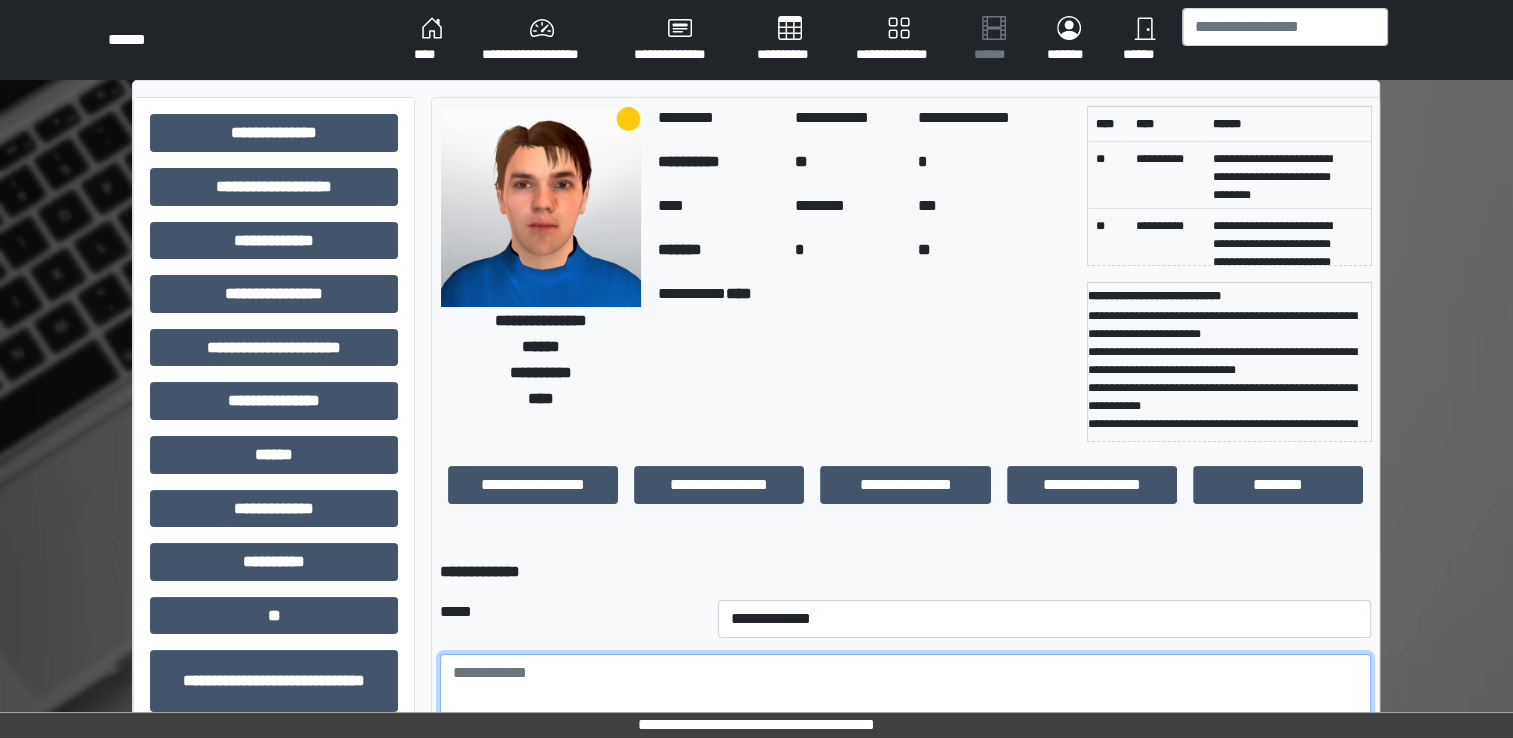 click at bounding box center [905, 709] 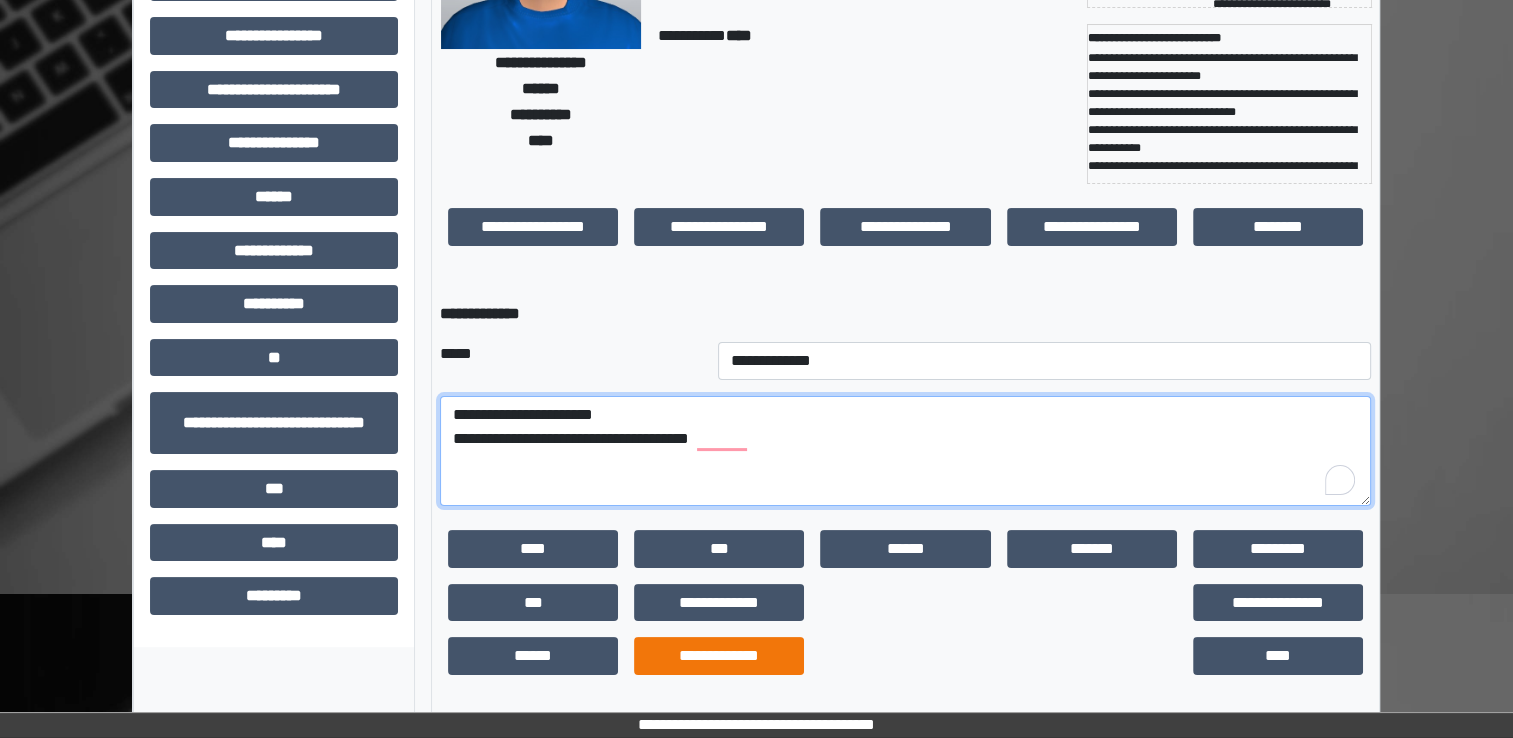 scroll, scrollTop: 259, scrollLeft: 0, axis: vertical 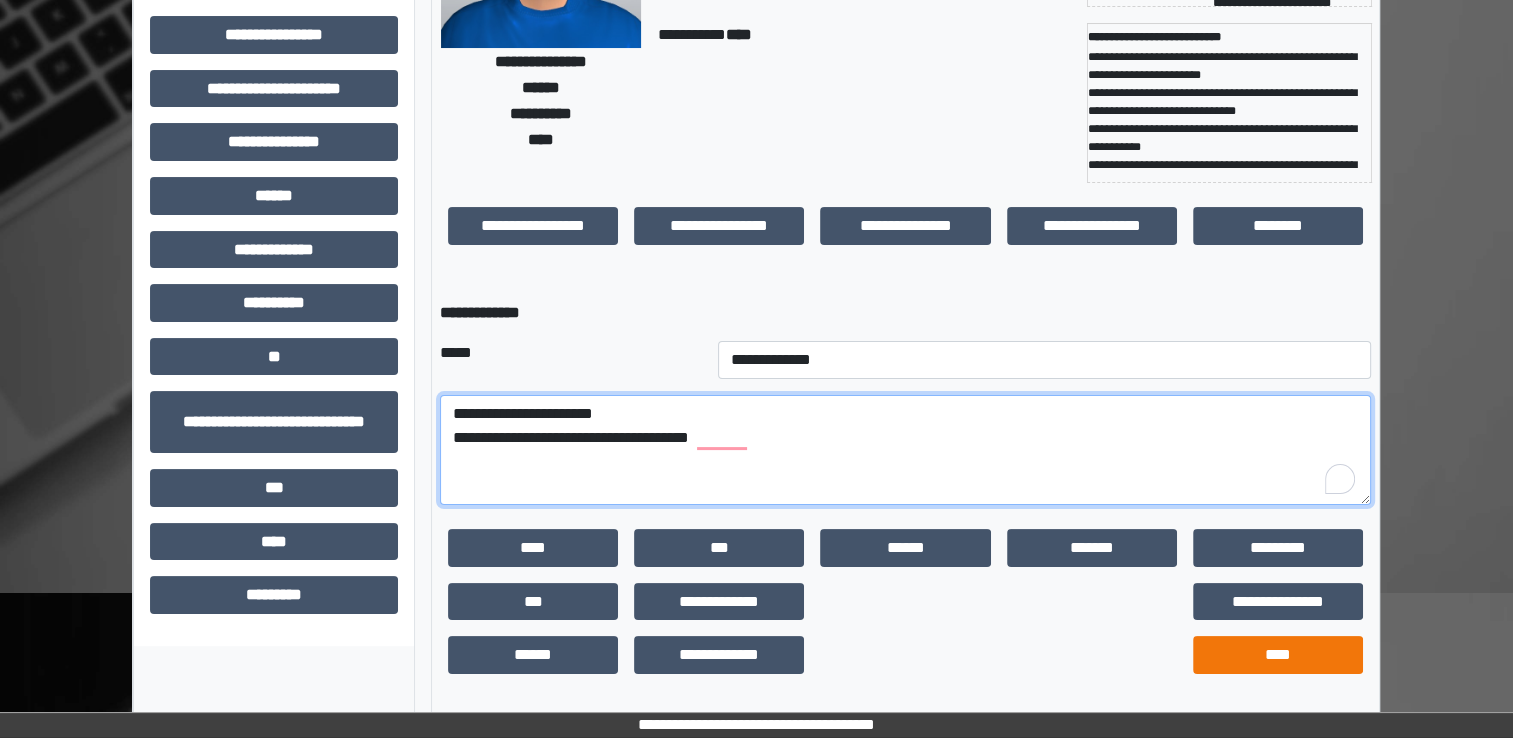 type on "**********" 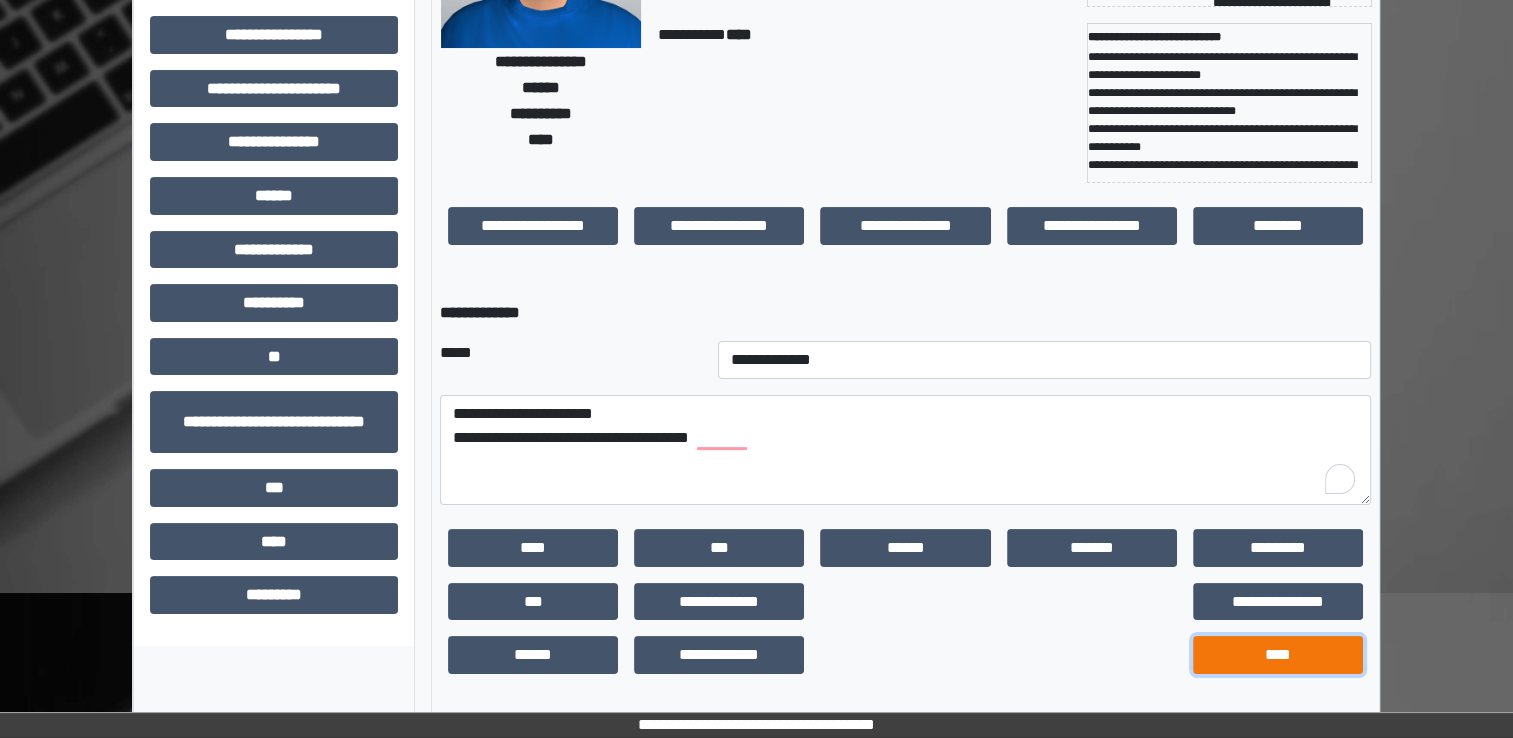 click on "****" at bounding box center (1278, 655) 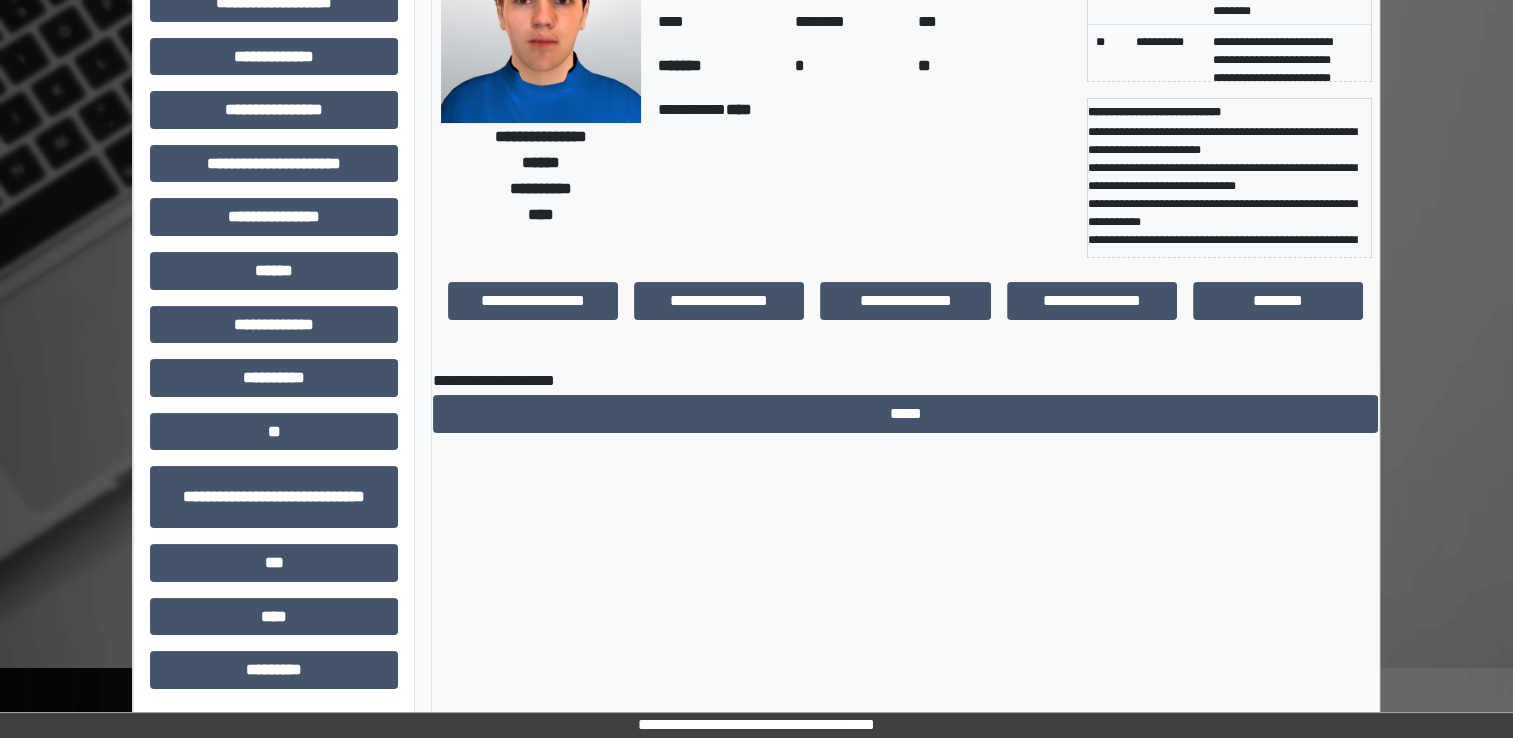 scroll, scrollTop: 184, scrollLeft: 0, axis: vertical 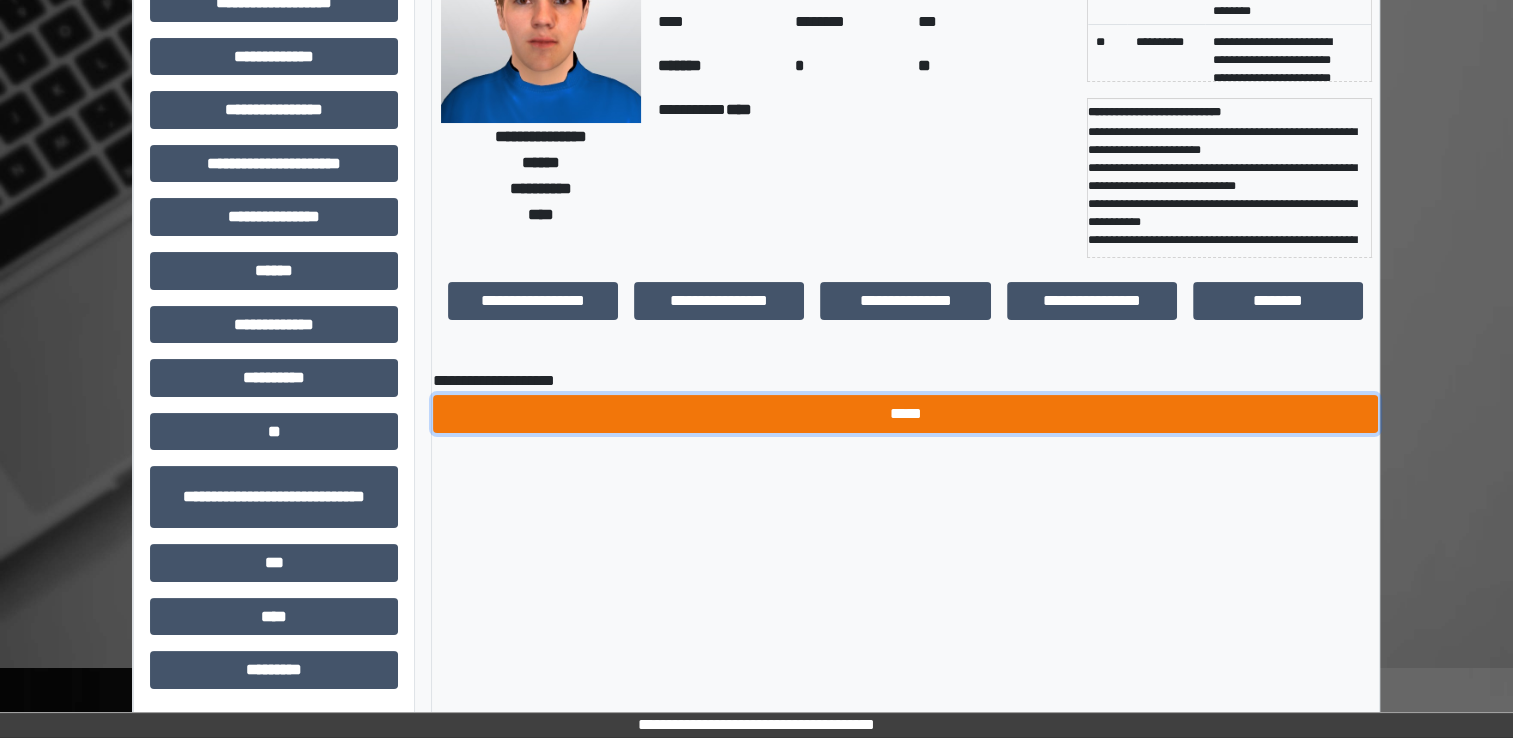 click on "*****" at bounding box center (905, 414) 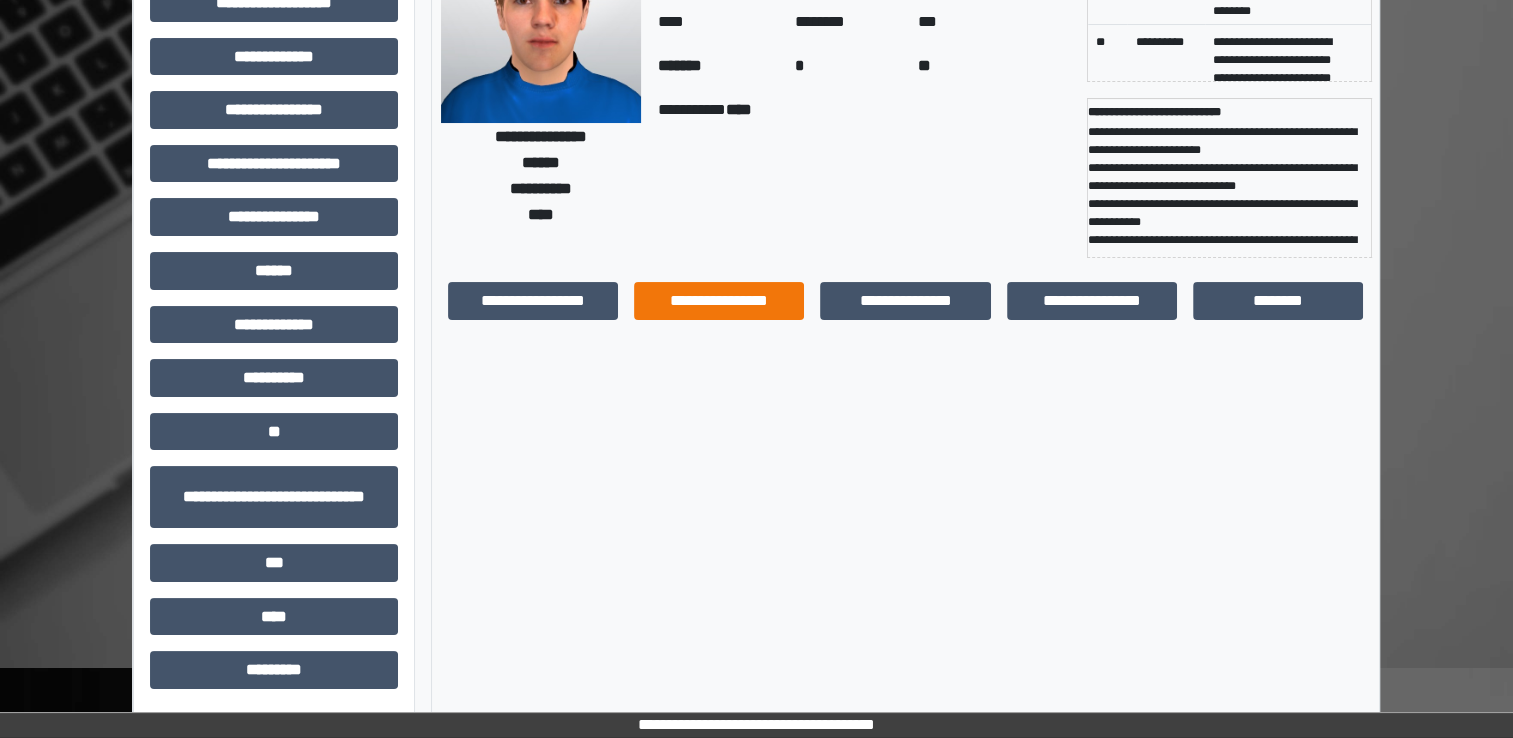 scroll, scrollTop: 0, scrollLeft: 0, axis: both 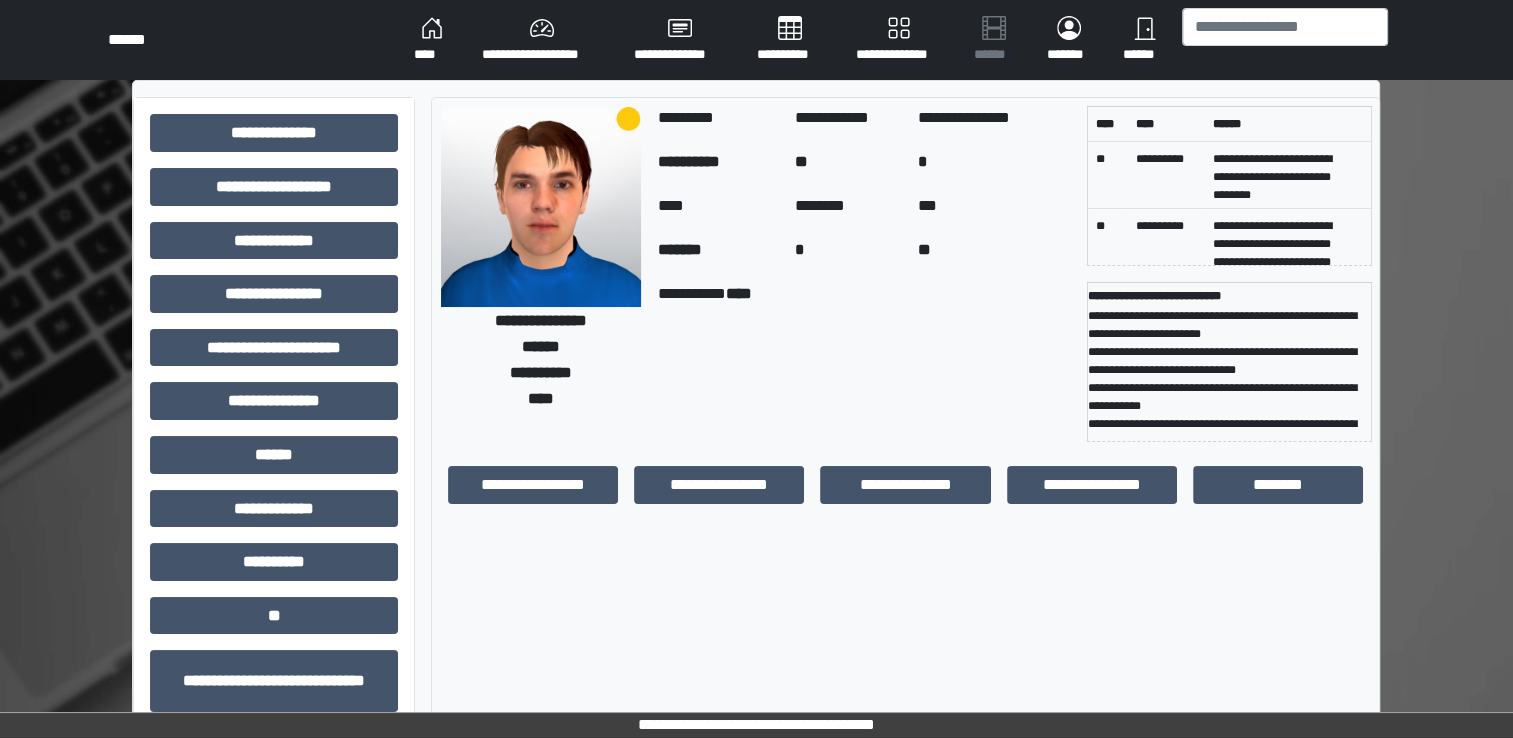click on "****" at bounding box center [432, 40] 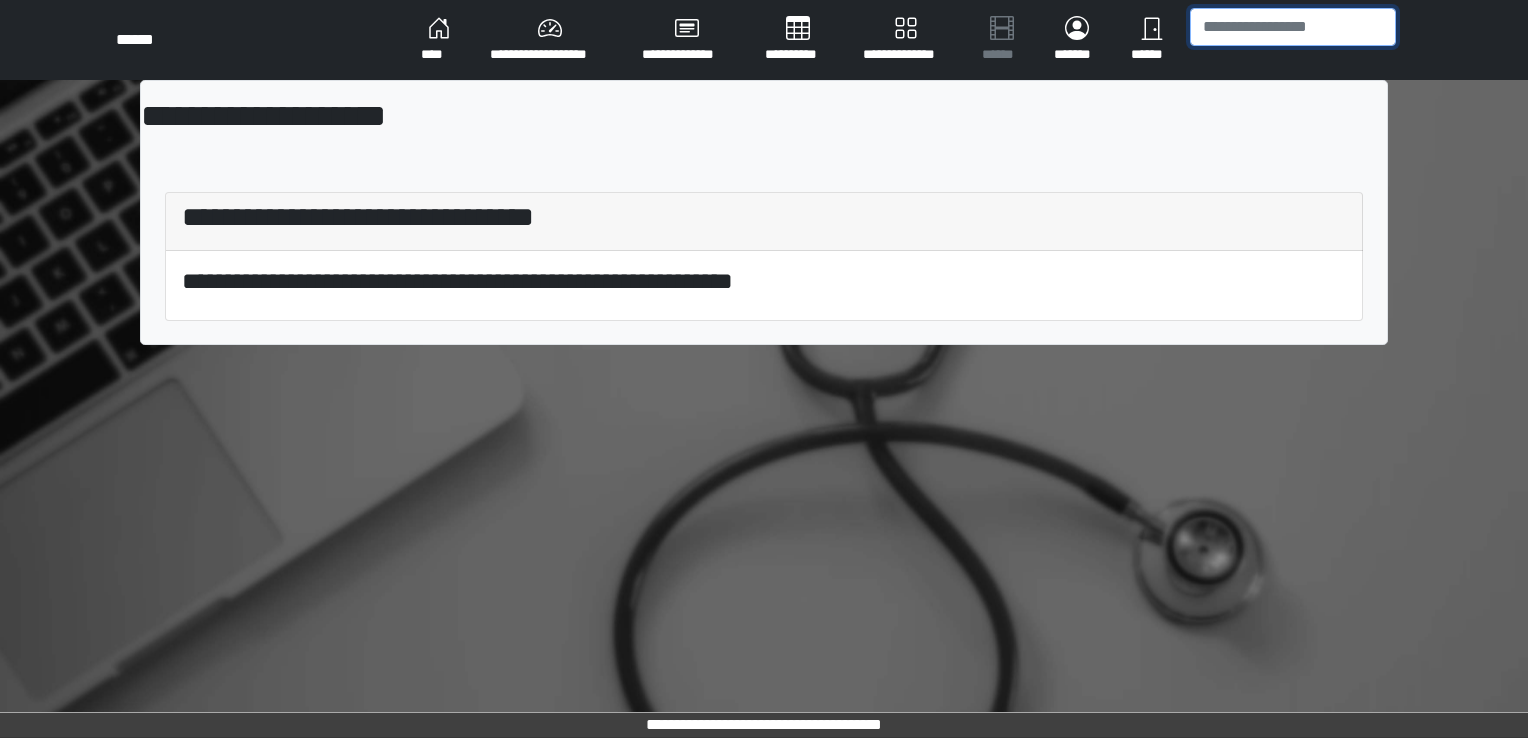 click at bounding box center (1293, 27) 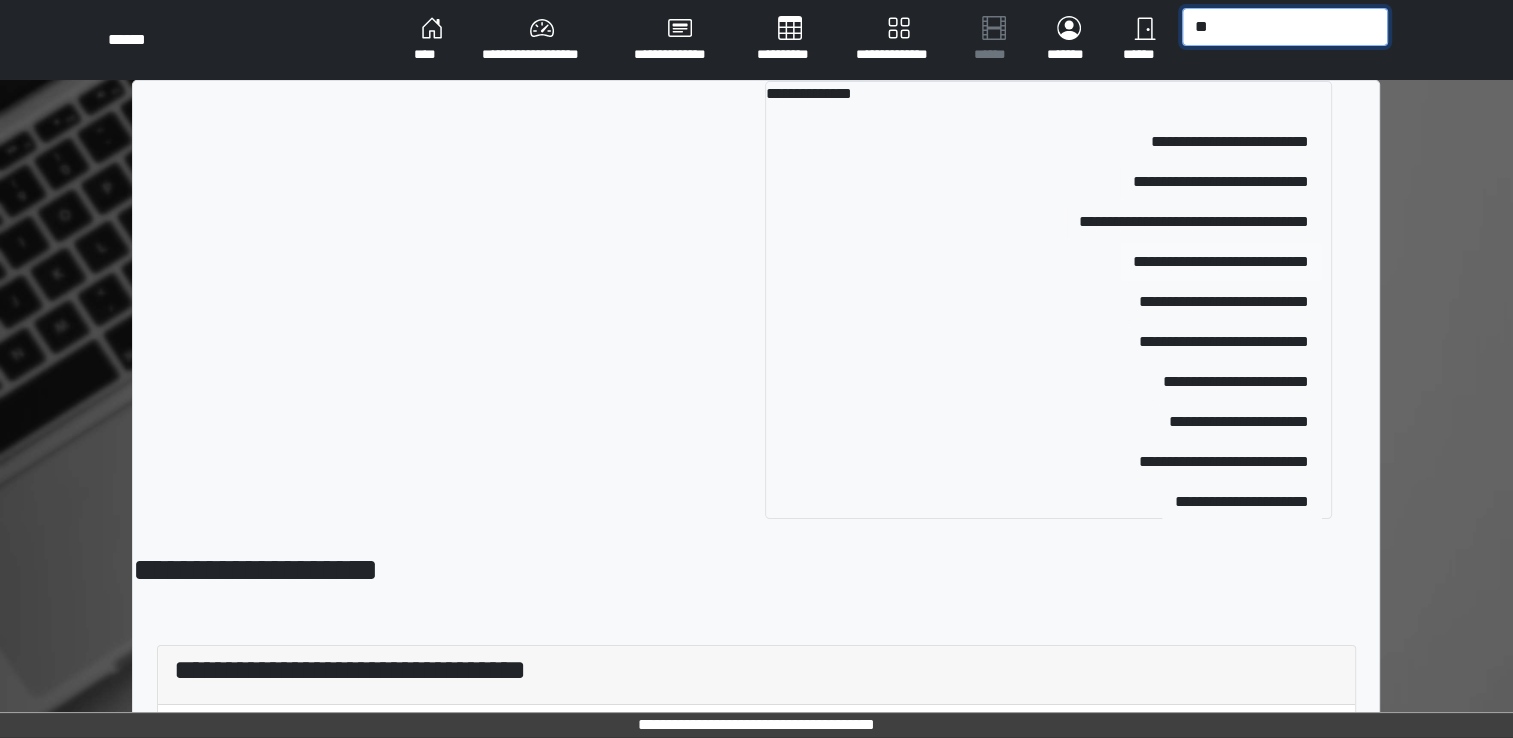 type on "**" 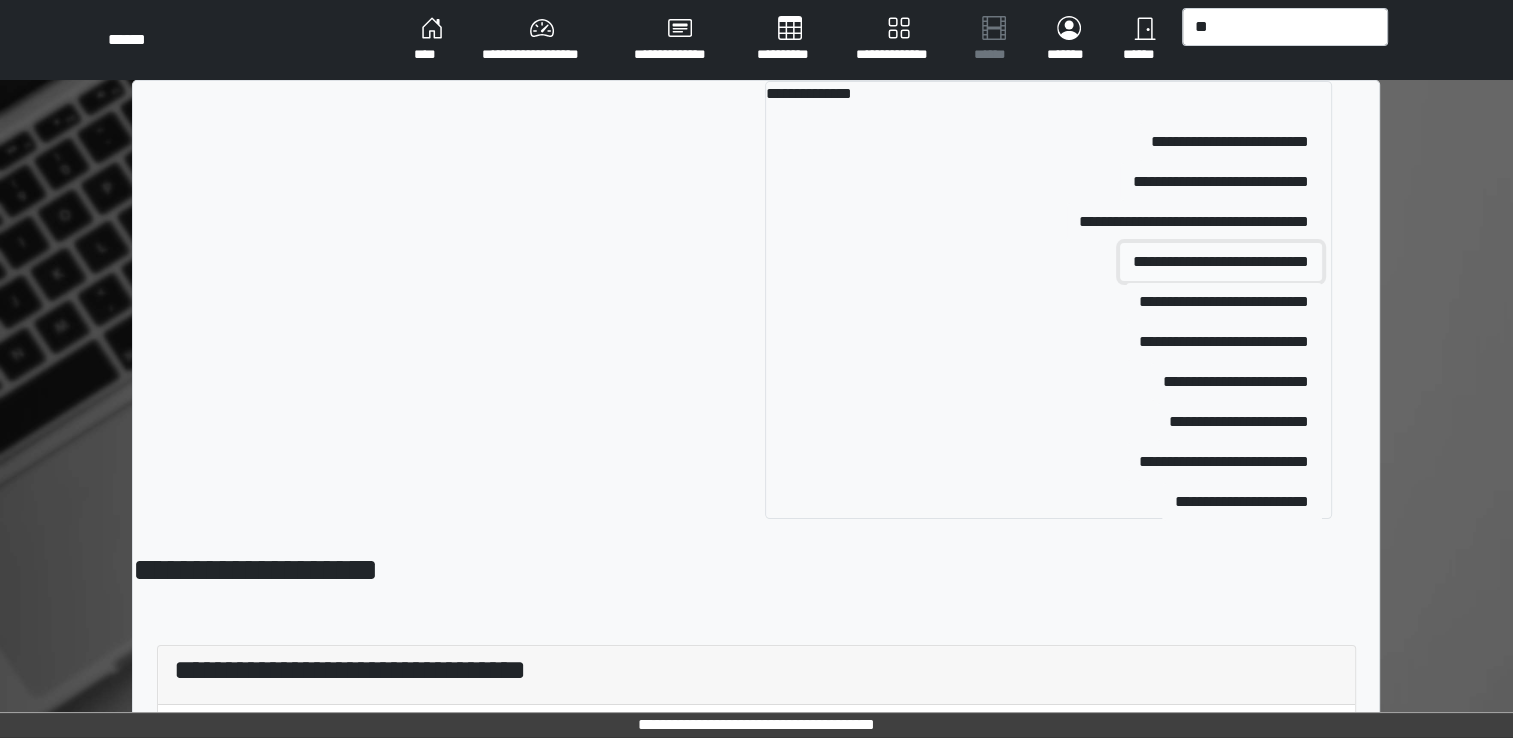 click on "**********" at bounding box center (1221, 262) 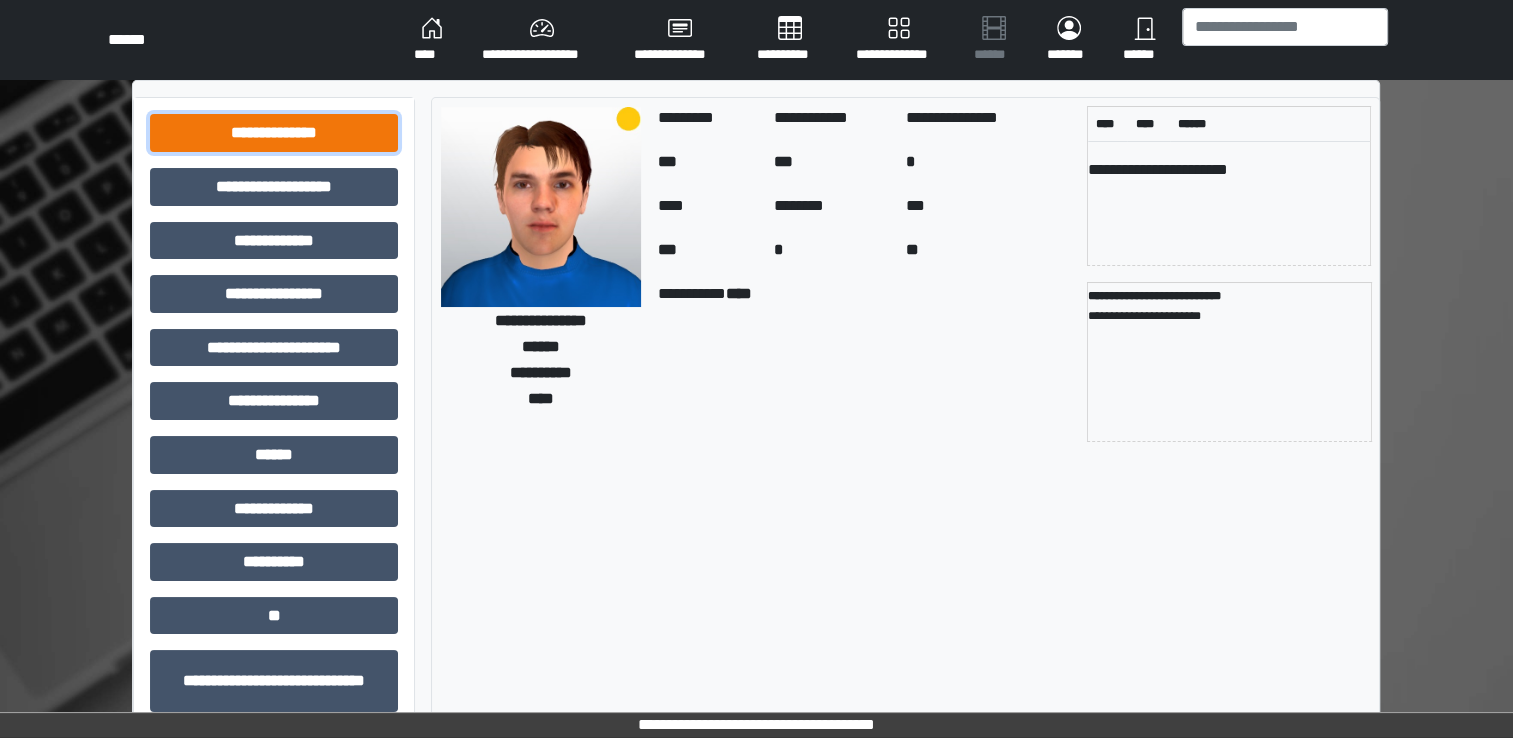 click on "**********" at bounding box center [274, 133] 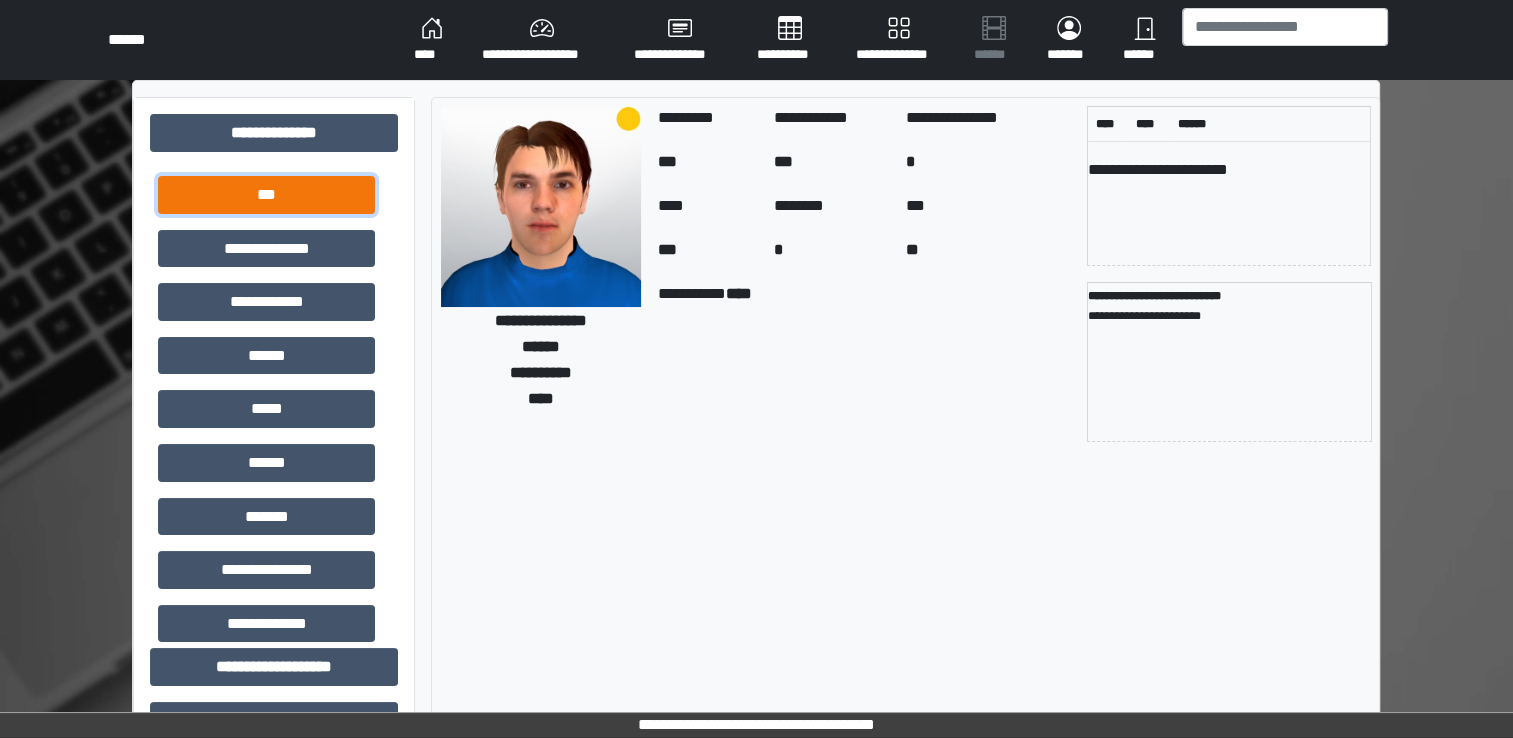 click on "***" at bounding box center [266, 195] 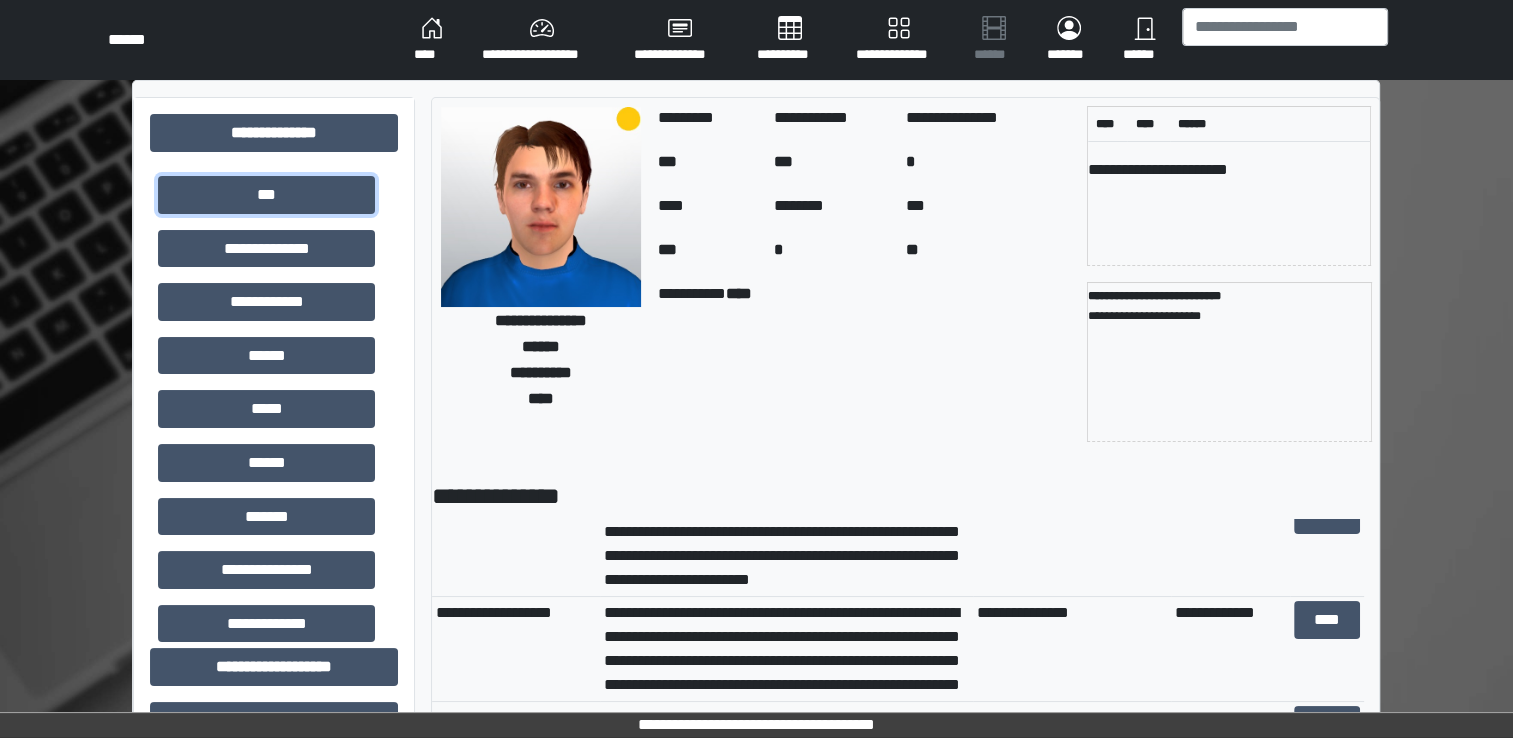 scroll, scrollTop: 92, scrollLeft: 0, axis: vertical 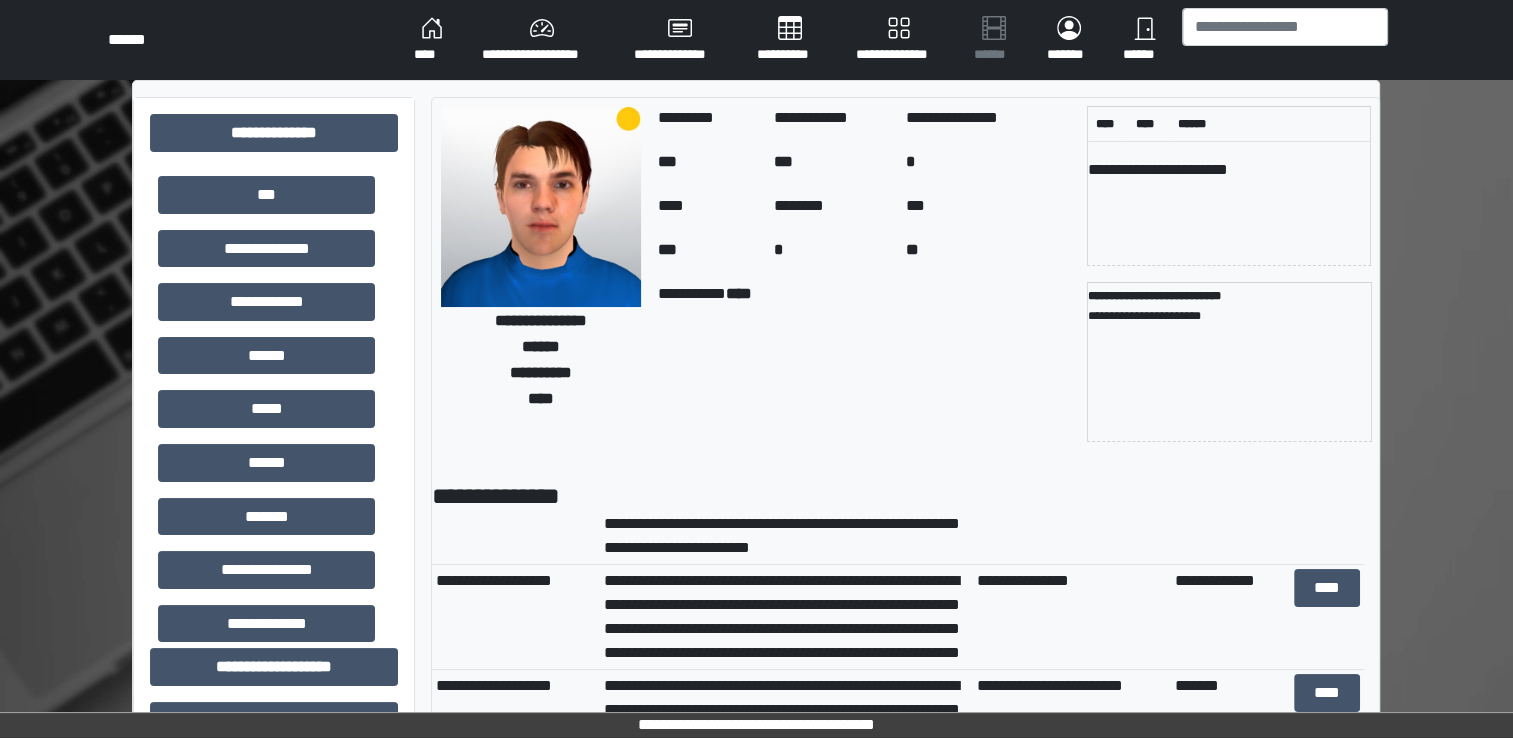 click on "**********" at bounding box center (786, 512) 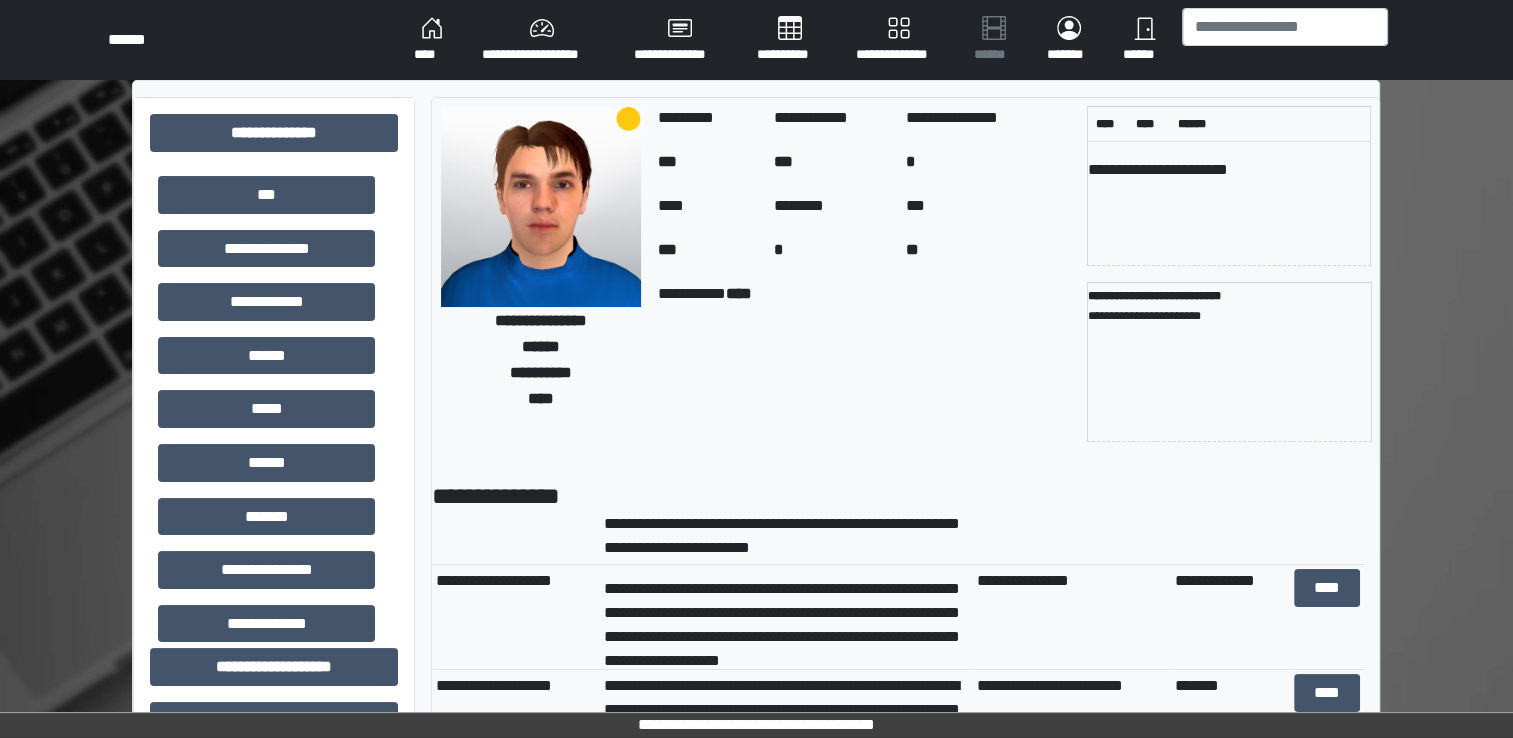 scroll, scrollTop: 72, scrollLeft: 0, axis: vertical 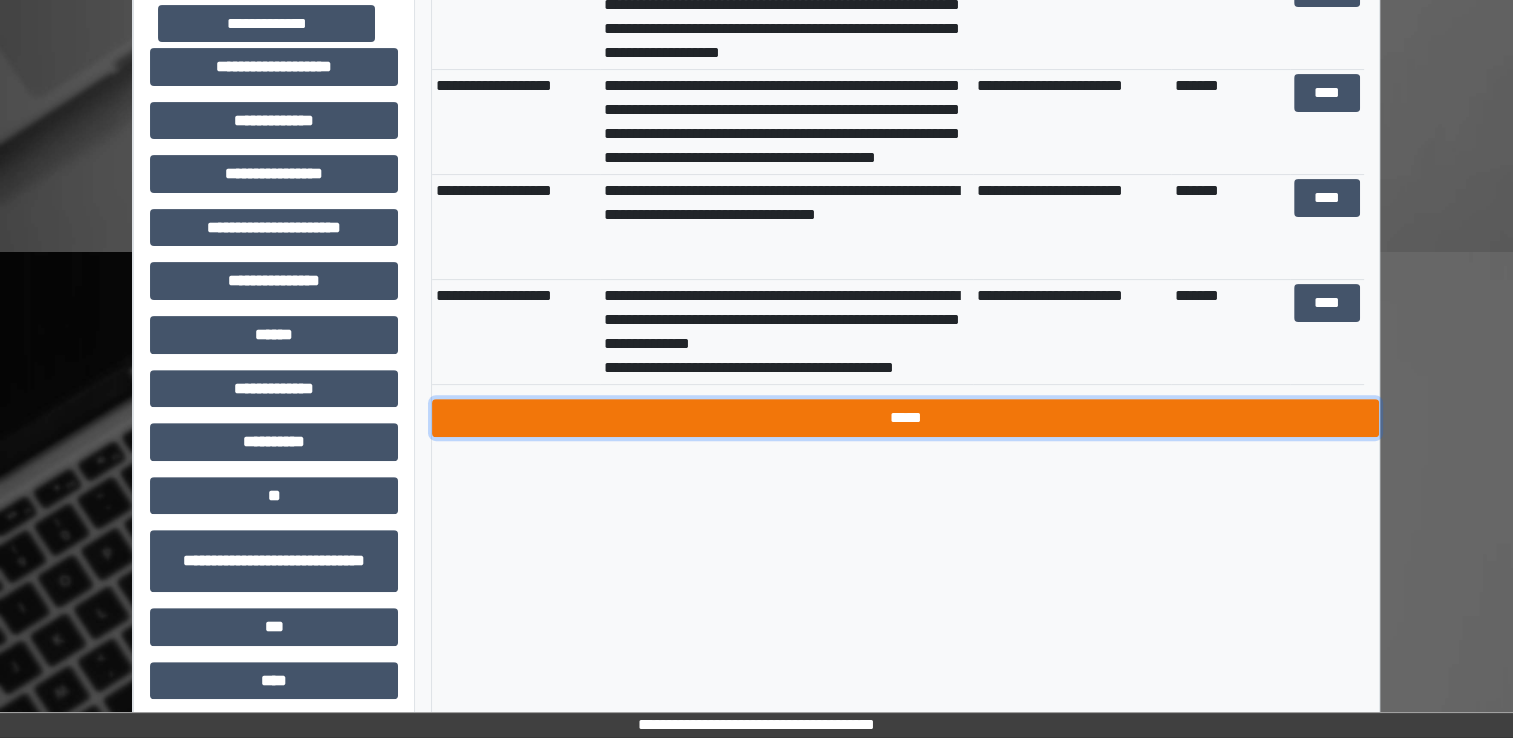 click on "*****" at bounding box center (905, 418) 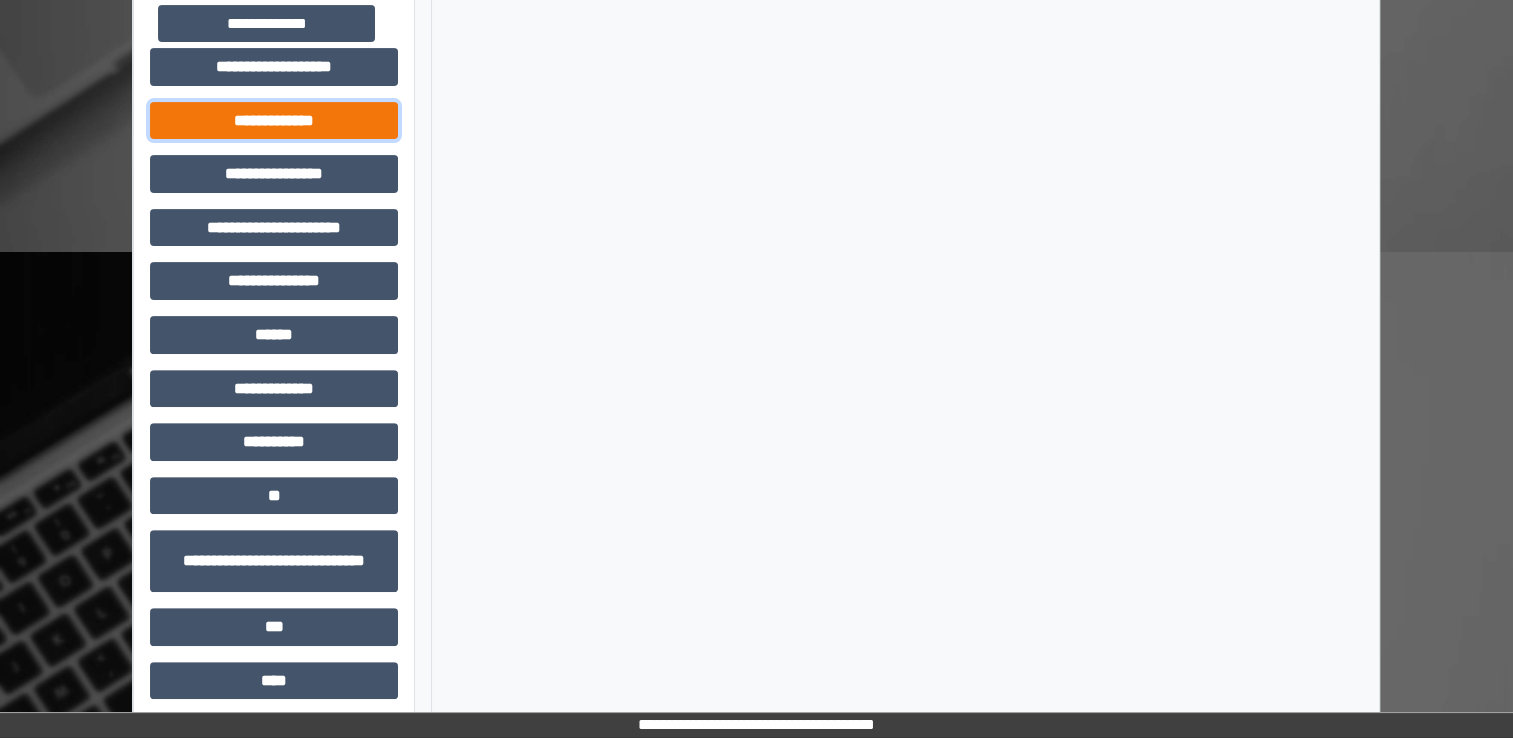 click on "**********" at bounding box center [274, 121] 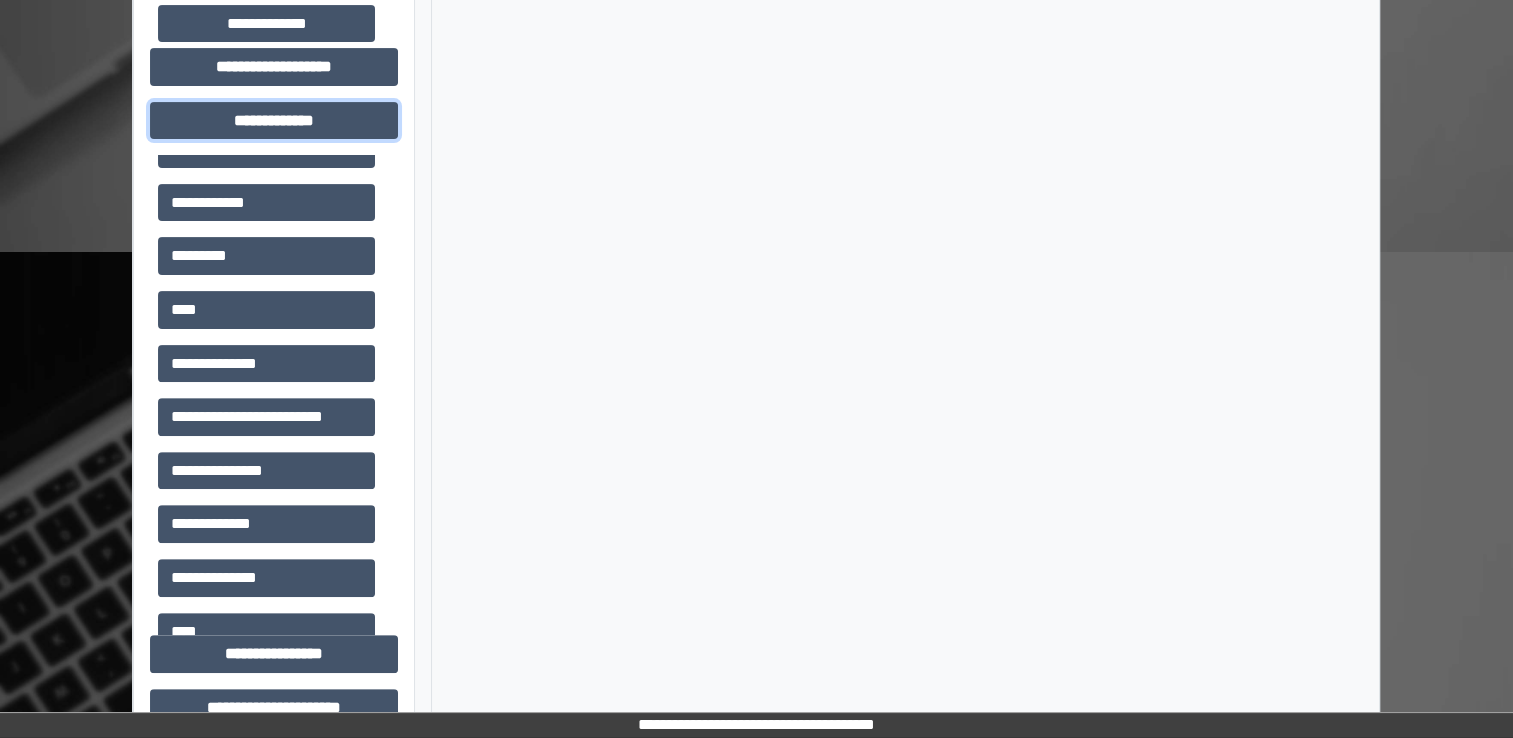 scroll, scrollTop: 800, scrollLeft: 0, axis: vertical 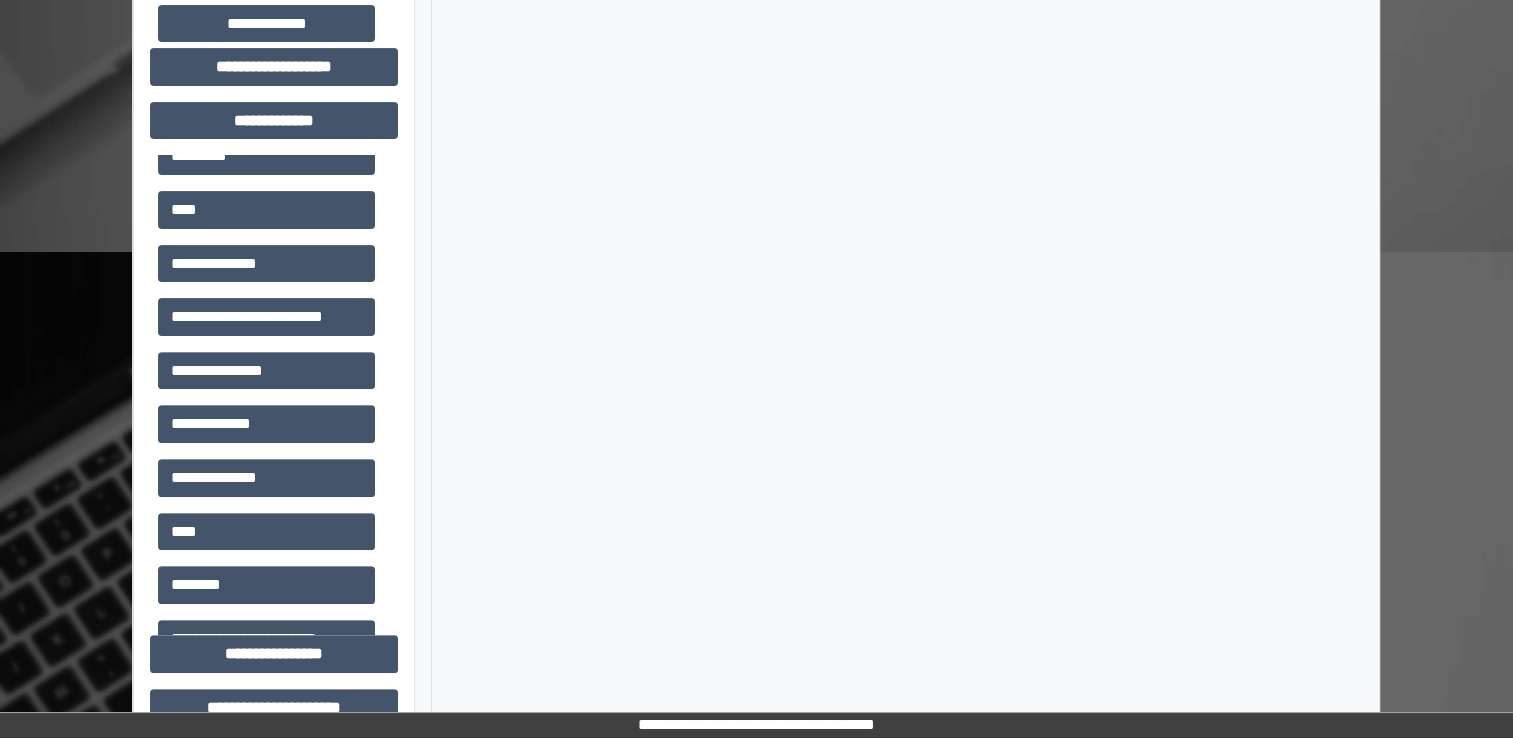 drag, startPoint x: 259, startPoint y: 326, endPoint x: 775, endPoint y: 240, distance: 523.11755 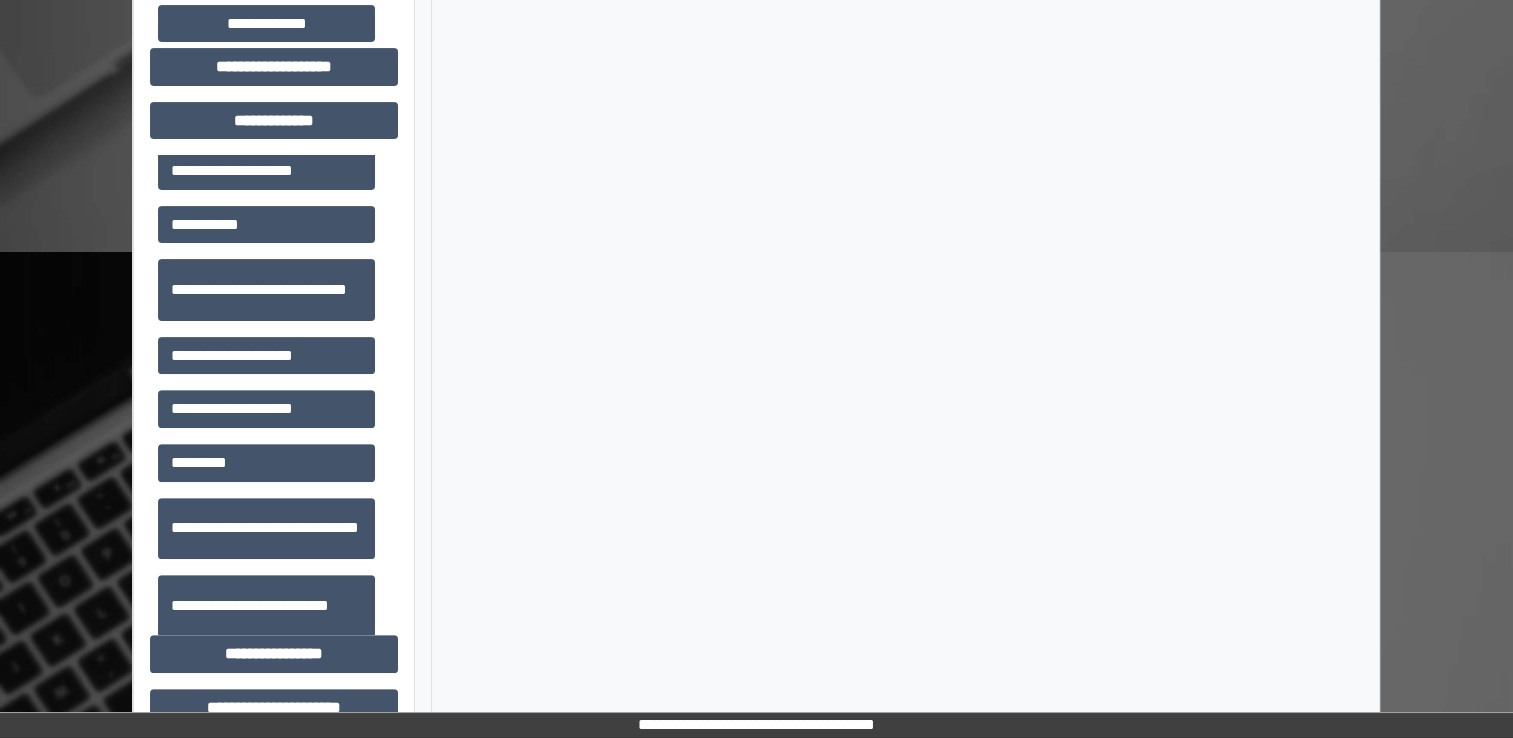 scroll, scrollTop: 2056, scrollLeft: 0, axis: vertical 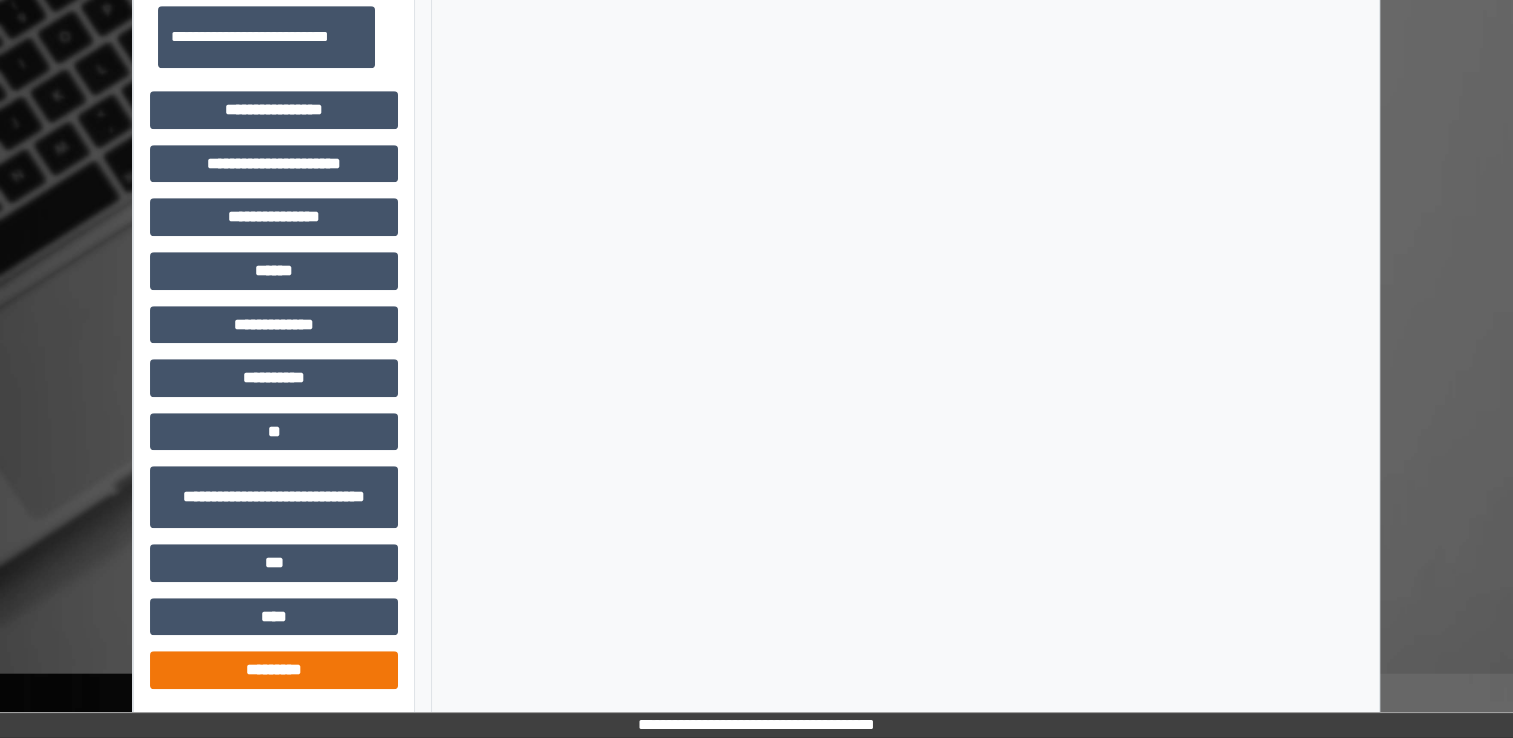 drag, startPoint x: 316, startPoint y: 698, endPoint x: 316, endPoint y: 650, distance: 48 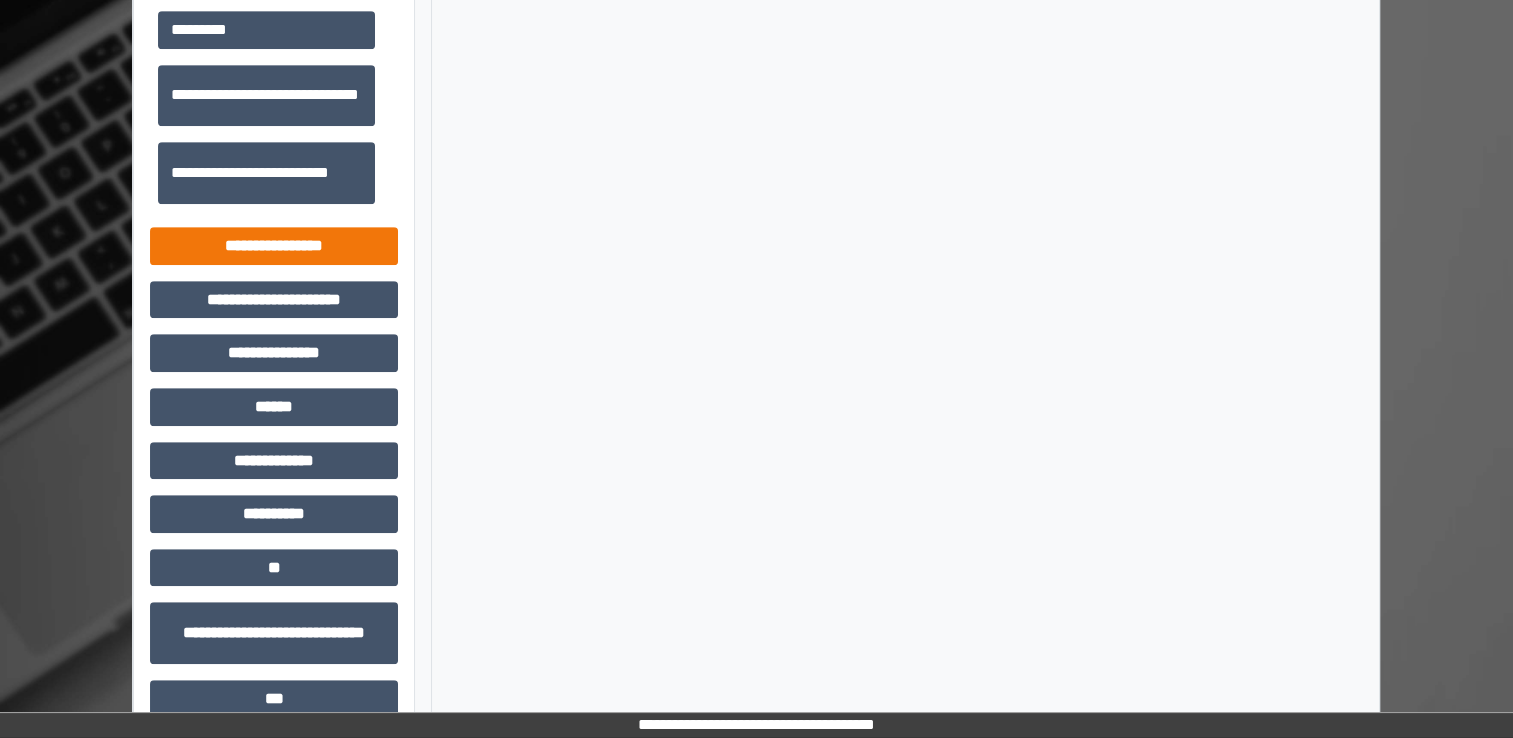 scroll, scrollTop: 844, scrollLeft: 0, axis: vertical 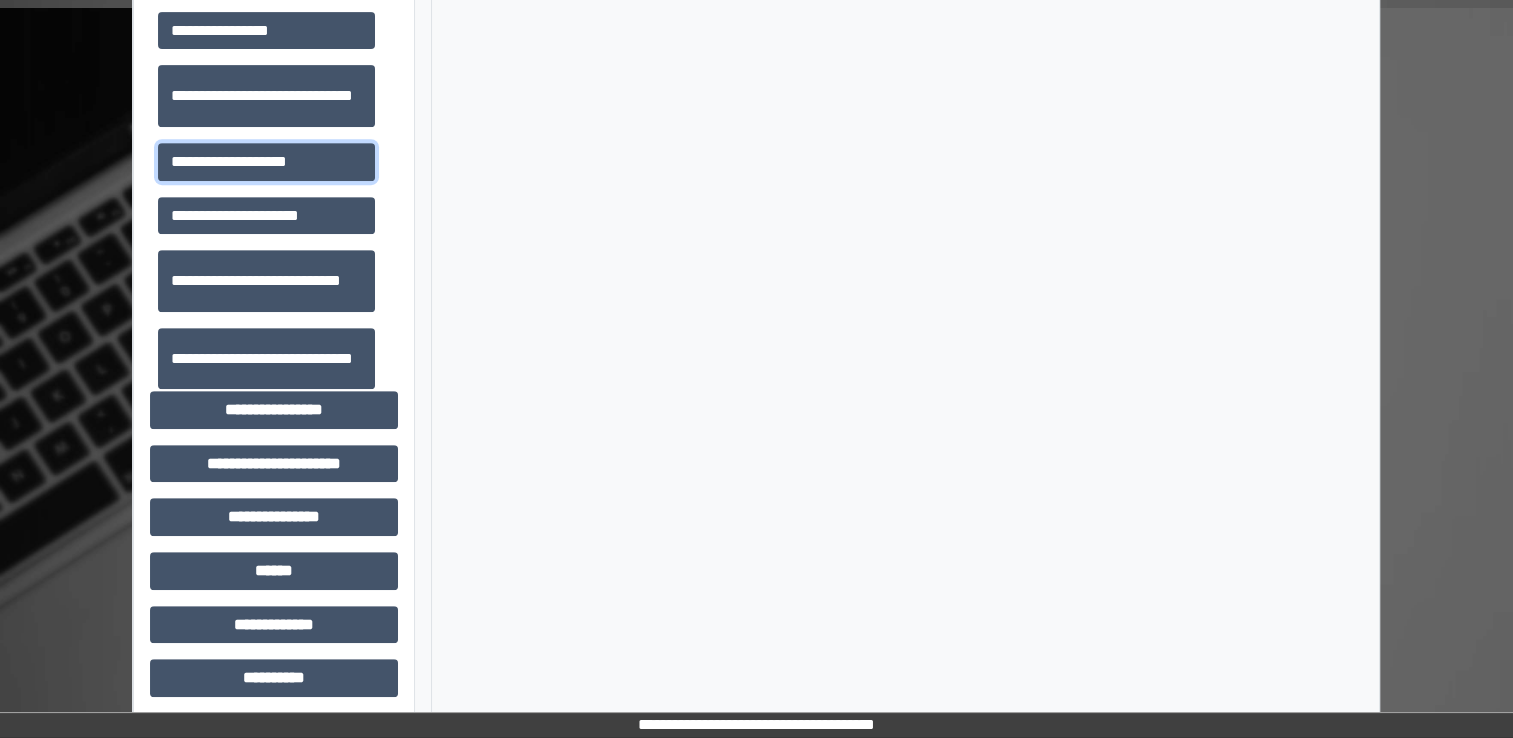 click on "**********" at bounding box center [266, 162] 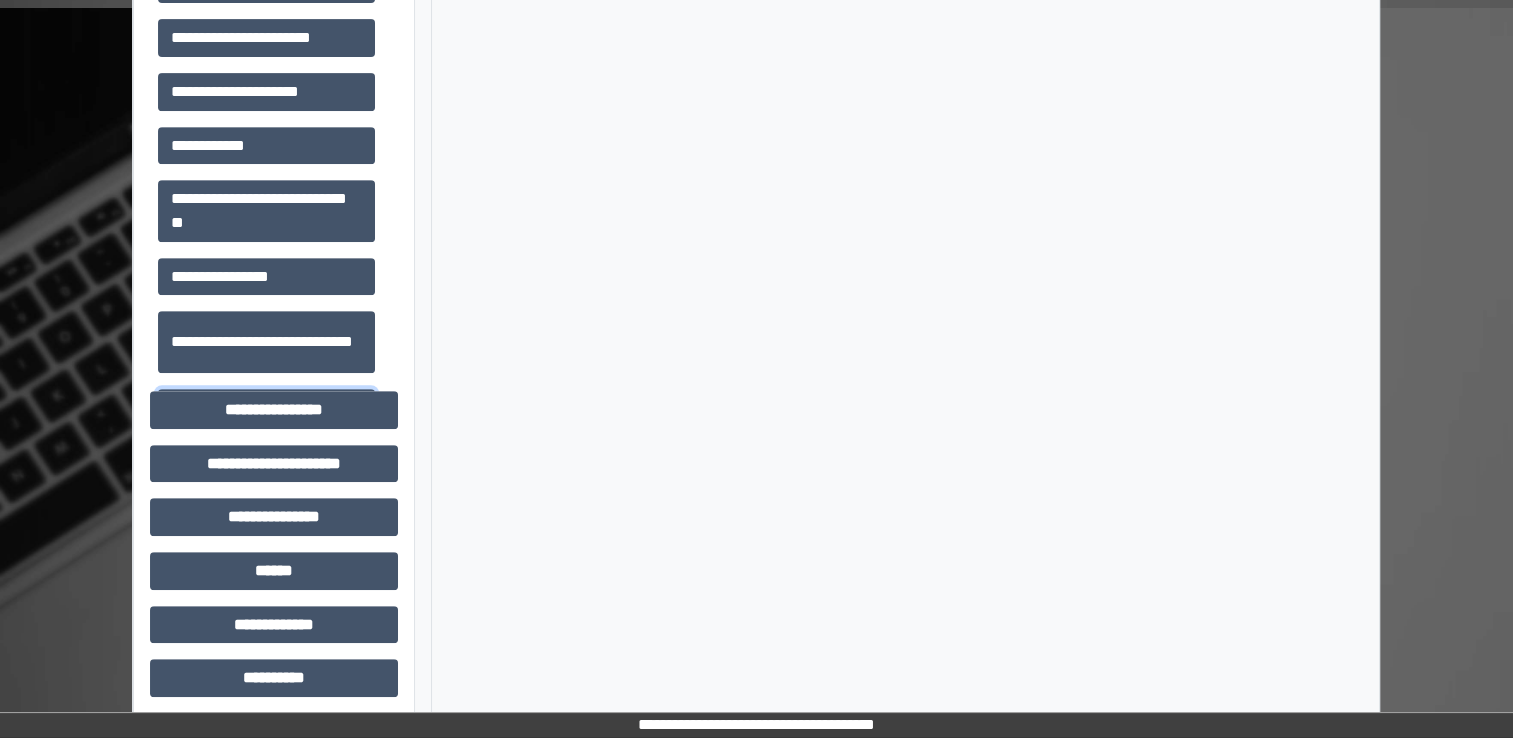 scroll, scrollTop: 956, scrollLeft: 0, axis: vertical 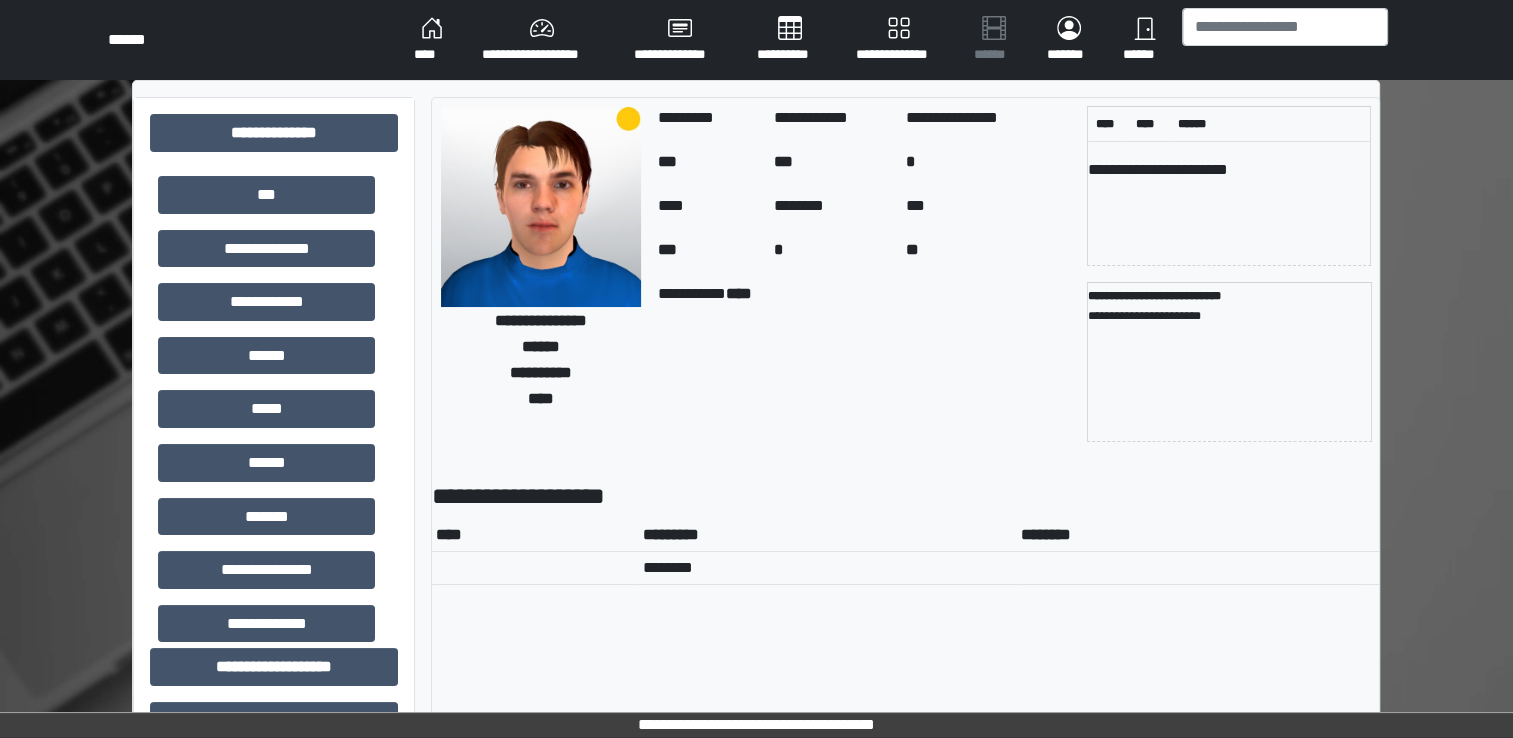 click on "**********" at bounding box center [756, 40] 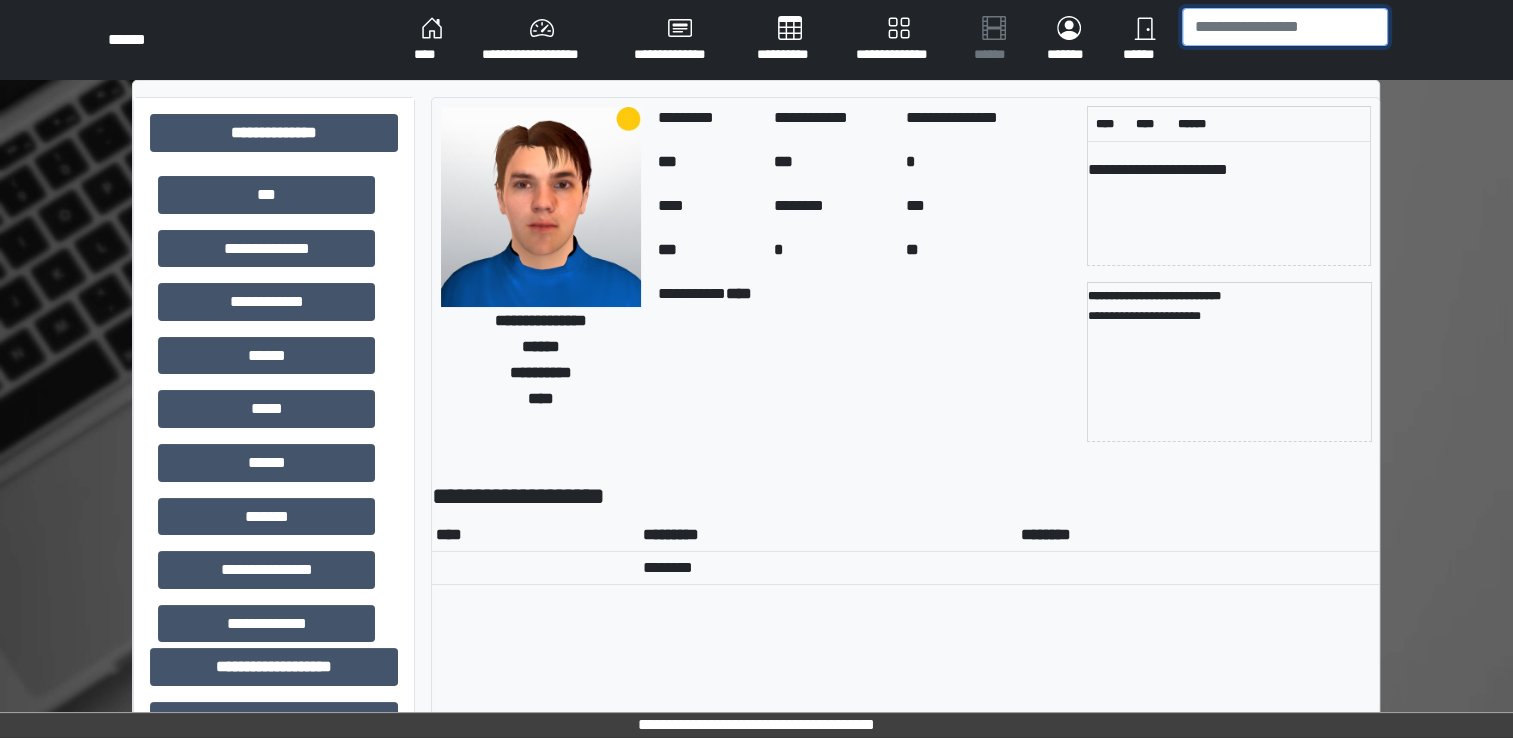 click at bounding box center [1285, 27] 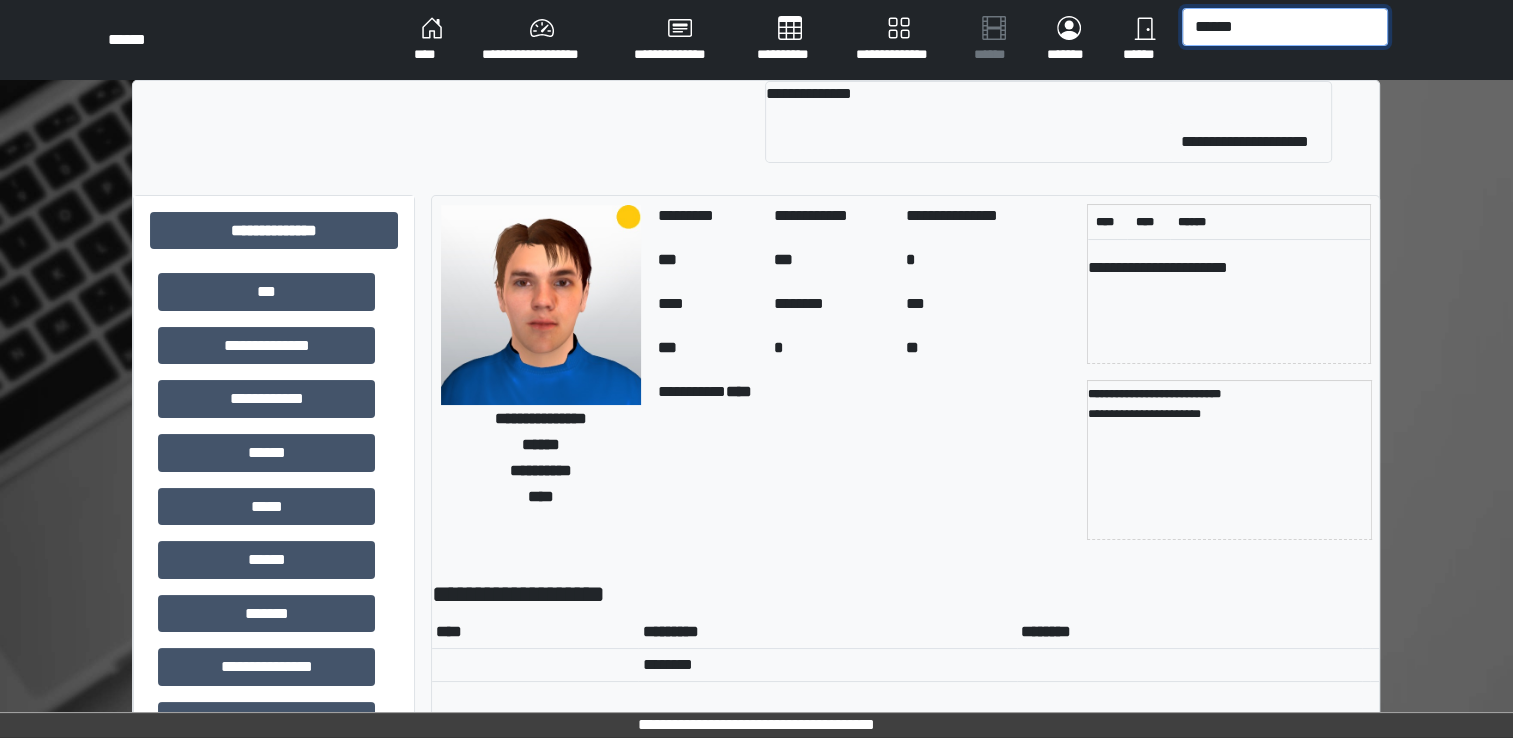 type on "******" 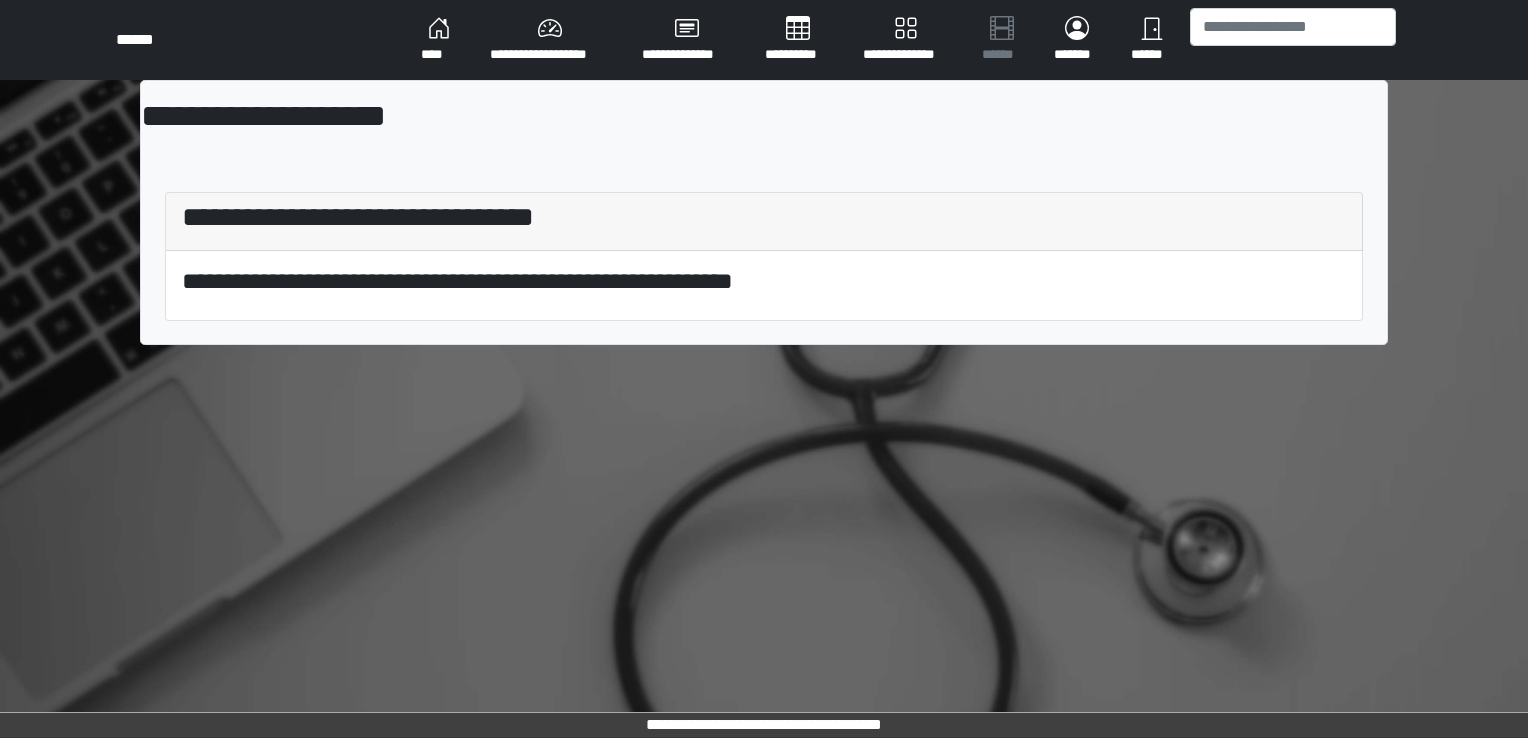 scroll, scrollTop: 0, scrollLeft: 0, axis: both 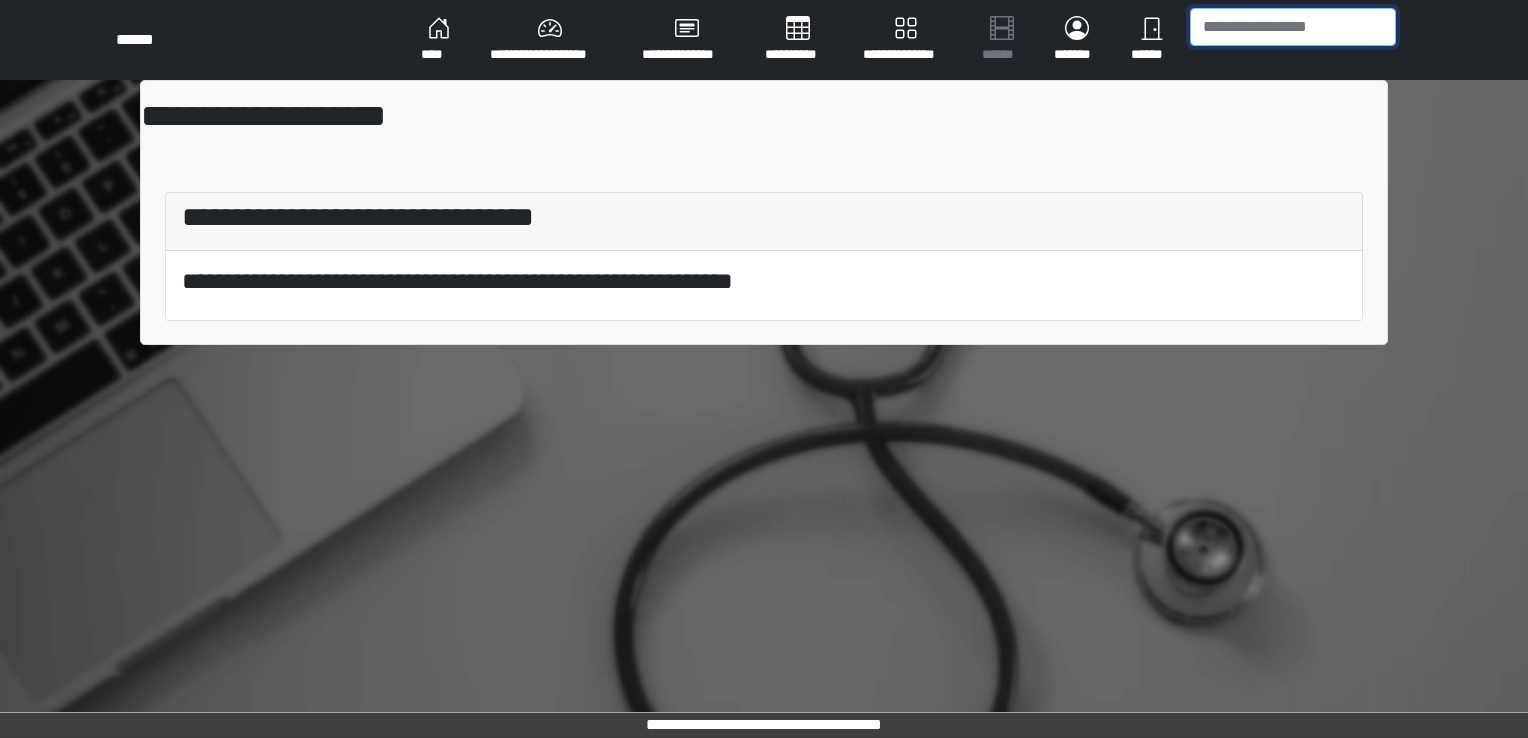 click at bounding box center [1293, 27] 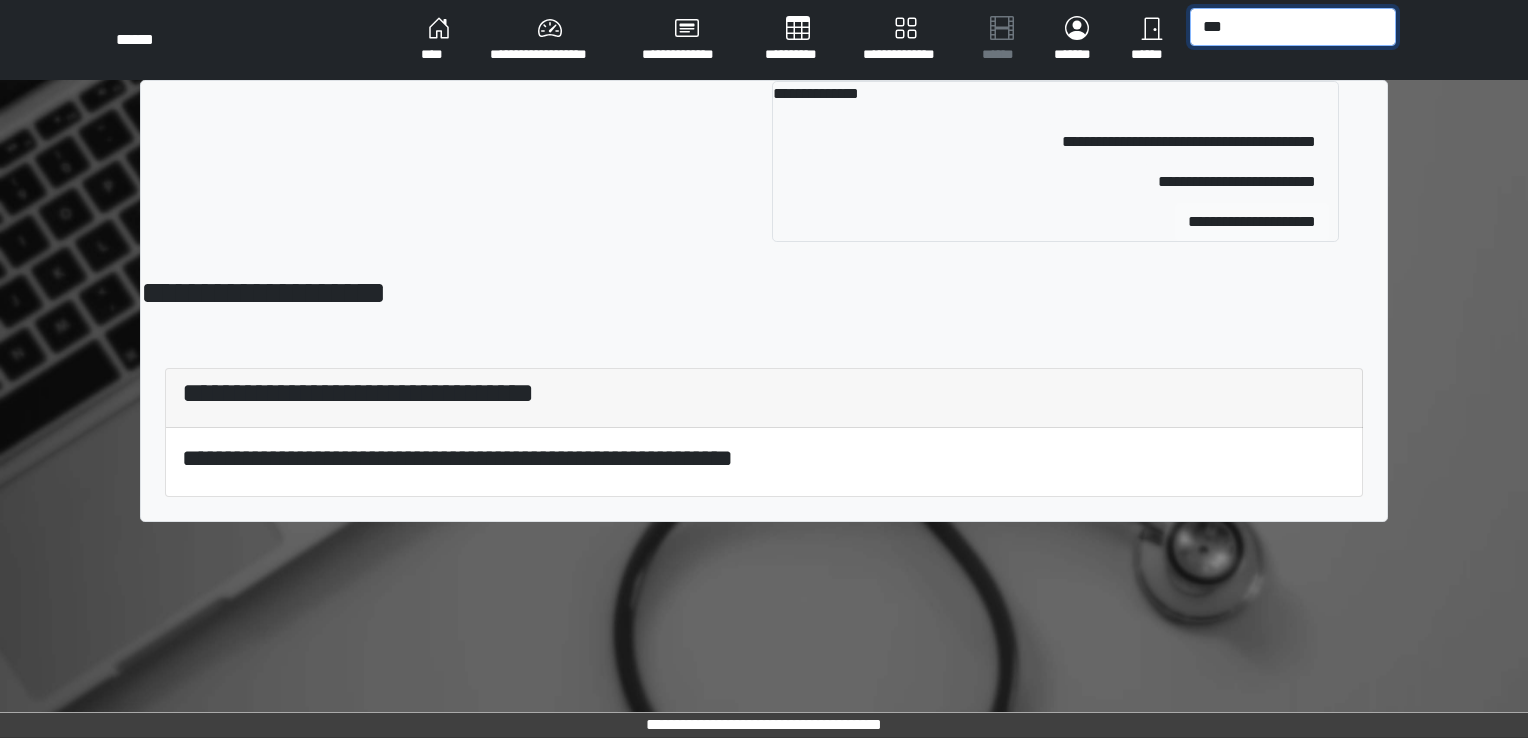 type on "***" 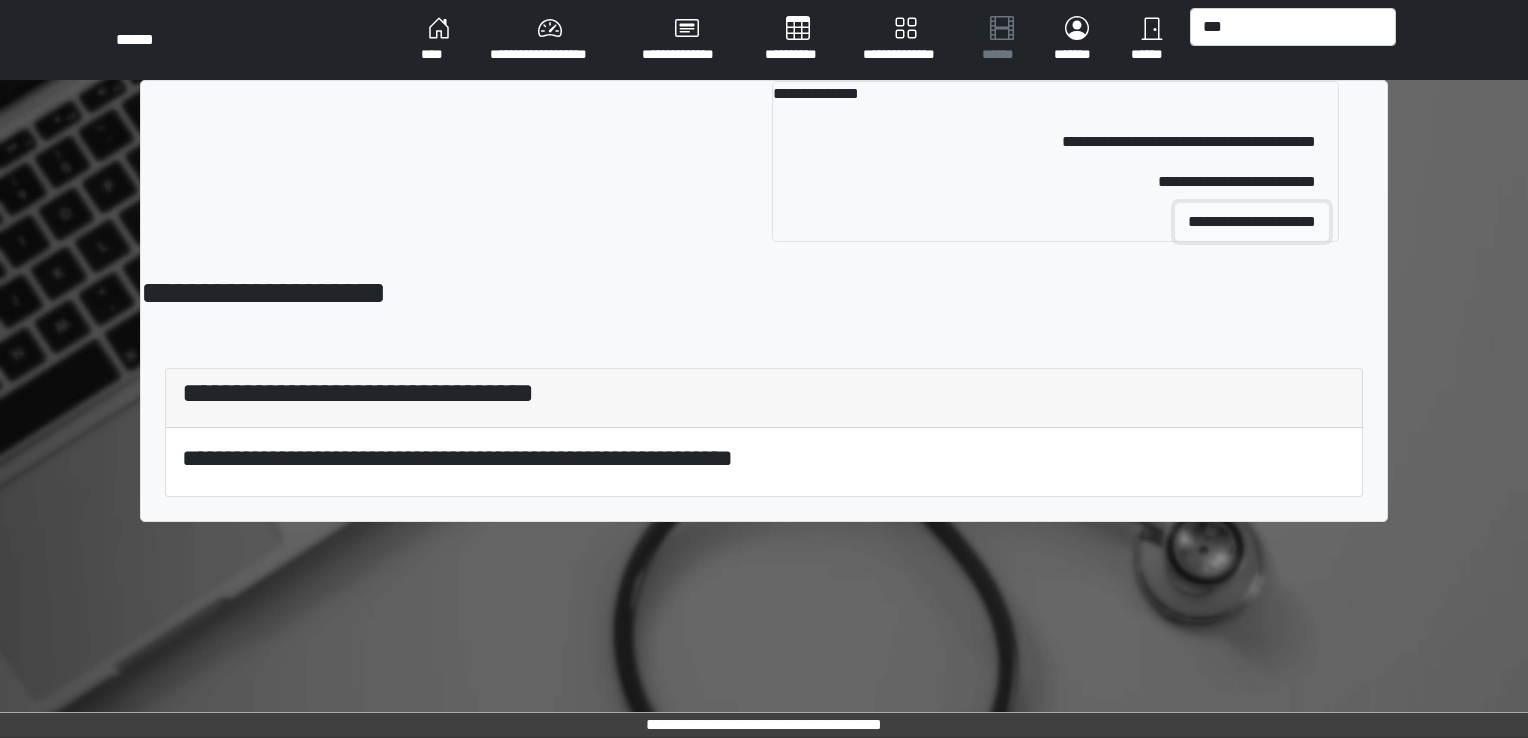 click on "**********" at bounding box center [1252, 222] 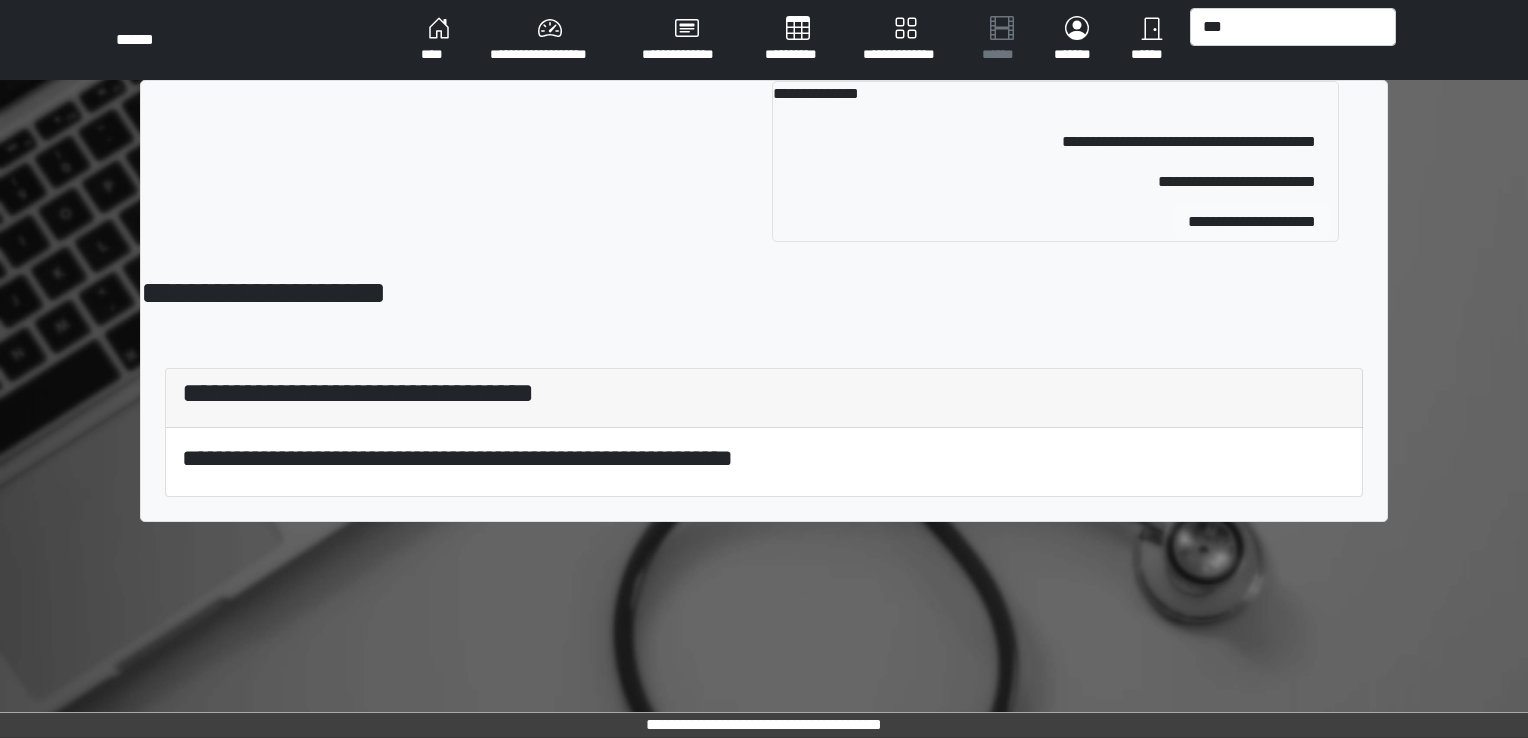 type 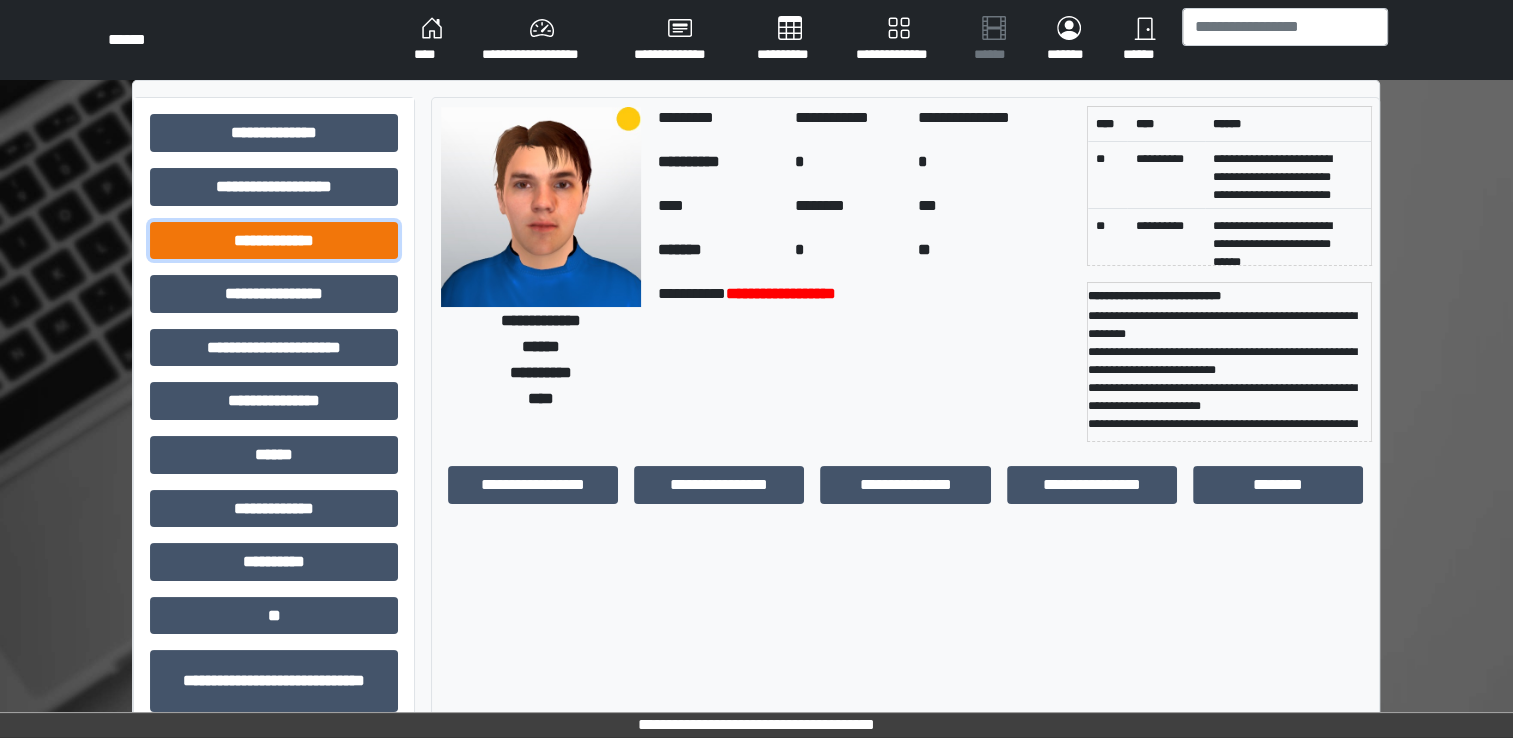 click on "**********" at bounding box center (274, 241) 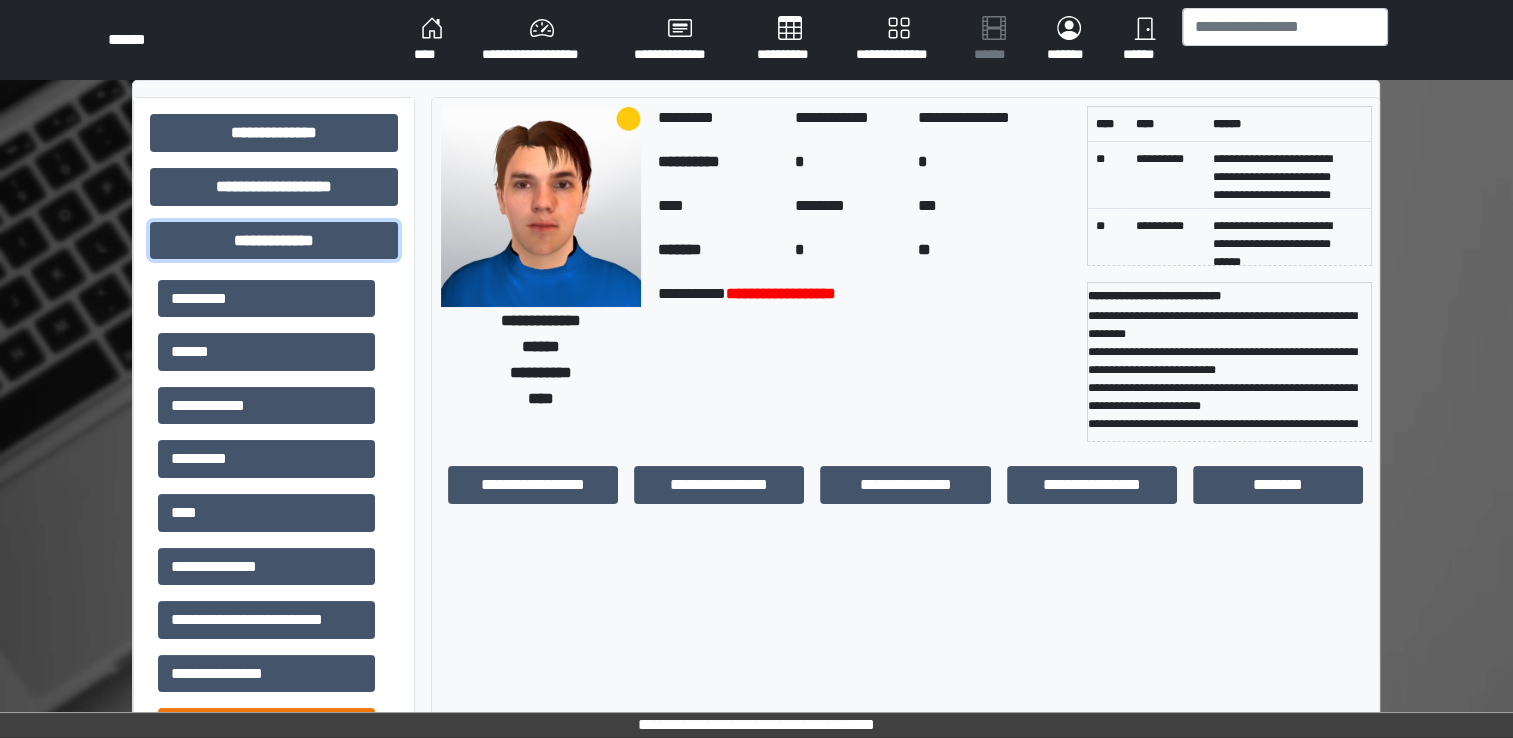 scroll, scrollTop: 700, scrollLeft: 0, axis: vertical 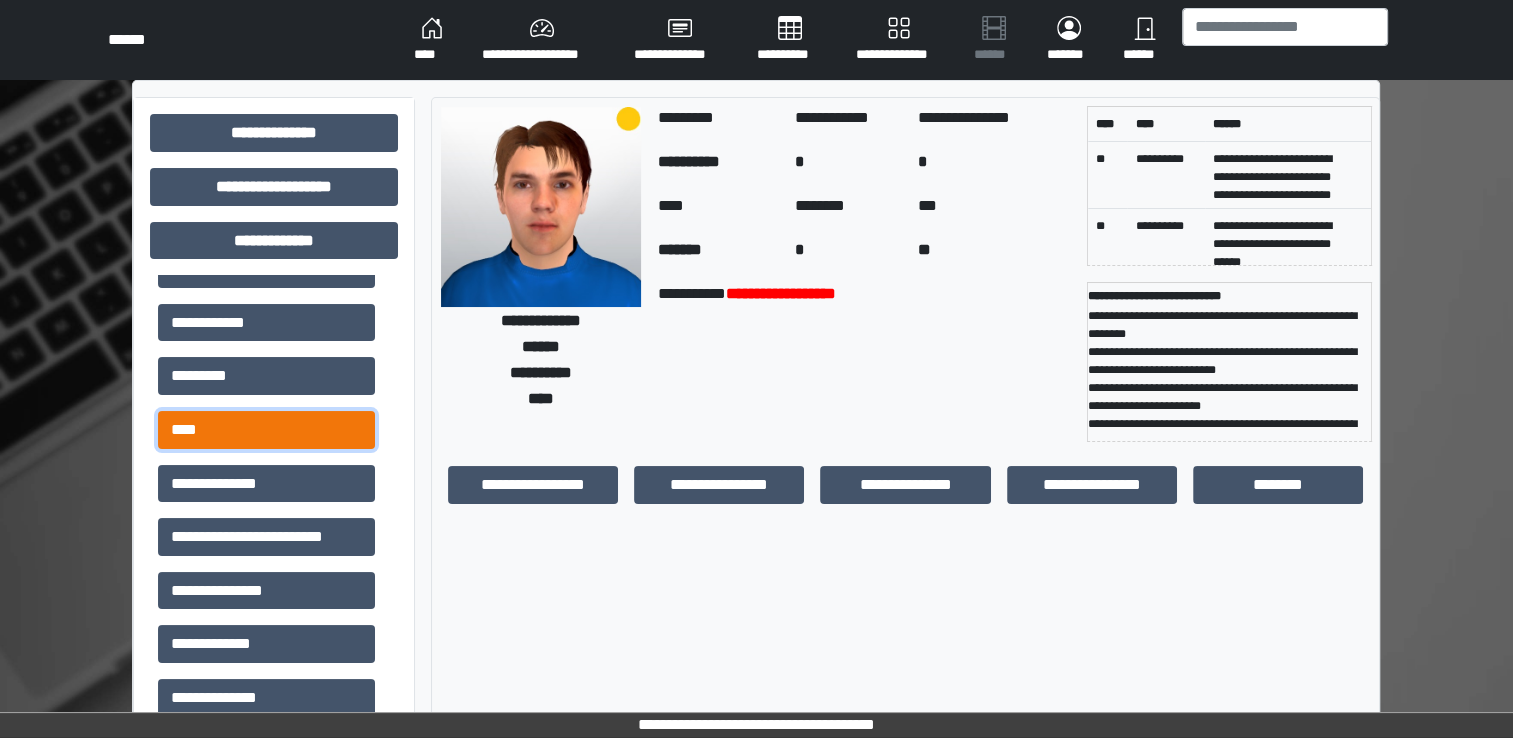click on "****" at bounding box center [266, 430] 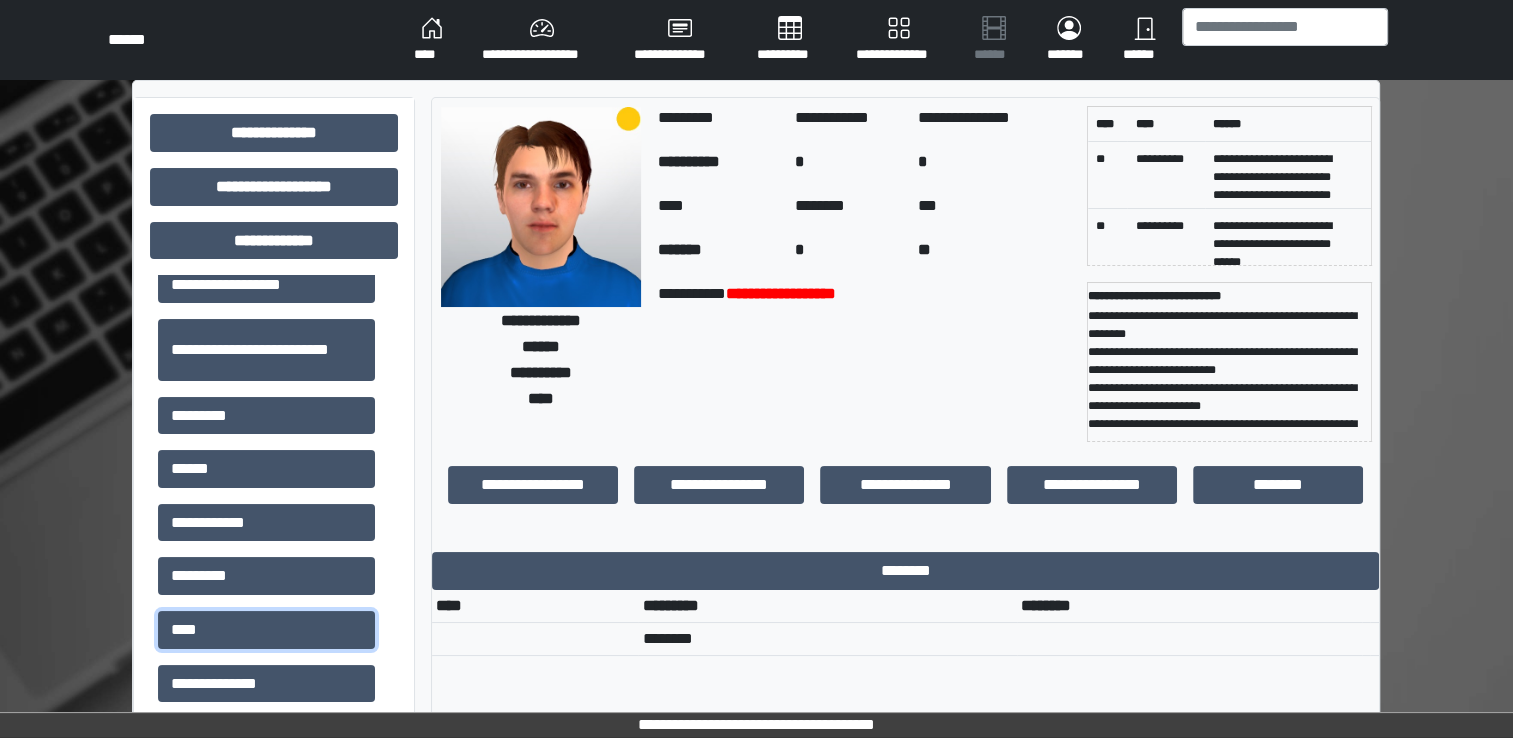 scroll, scrollTop: 500, scrollLeft: 0, axis: vertical 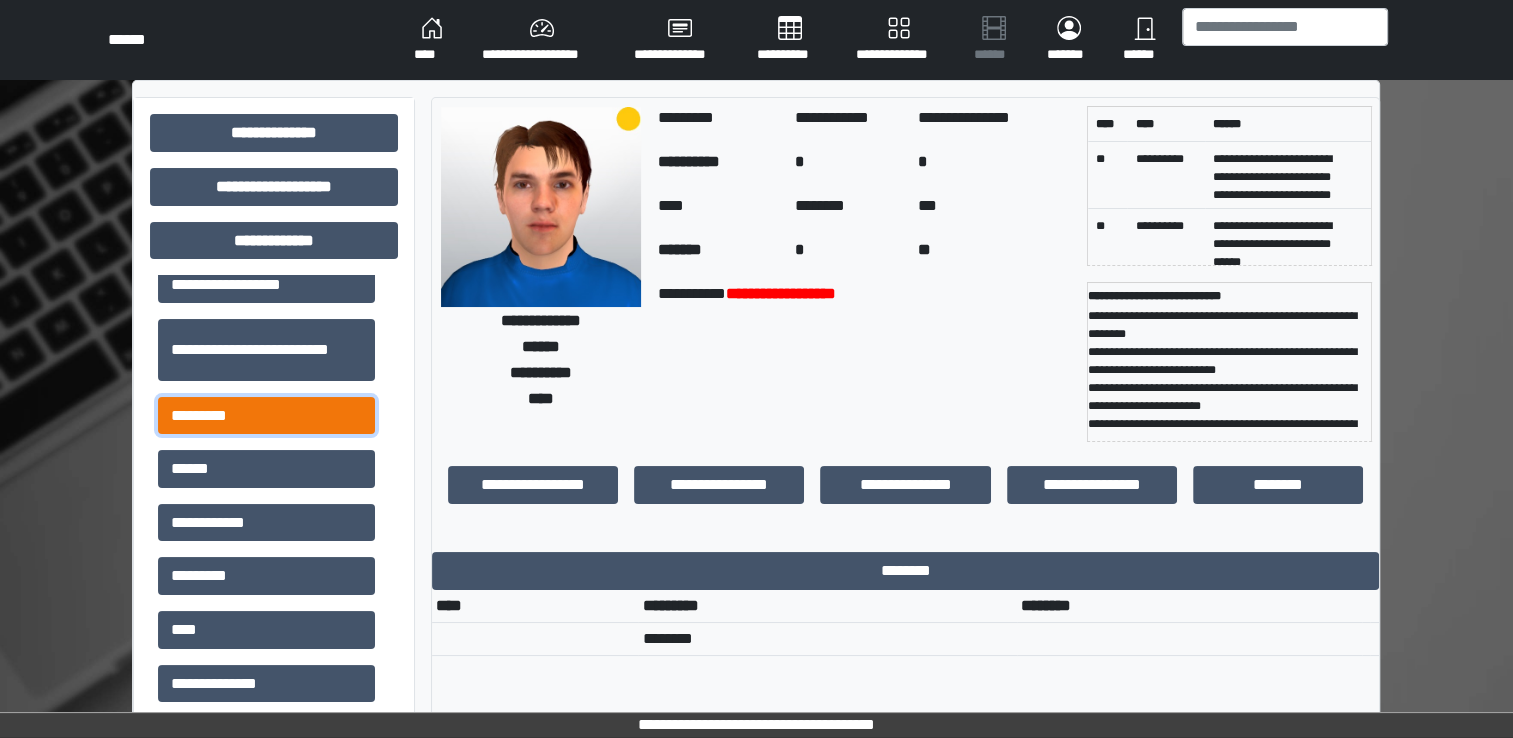 click on "*********" at bounding box center [266, 416] 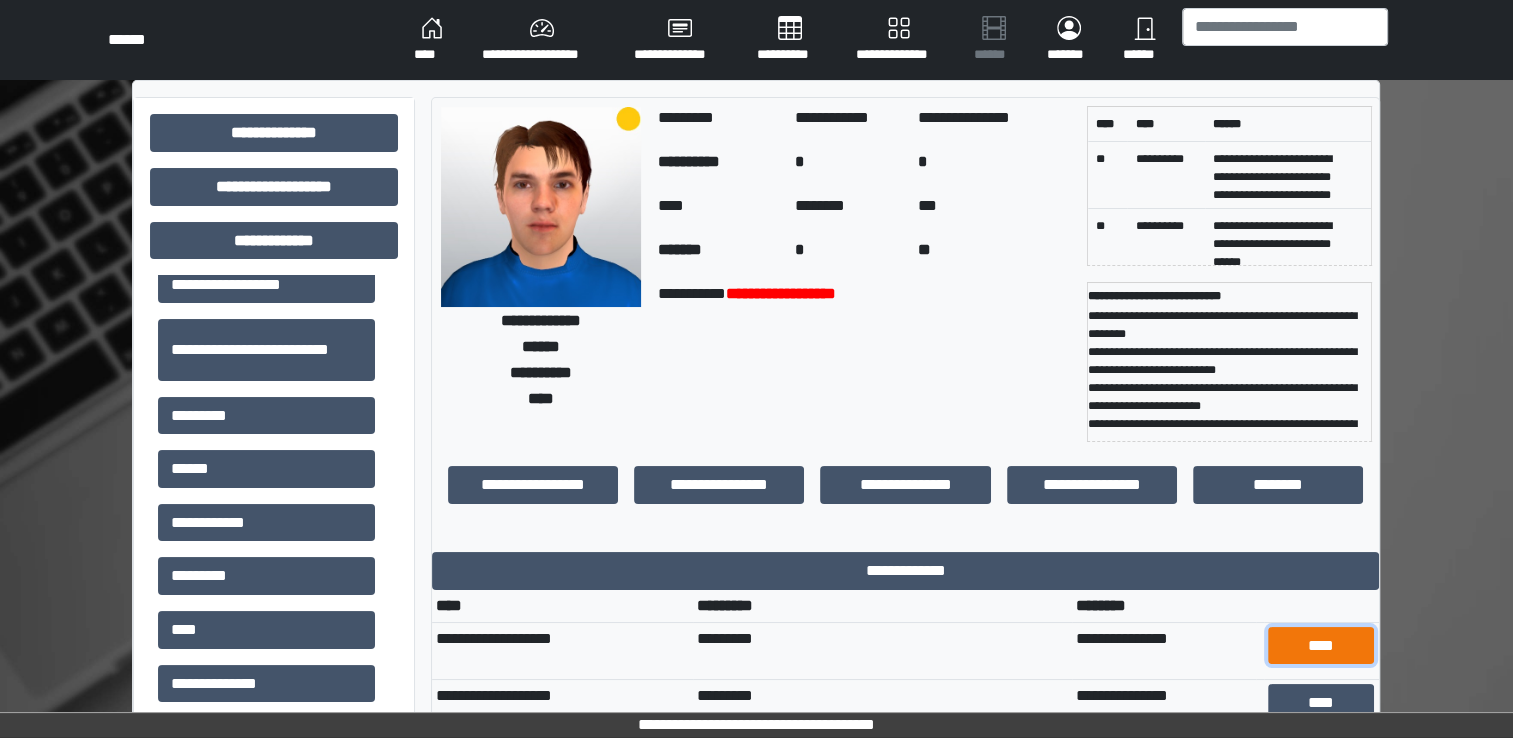 click on "****" at bounding box center [1321, 646] 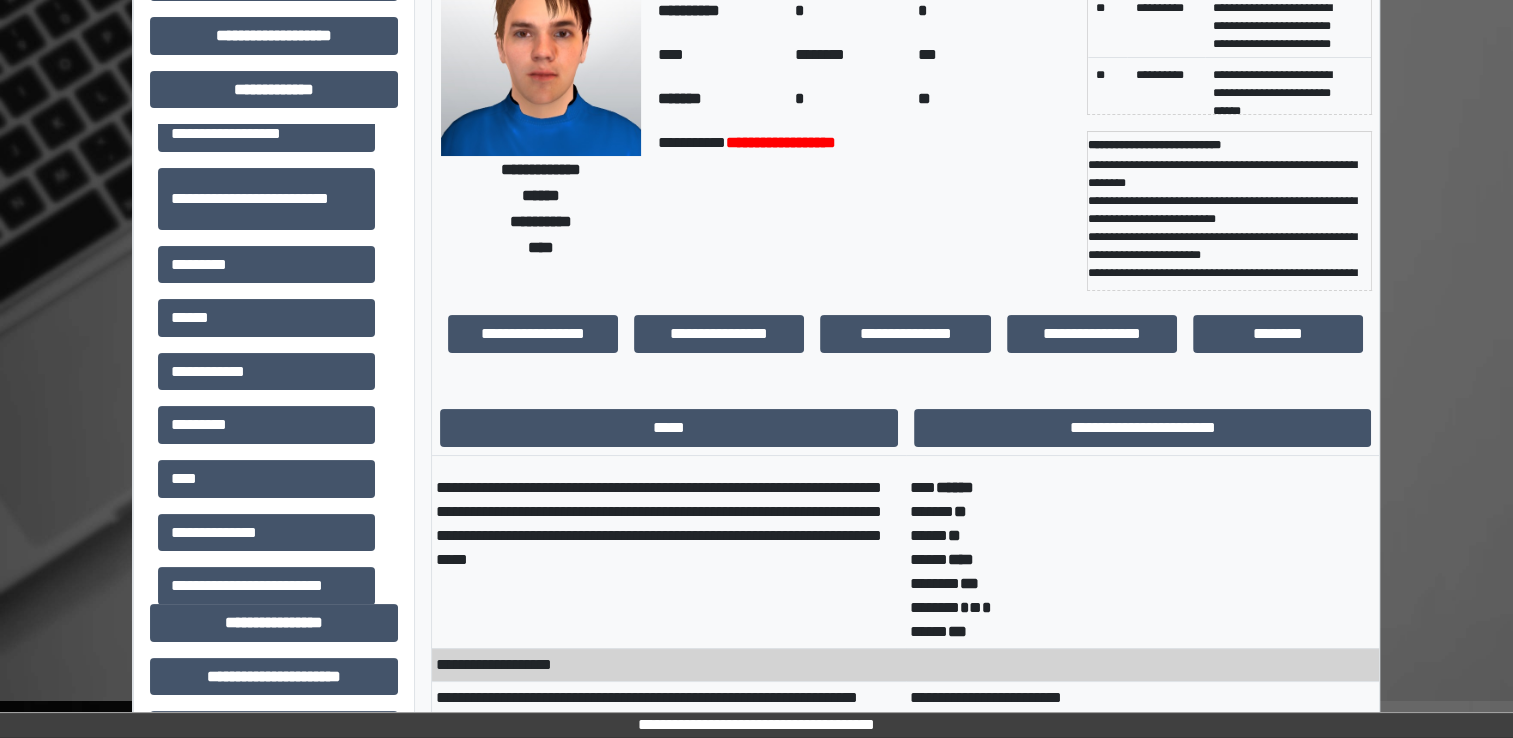 scroll, scrollTop: 200, scrollLeft: 0, axis: vertical 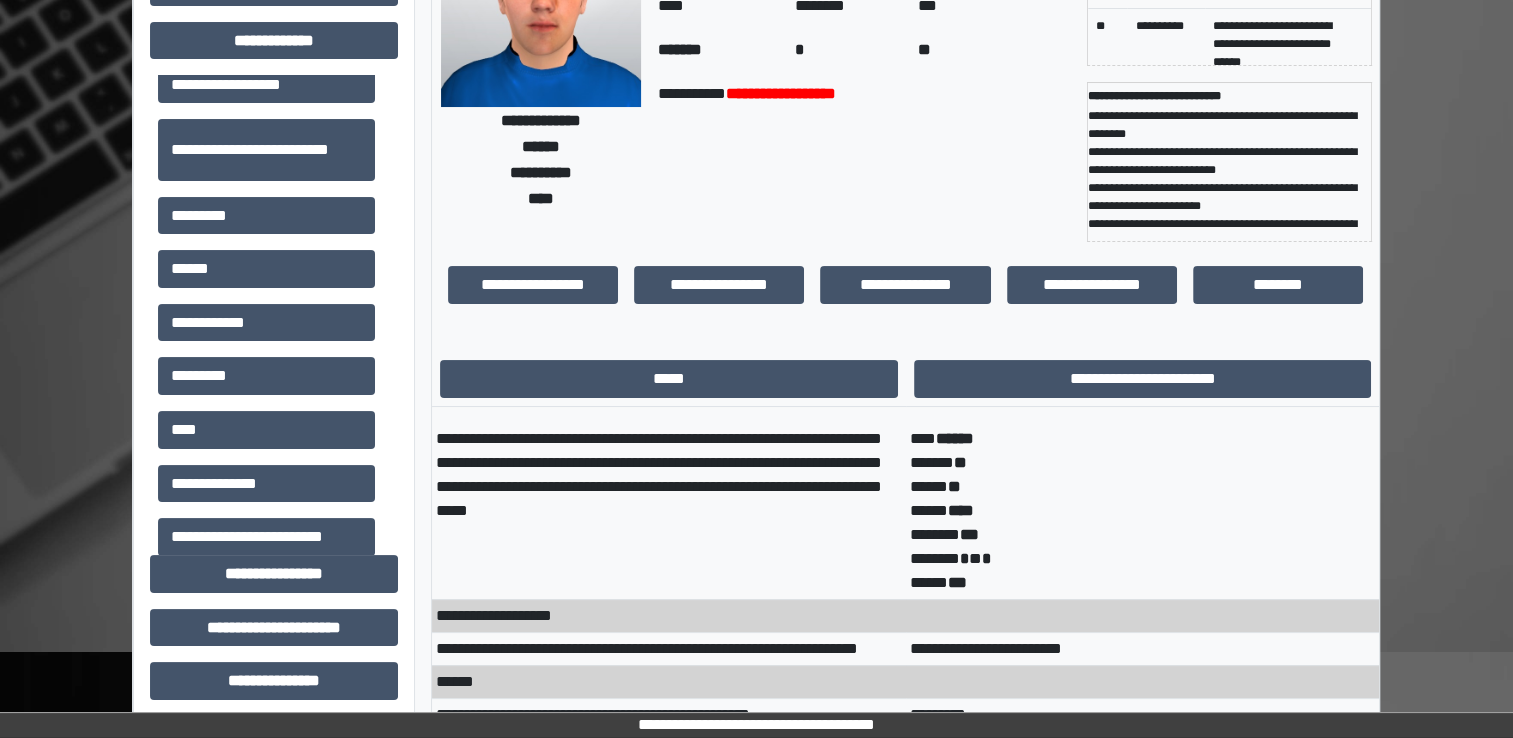 drag, startPoint x: 634, startPoint y: 634, endPoint x: 578, endPoint y: 556, distance: 96.02083 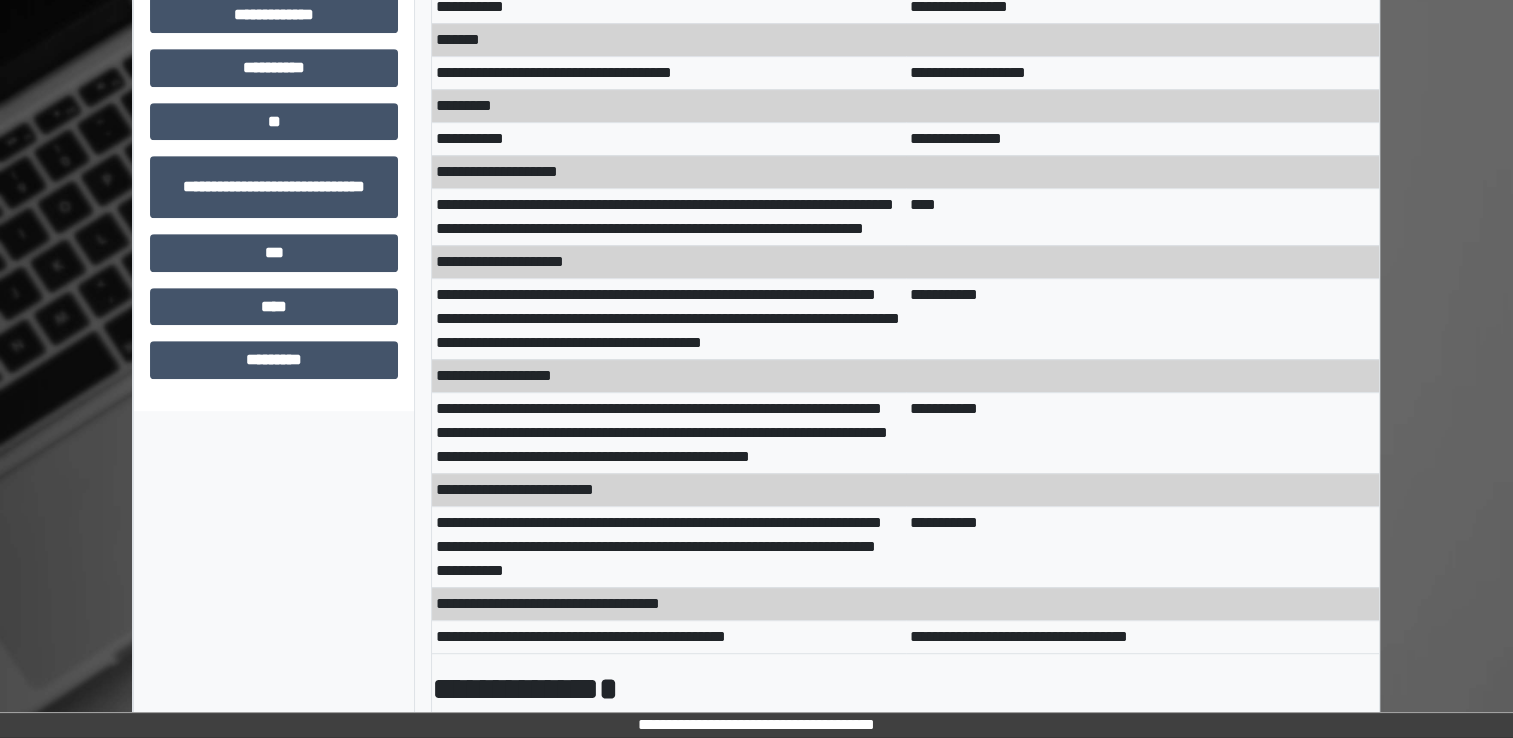 scroll, scrollTop: 1156, scrollLeft: 0, axis: vertical 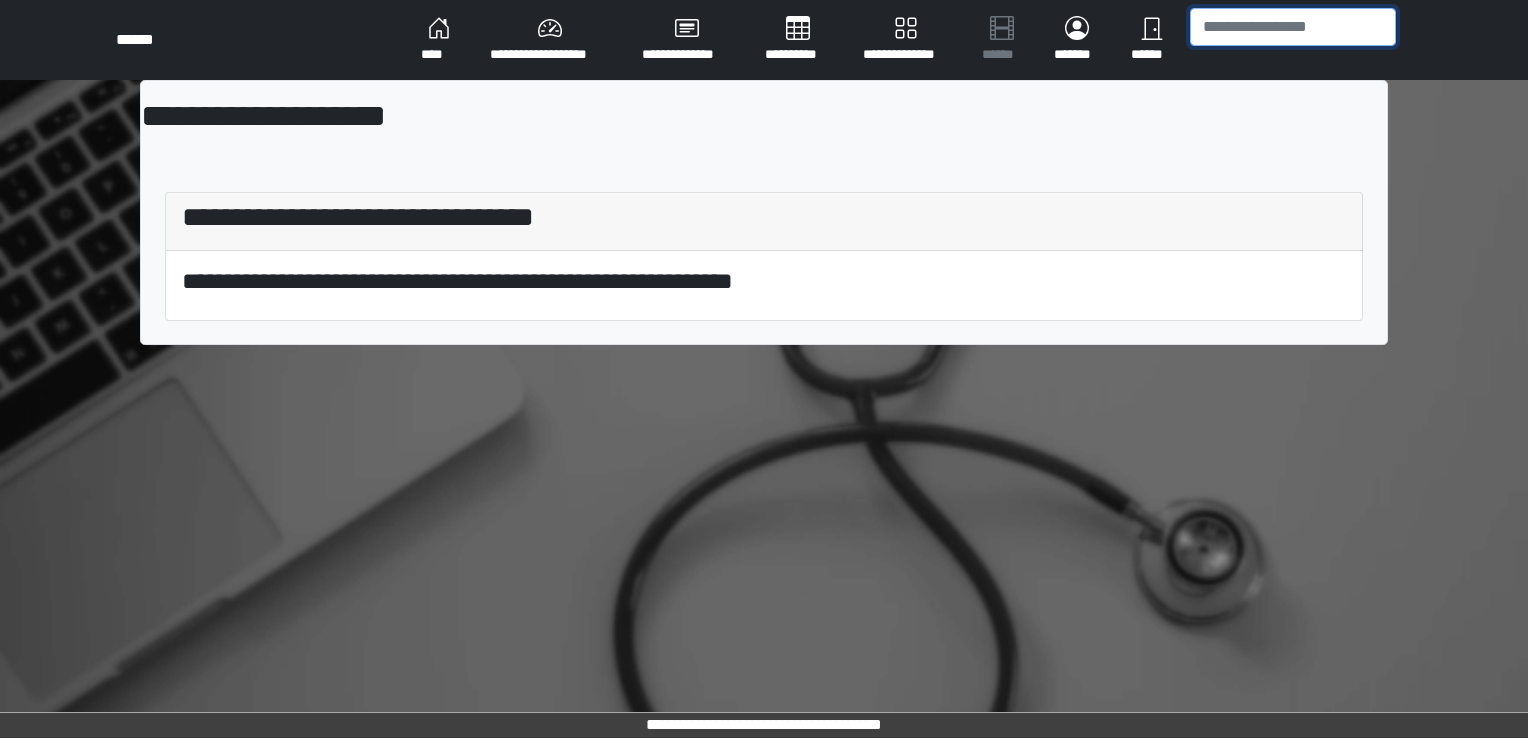 click at bounding box center [1293, 27] 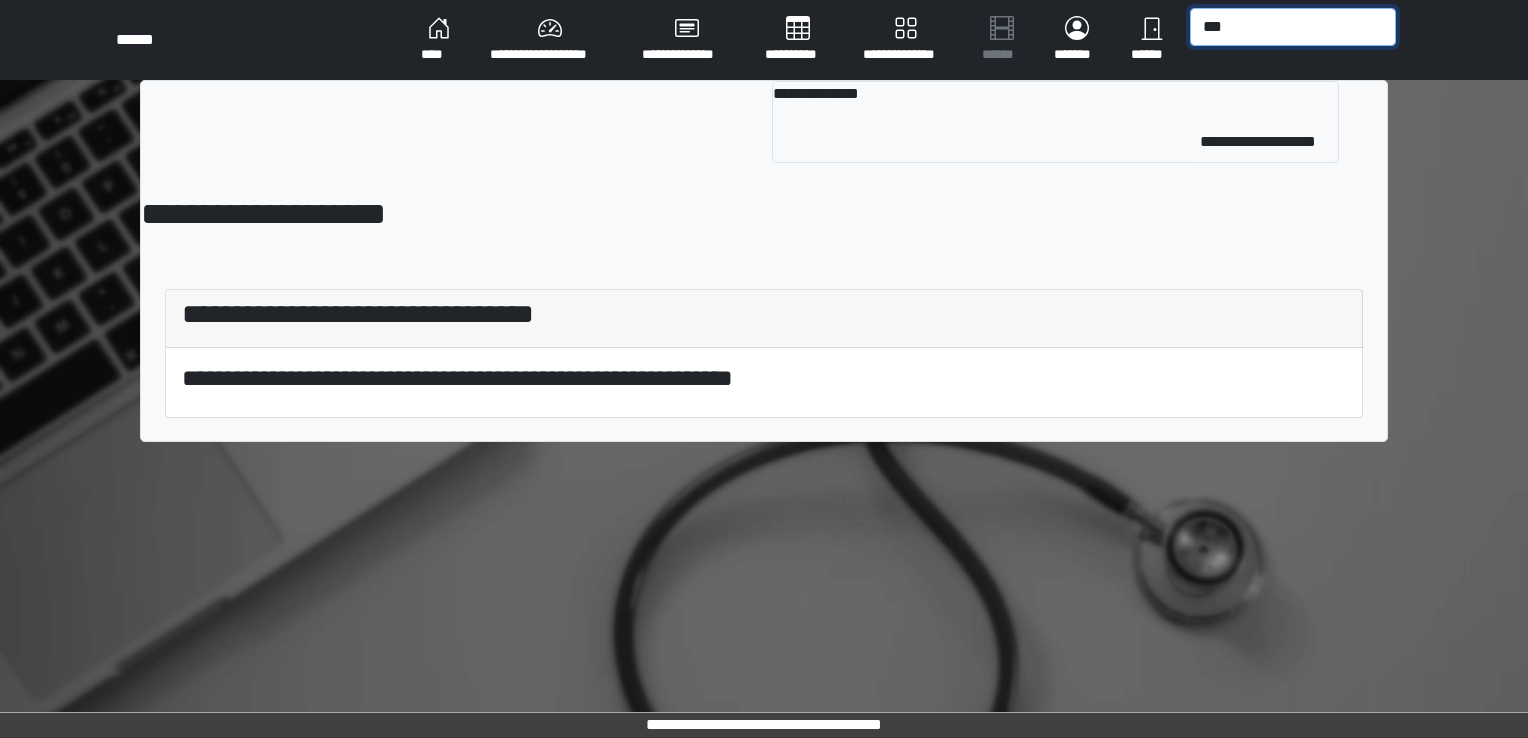 type on "***" 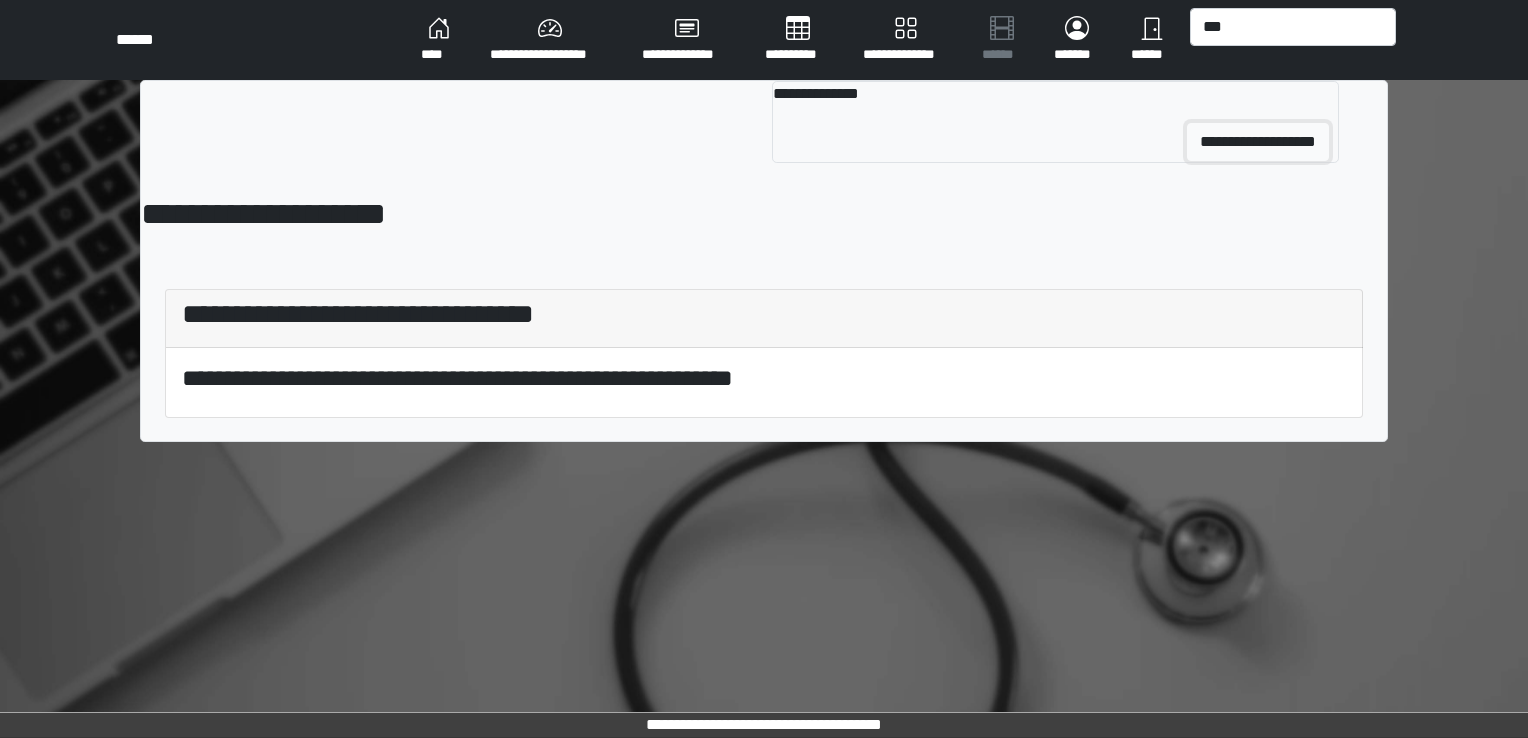 click on "**********" at bounding box center (1258, 142) 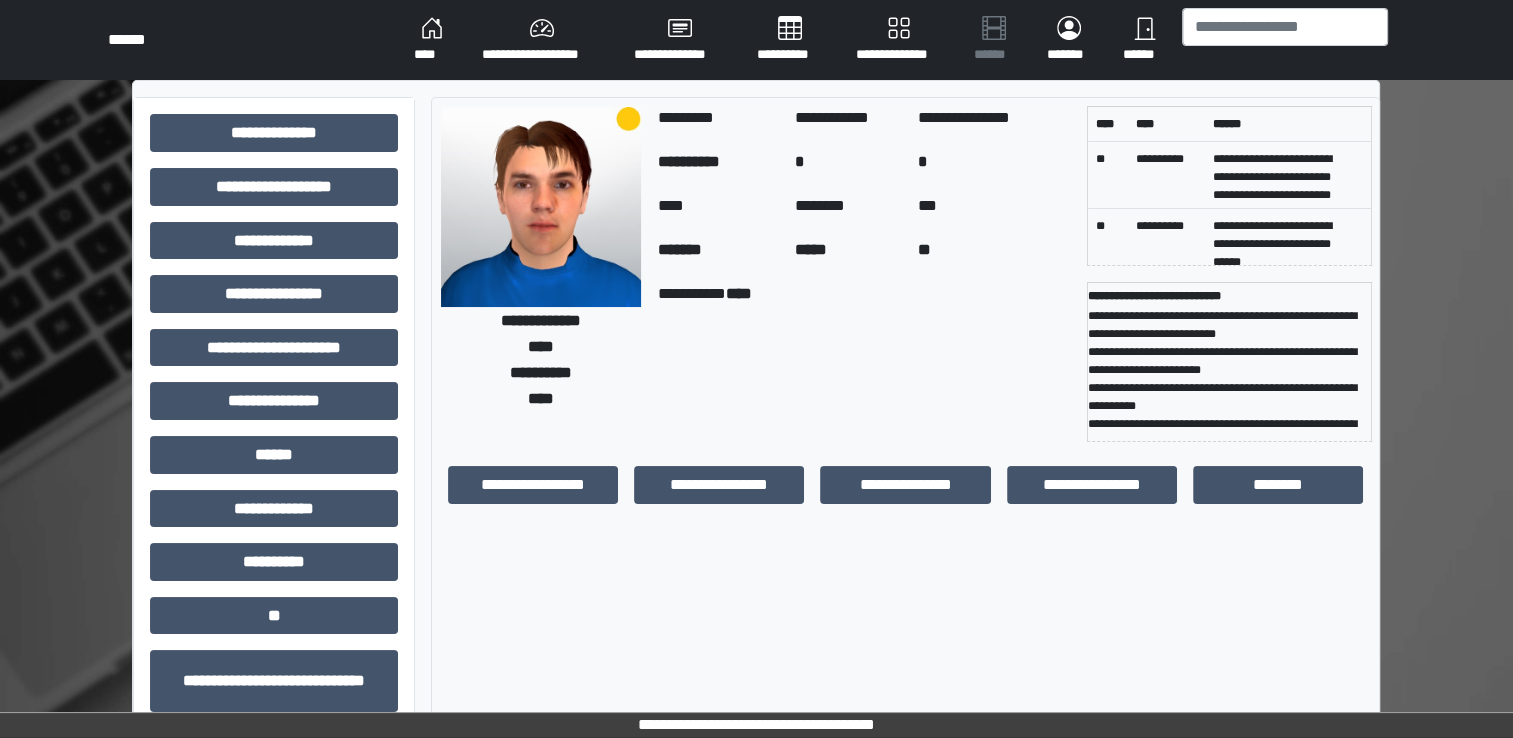 click on "**********" at bounding box center [274, 501] 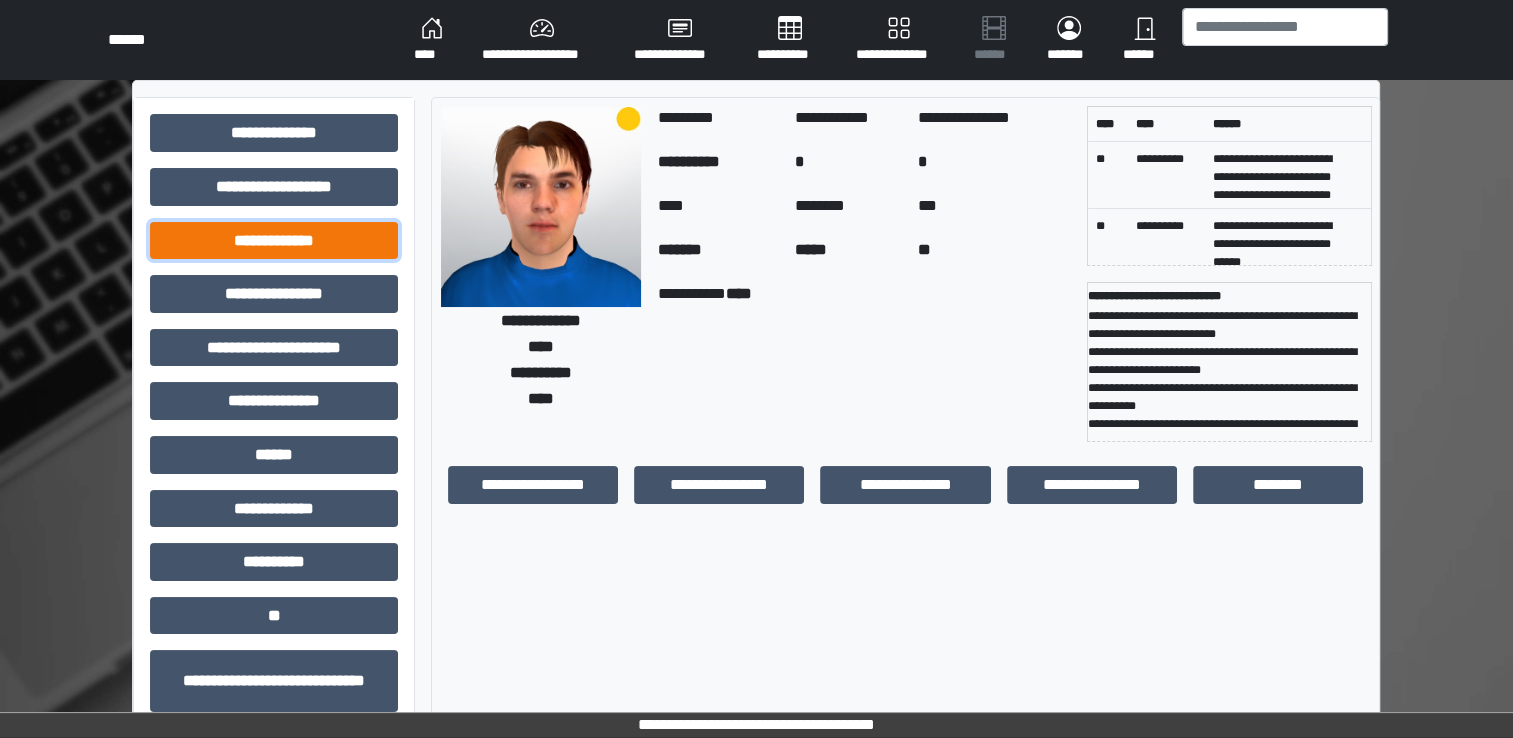 click on "**********" at bounding box center (274, 241) 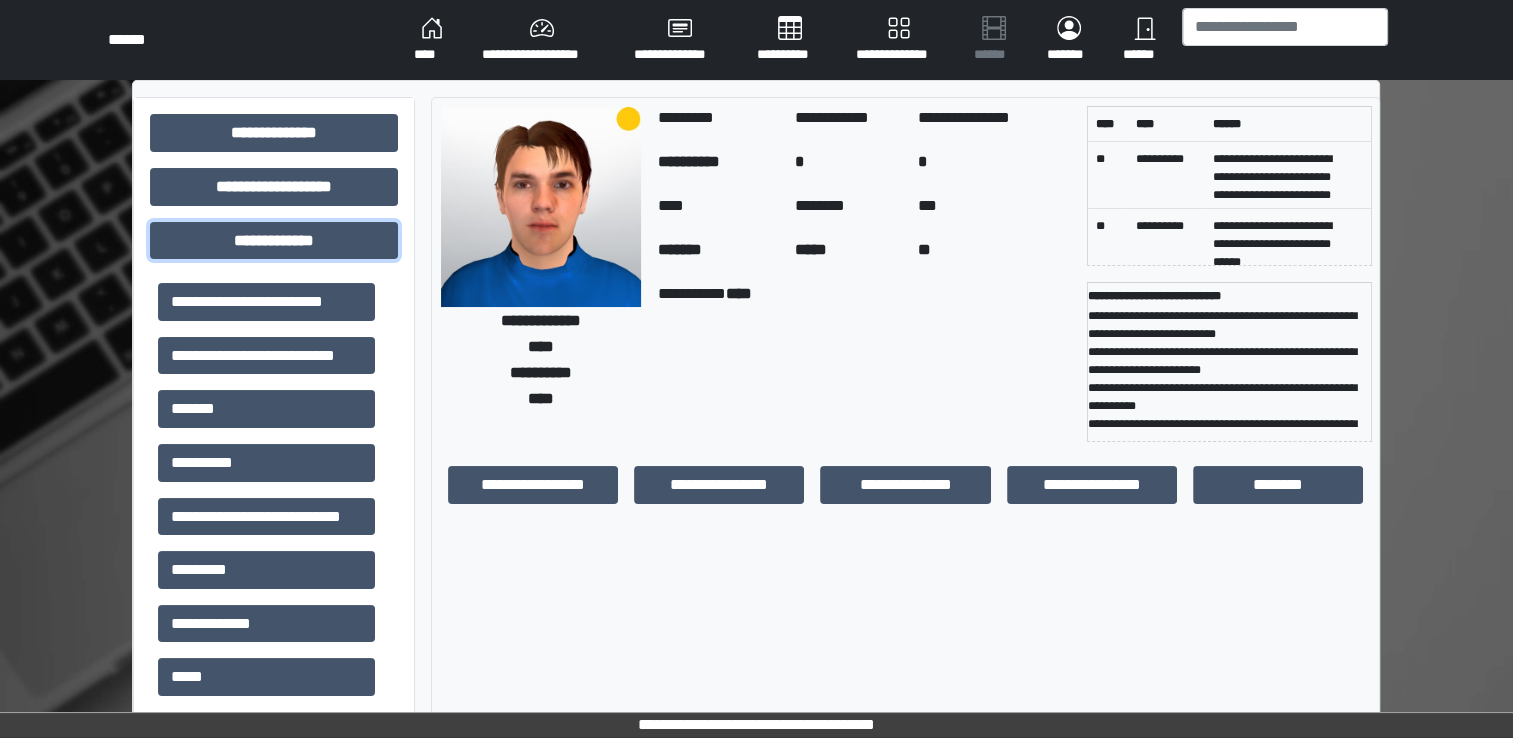 scroll, scrollTop: 300, scrollLeft: 0, axis: vertical 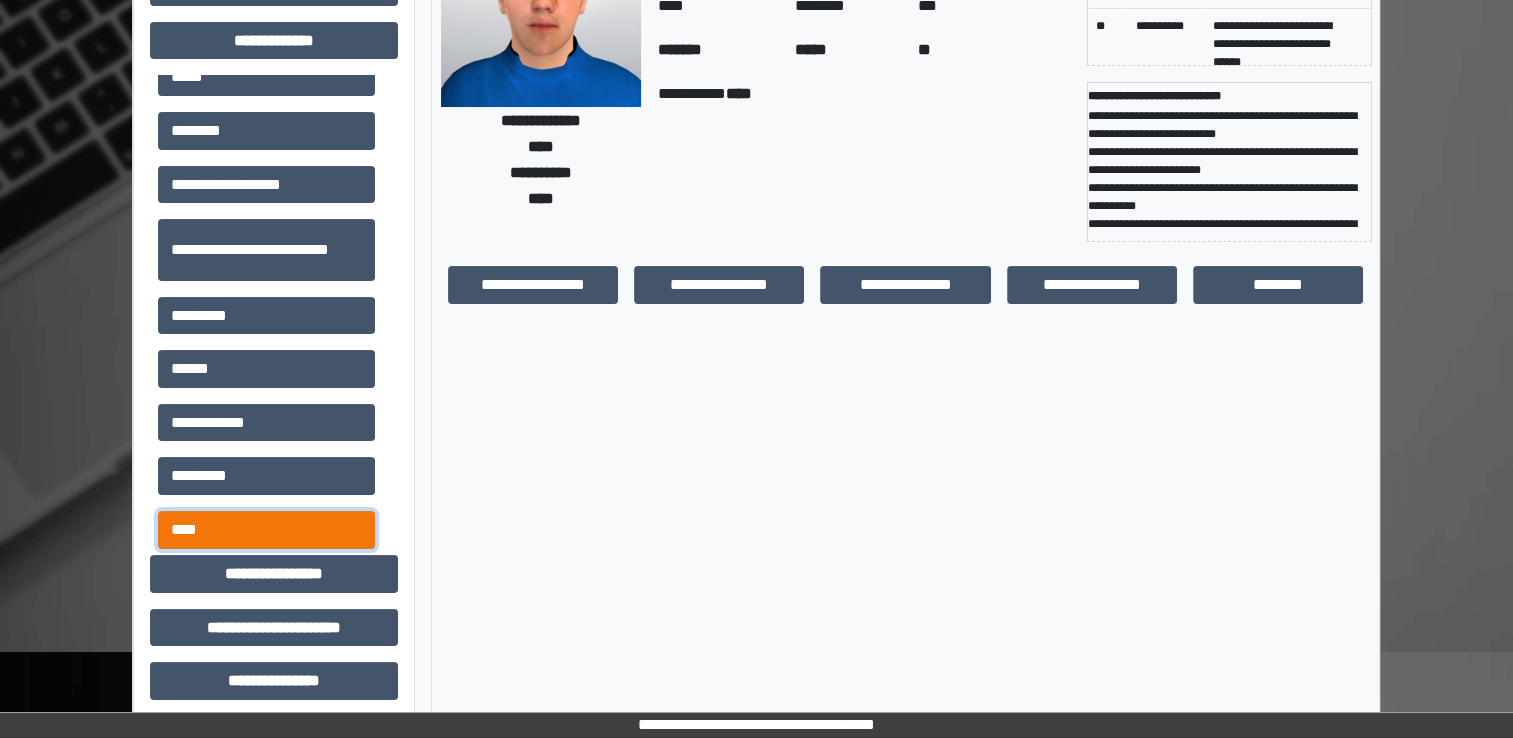 click on "****" at bounding box center [266, 530] 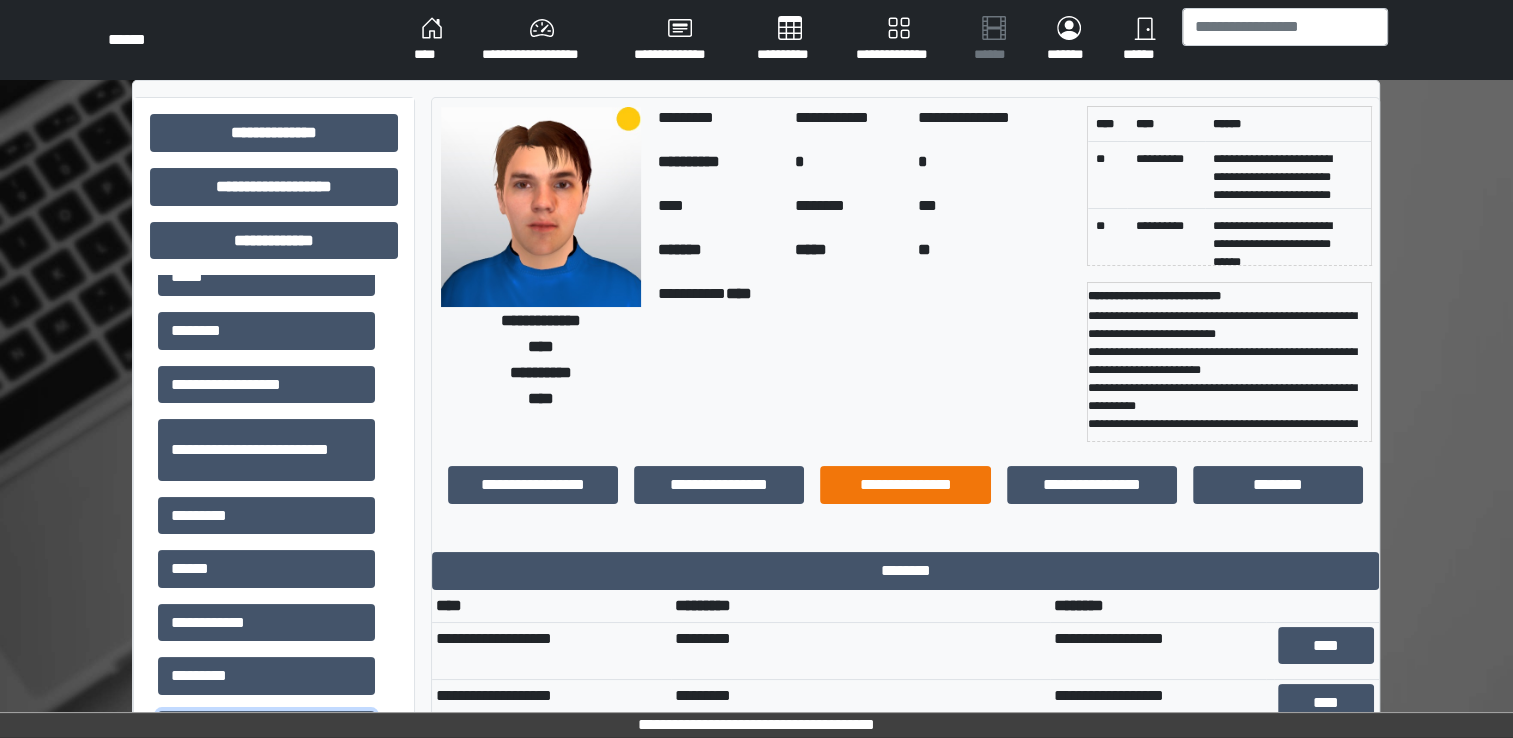 scroll, scrollTop: 0, scrollLeft: 0, axis: both 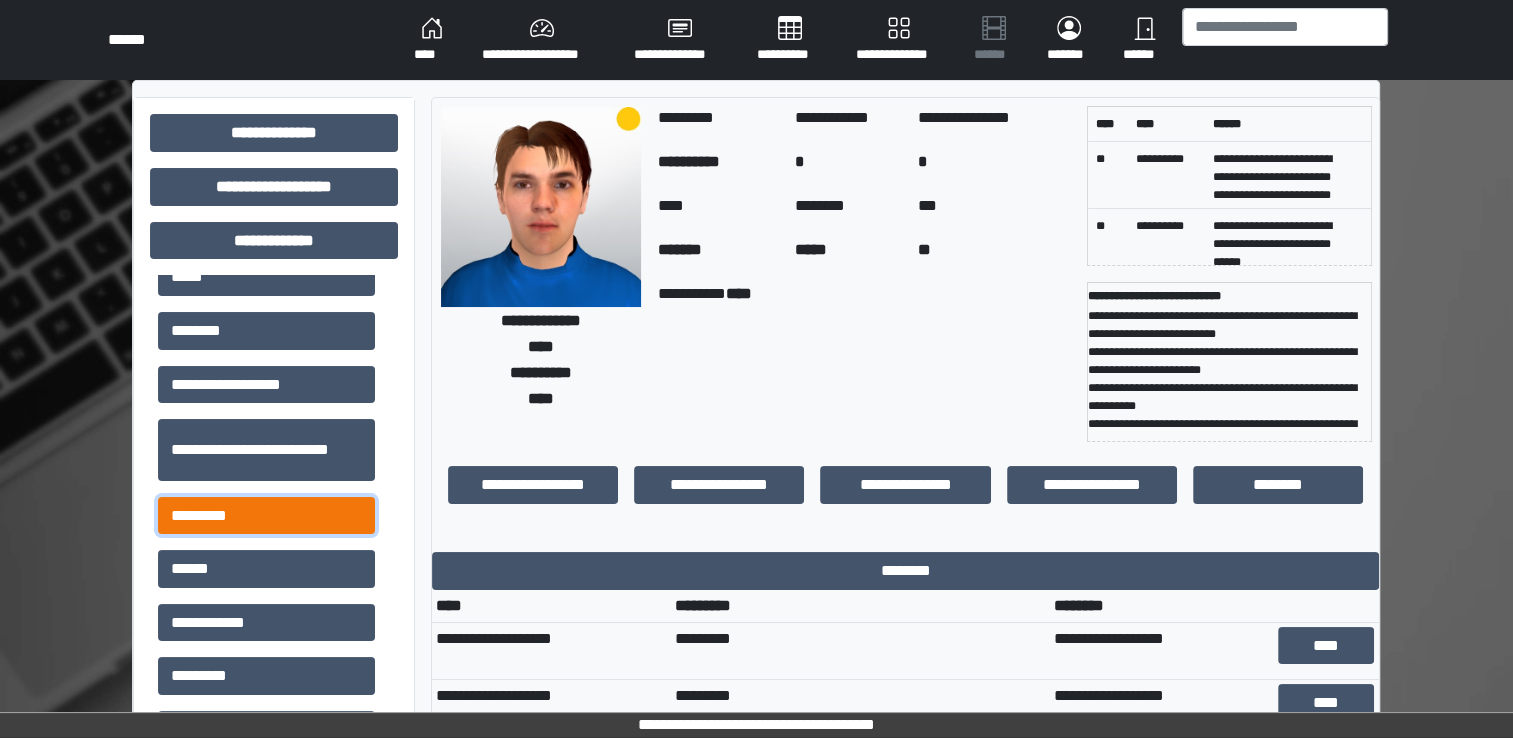 click on "*********" at bounding box center [266, 516] 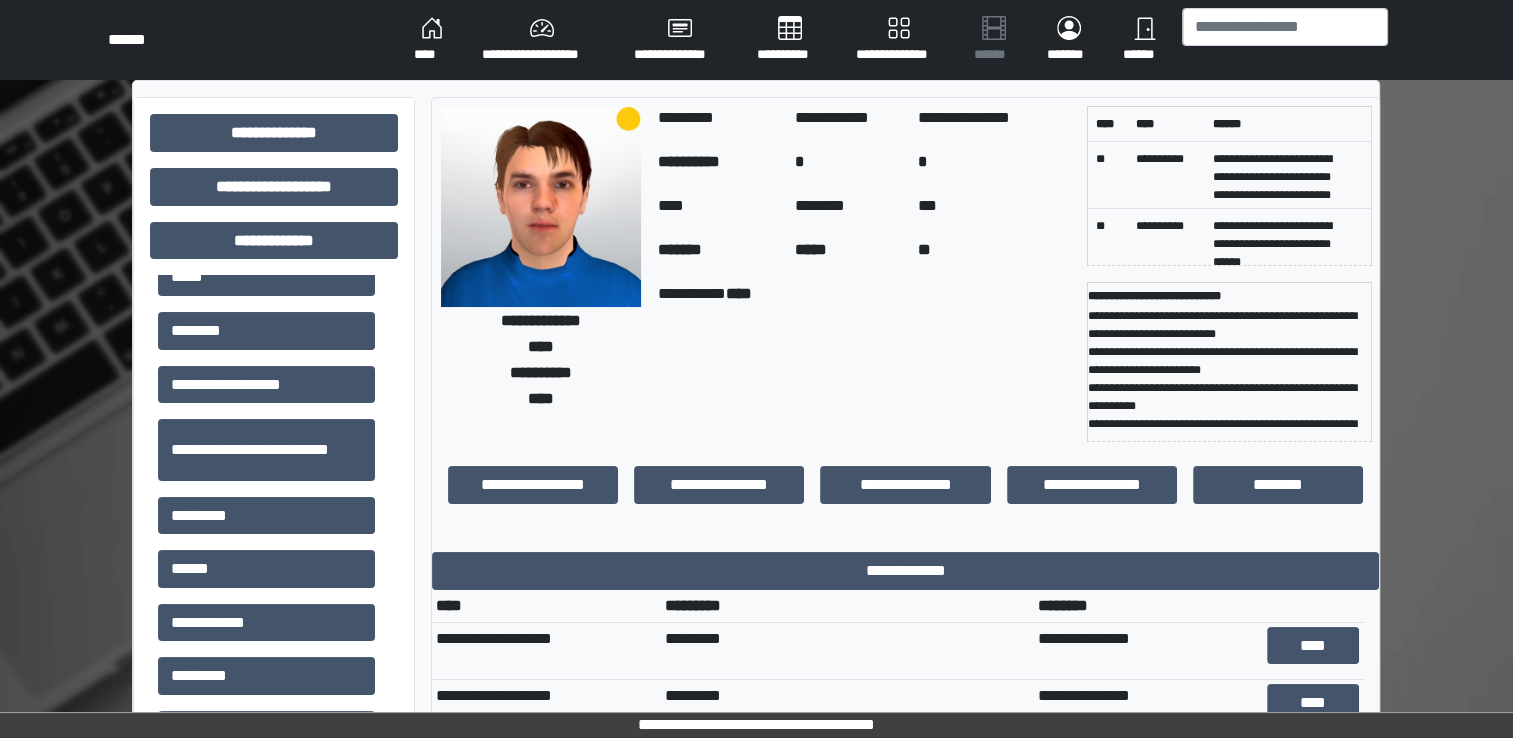 drag, startPoint x: 287, startPoint y: 518, endPoint x: 277, endPoint y: 549, distance: 32.572994 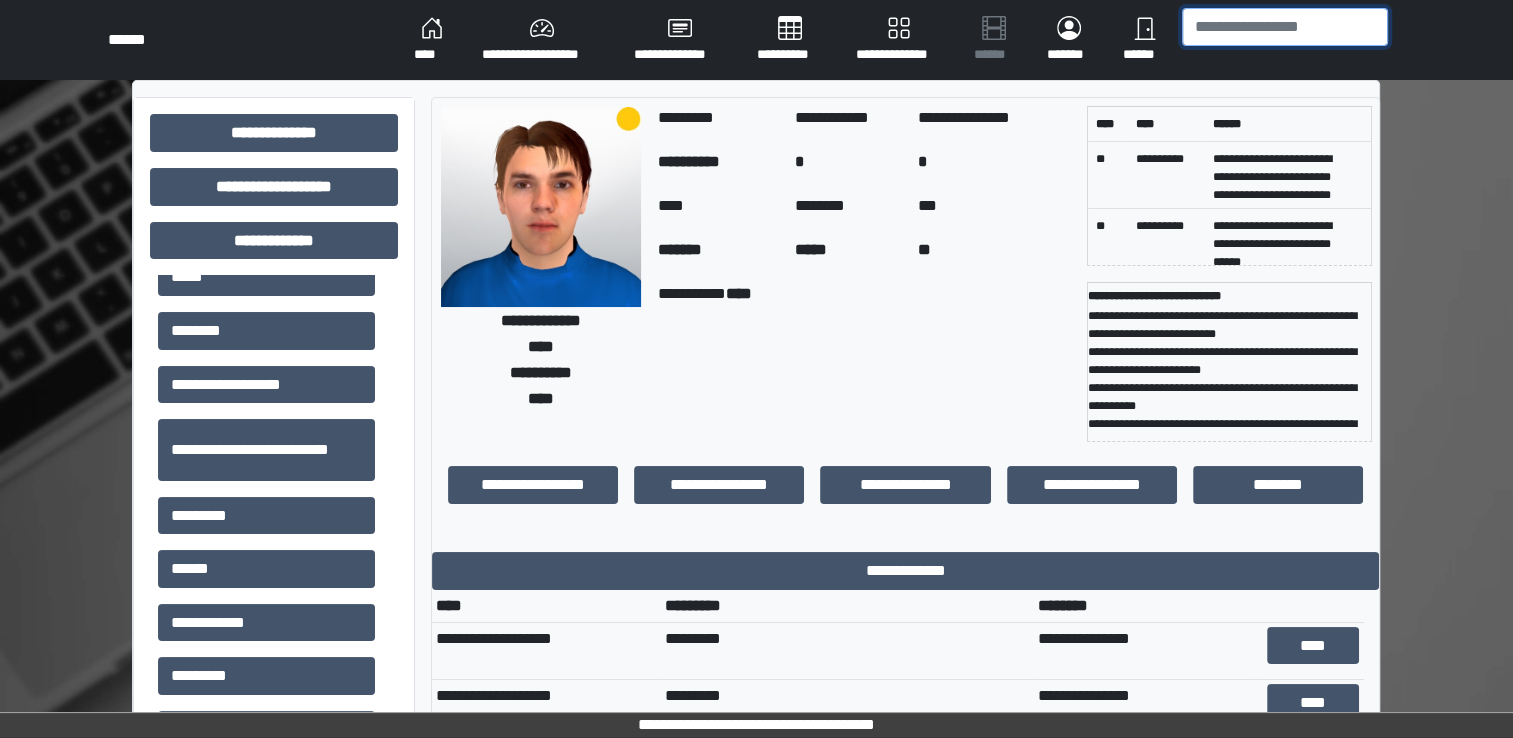 click at bounding box center [1285, 27] 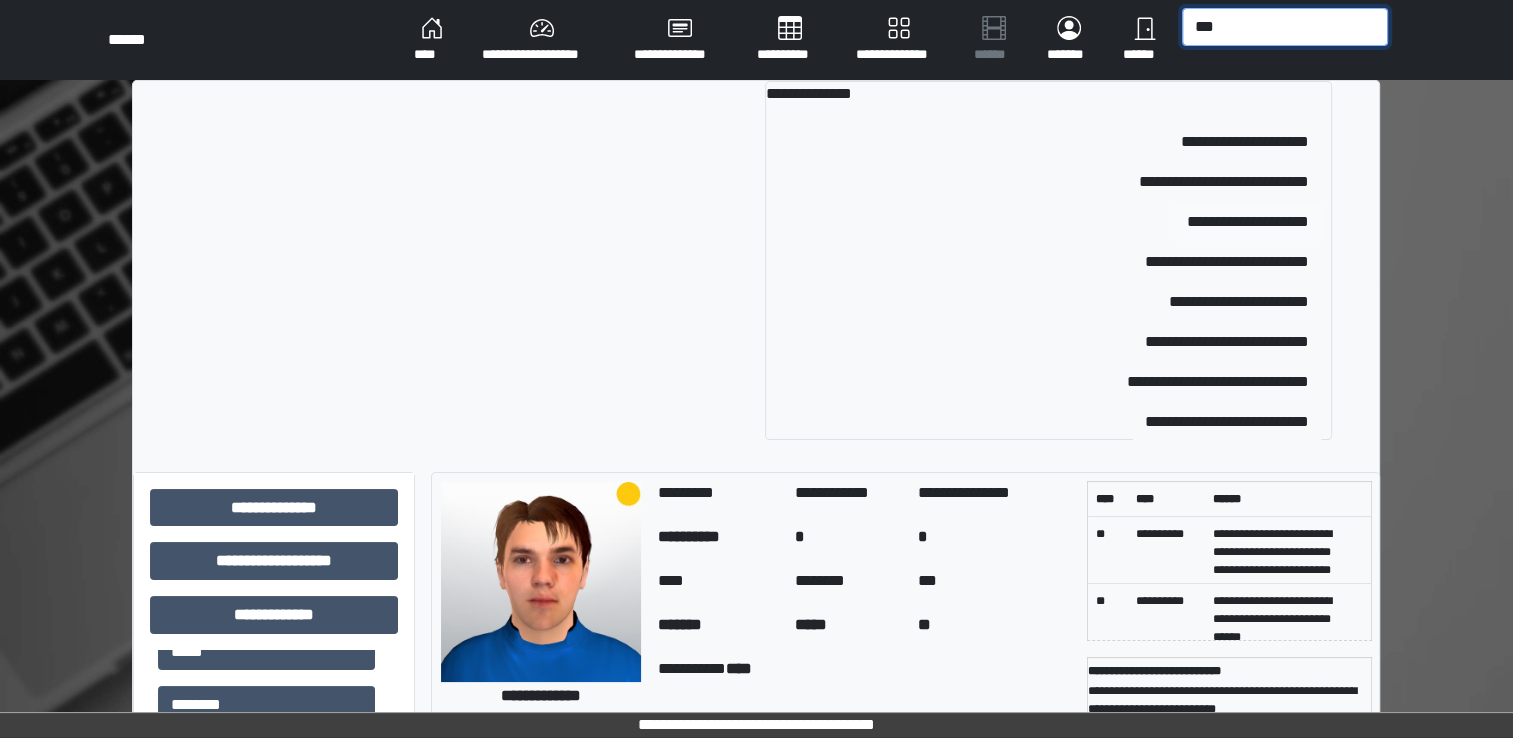 type on "***" 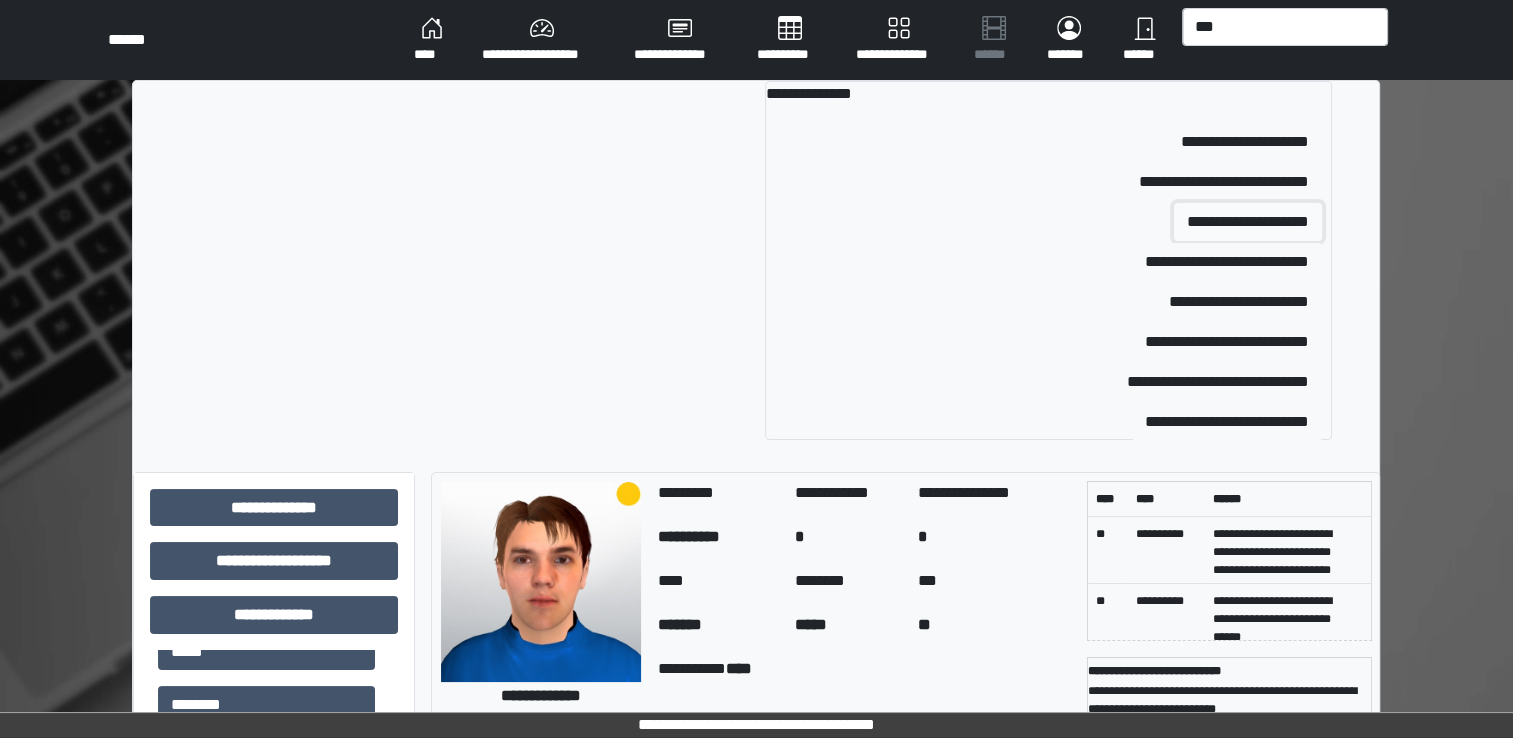 click on "**********" at bounding box center [1248, 222] 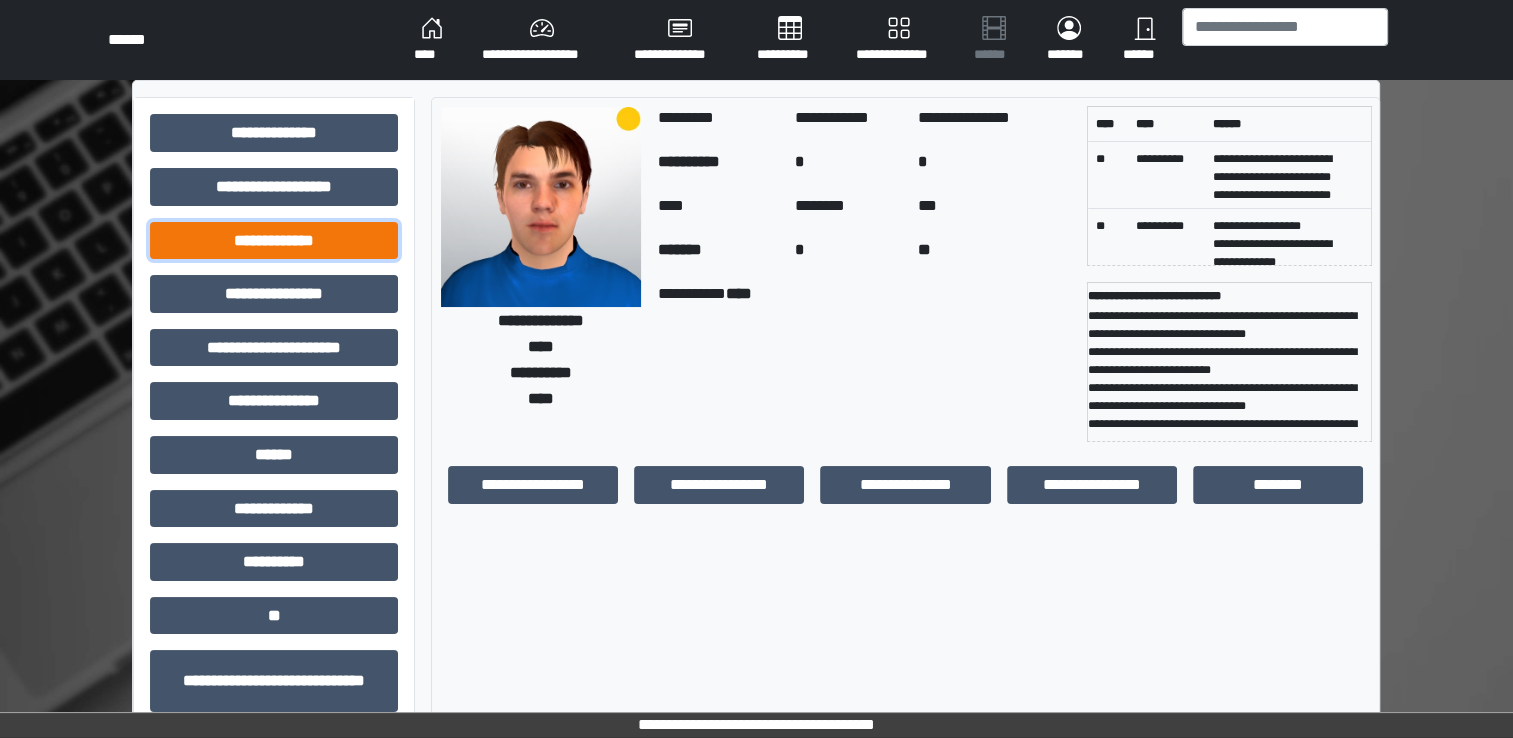 click on "**********" at bounding box center [274, 241] 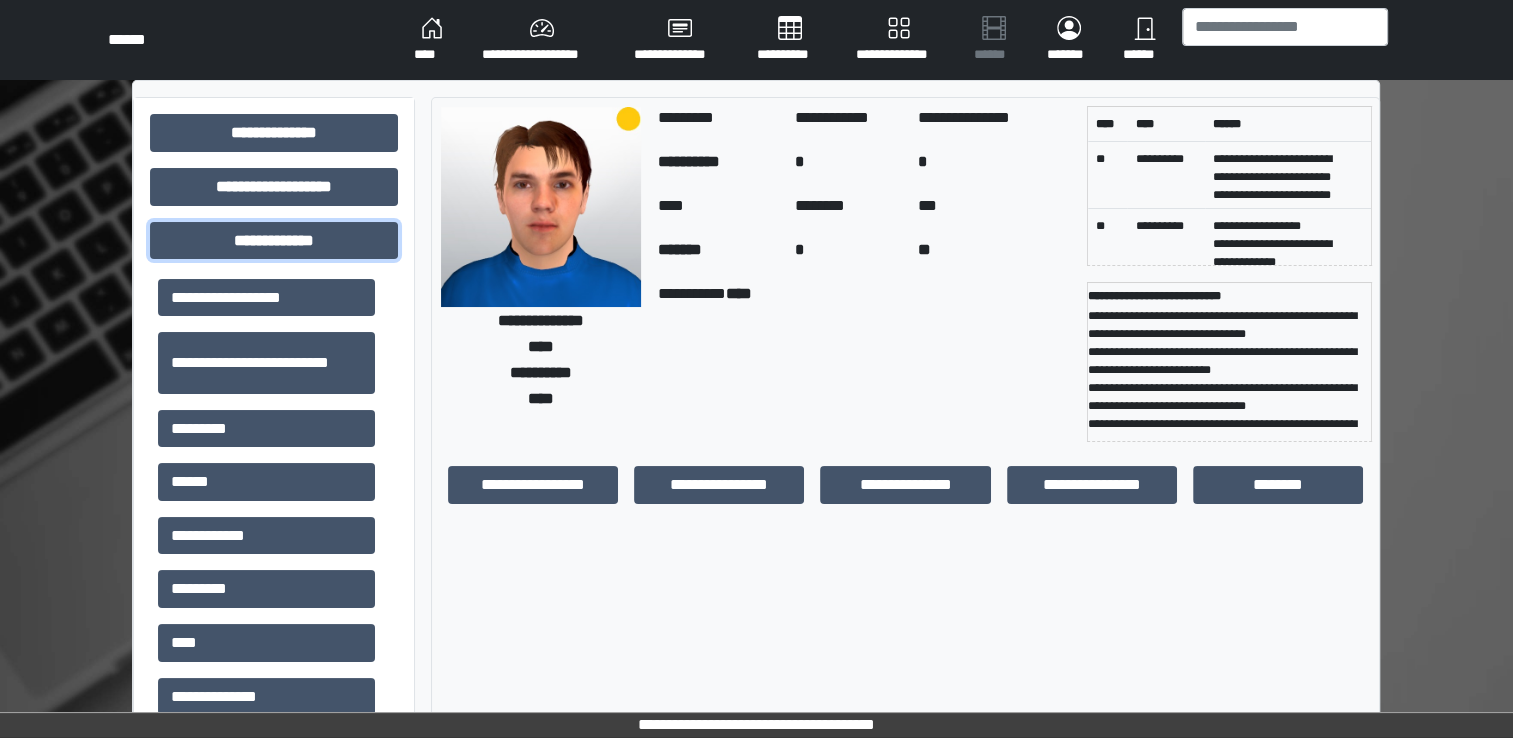 scroll, scrollTop: 500, scrollLeft: 0, axis: vertical 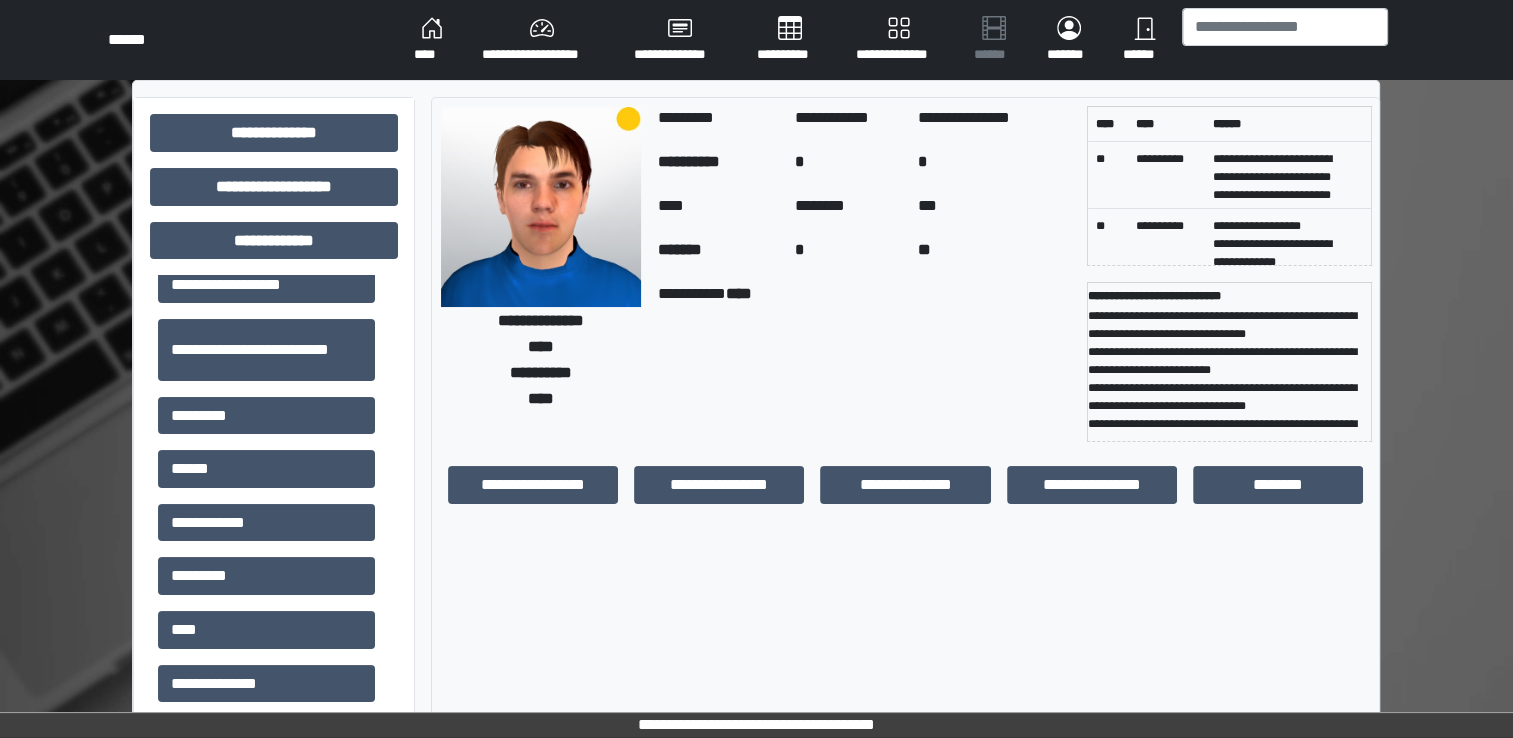 click on "****" at bounding box center (266, 630) 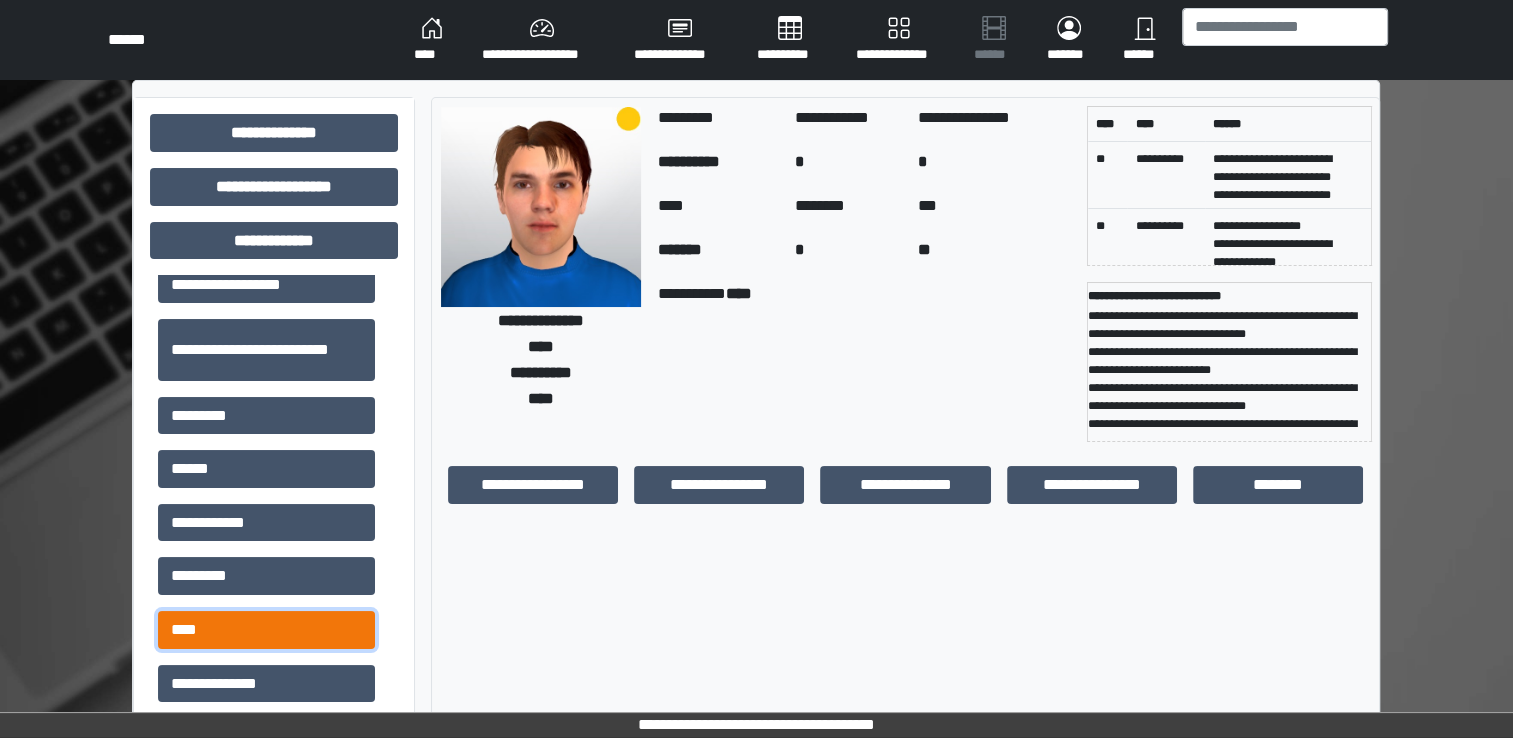 click on "****" at bounding box center [266, 630] 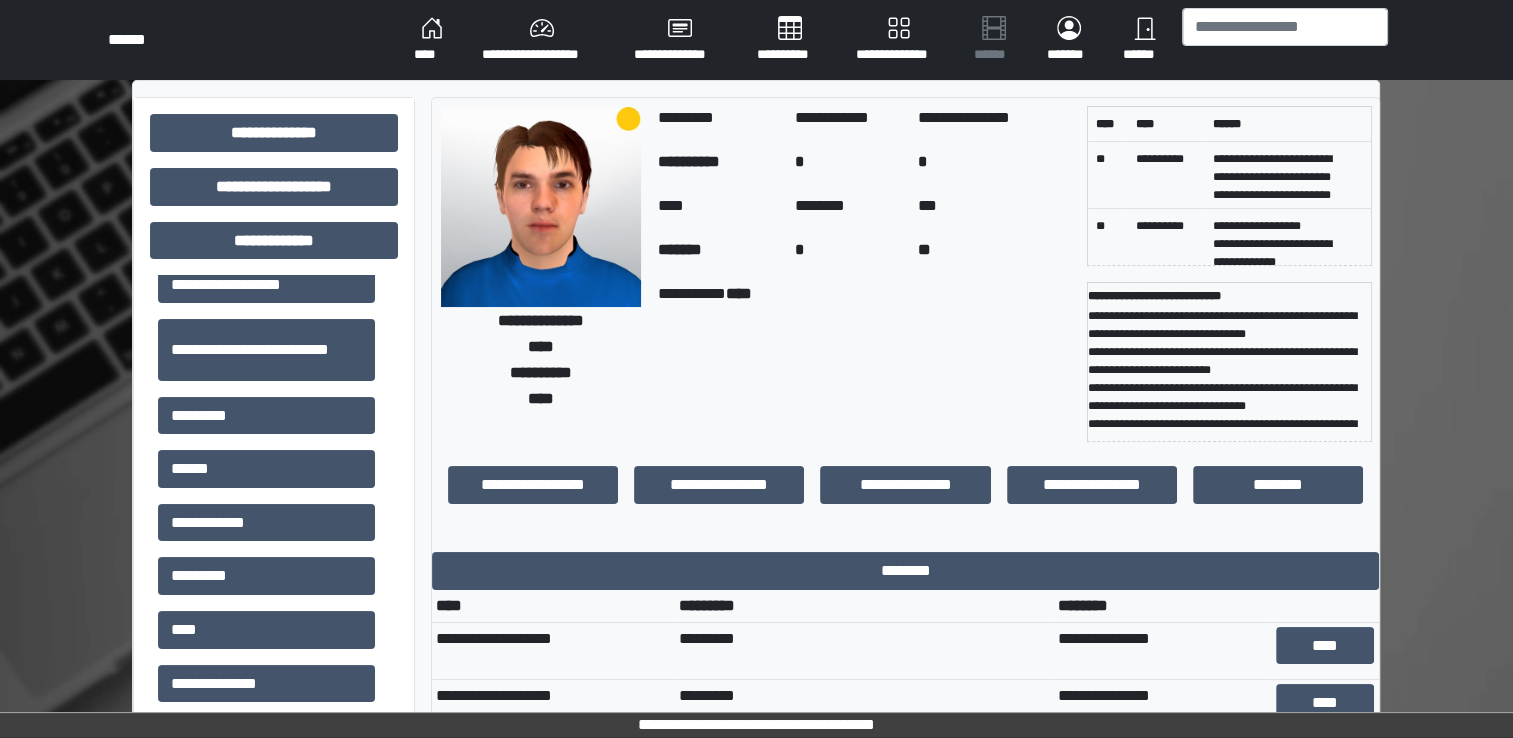 drag, startPoint x: 116, startPoint y: 259, endPoint x: 141, endPoint y: 280, distance: 32.649654 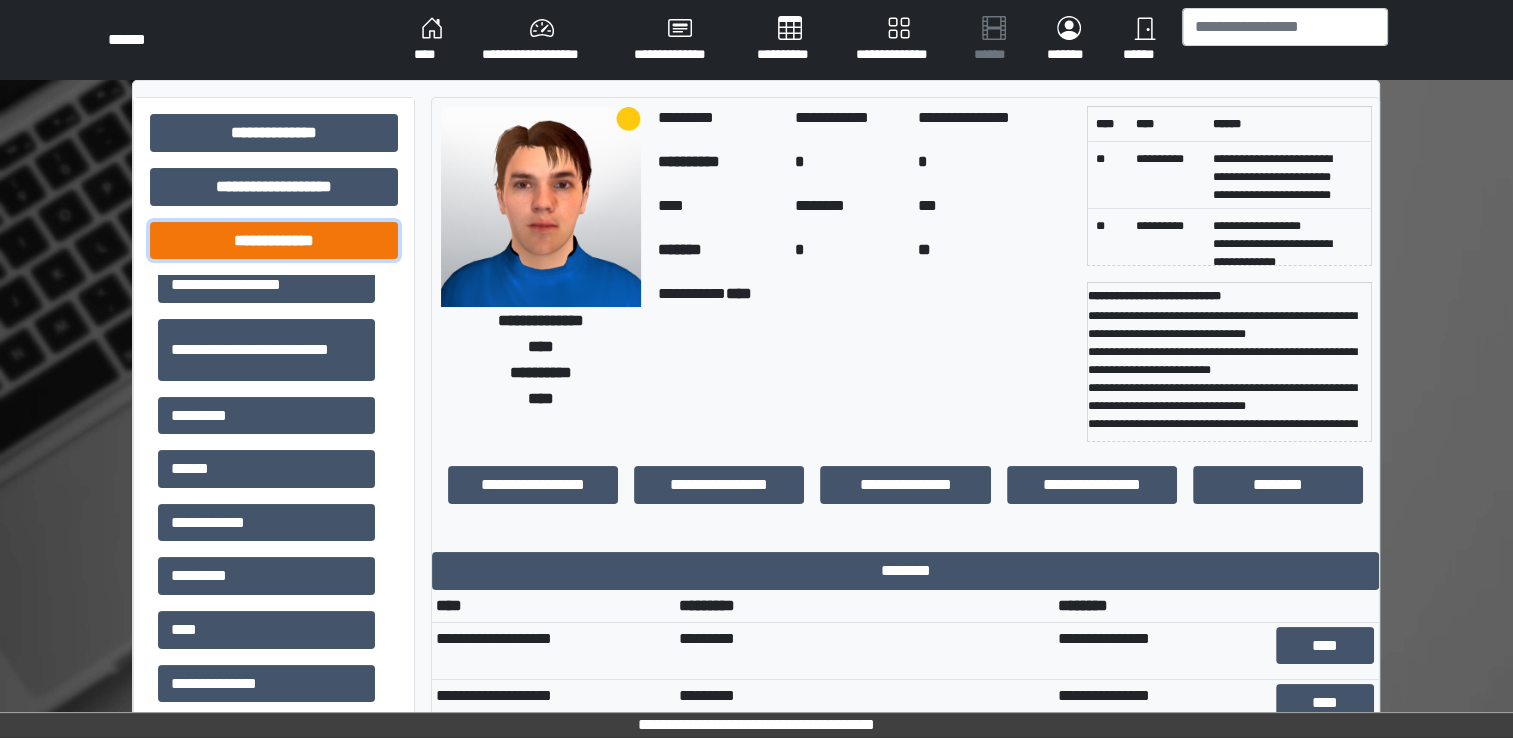 click on "**********" at bounding box center (274, 241) 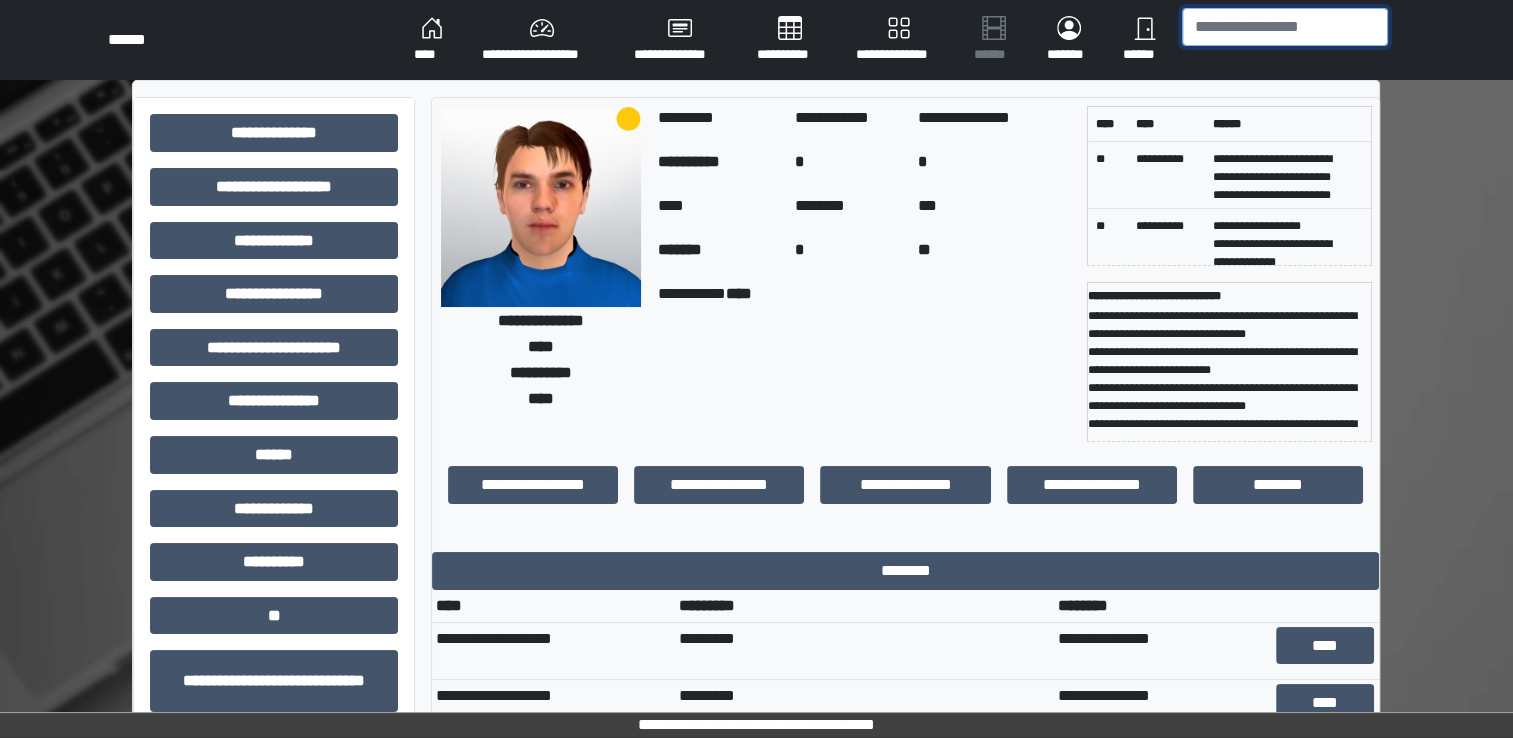 click at bounding box center [1285, 27] 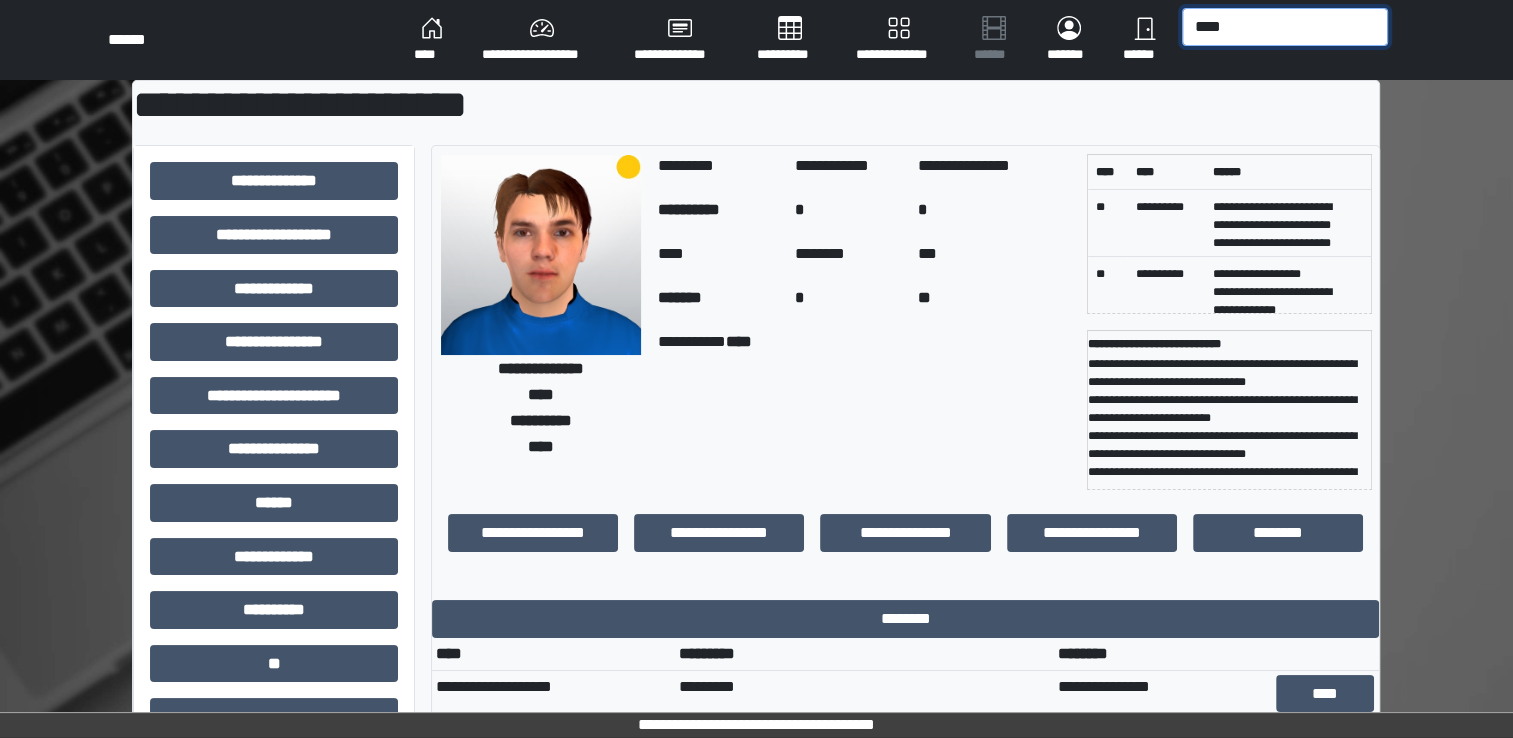 click on "****" at bounding box center (1285, 27) 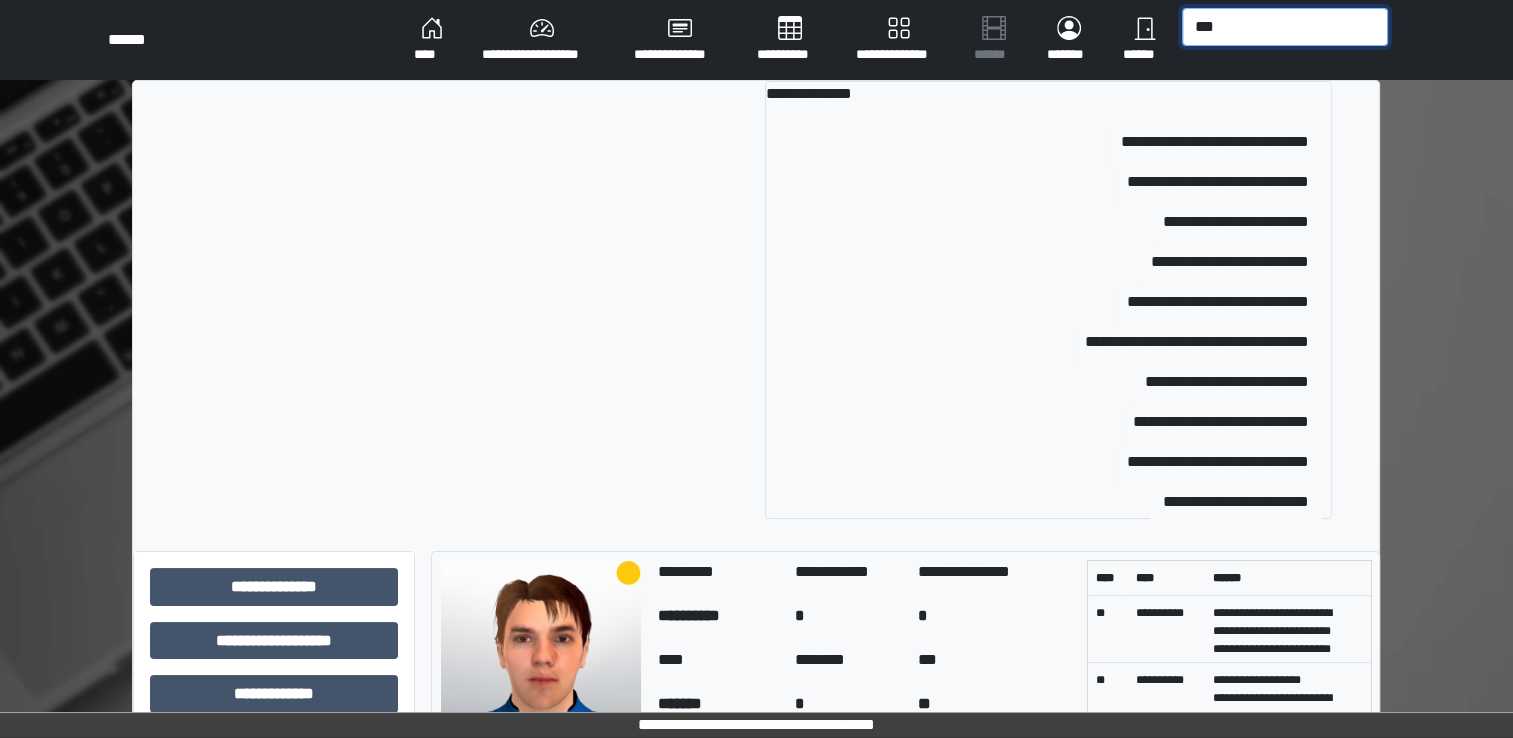 type on "***" 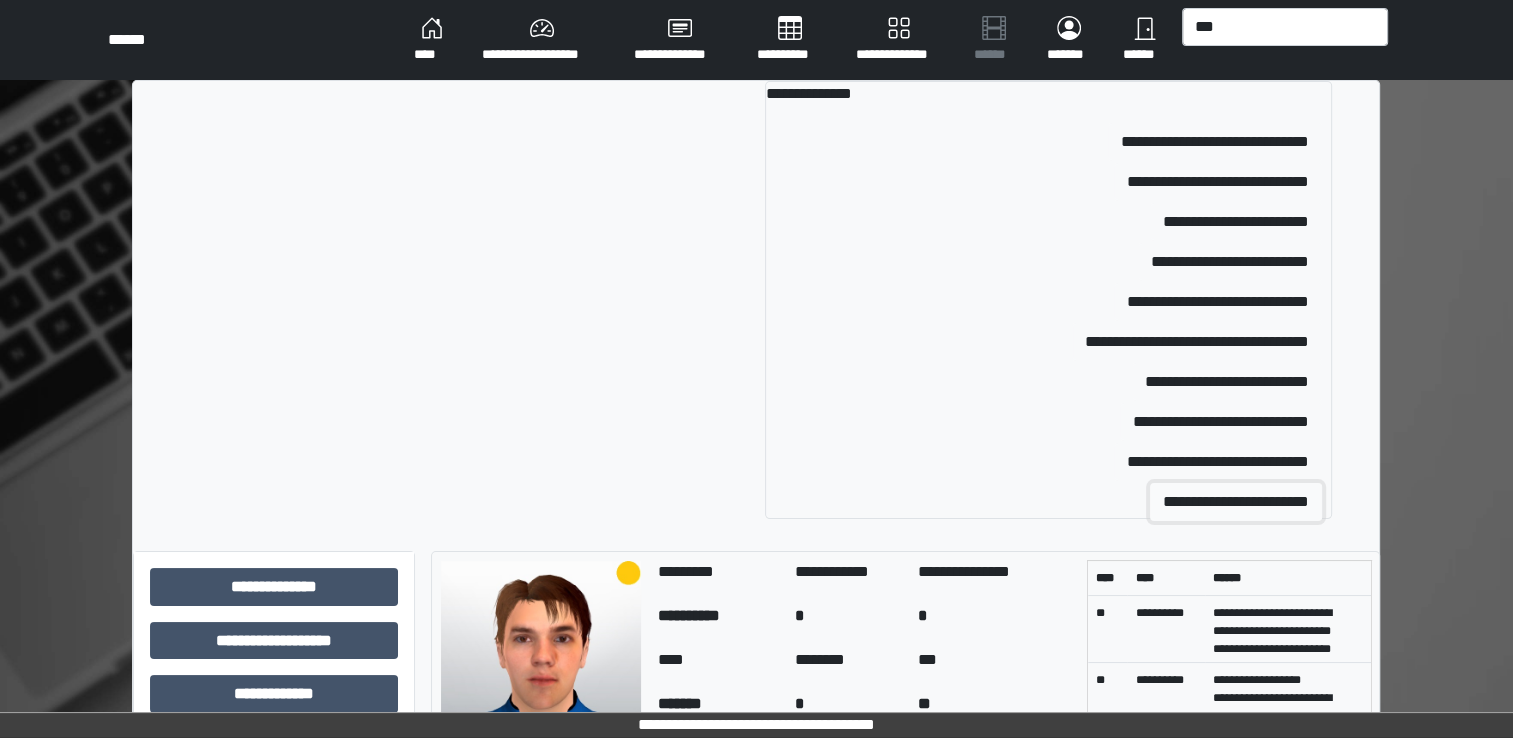 click on "**********" at bounding box center [1236, 502] 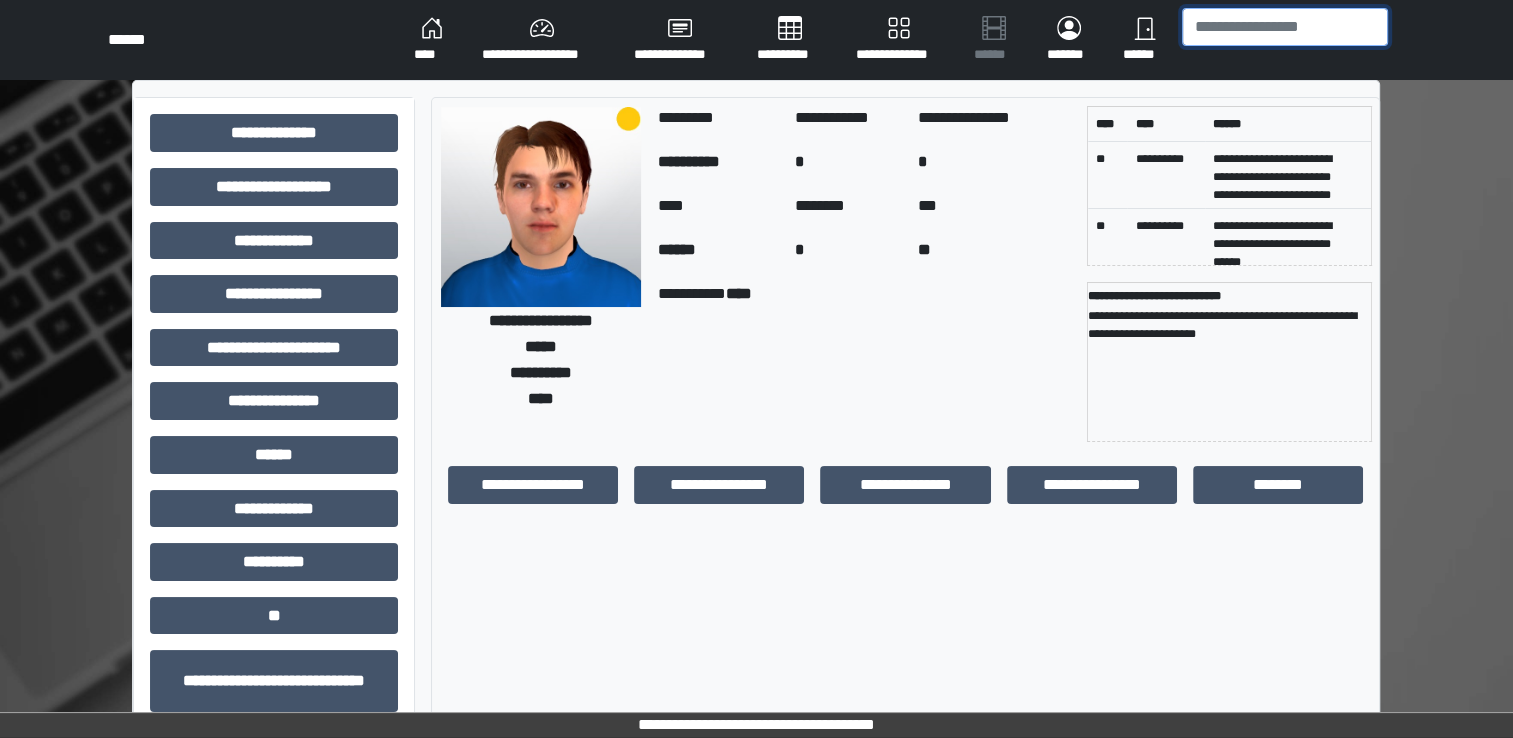 click at bounding box center (1285, 27) 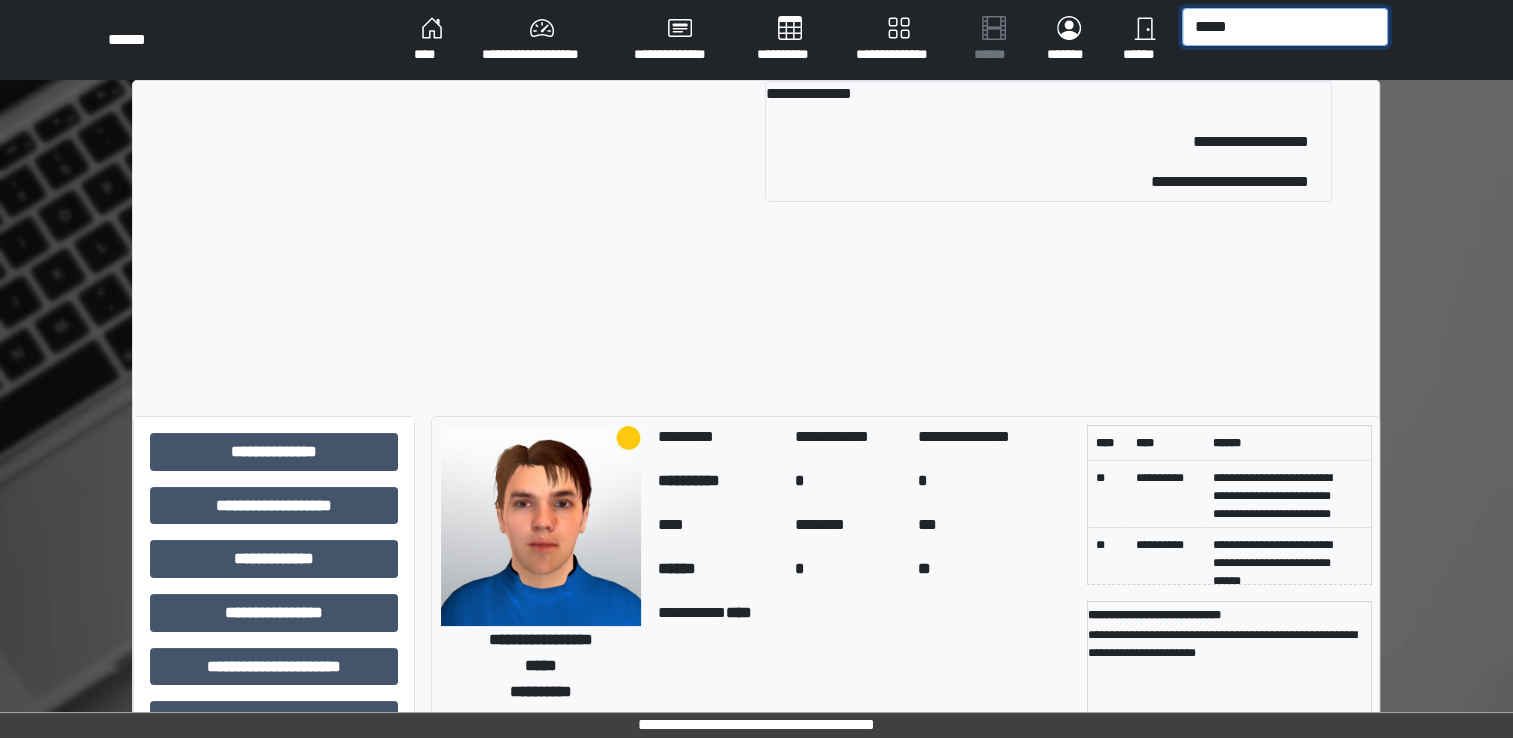 type on "*****" 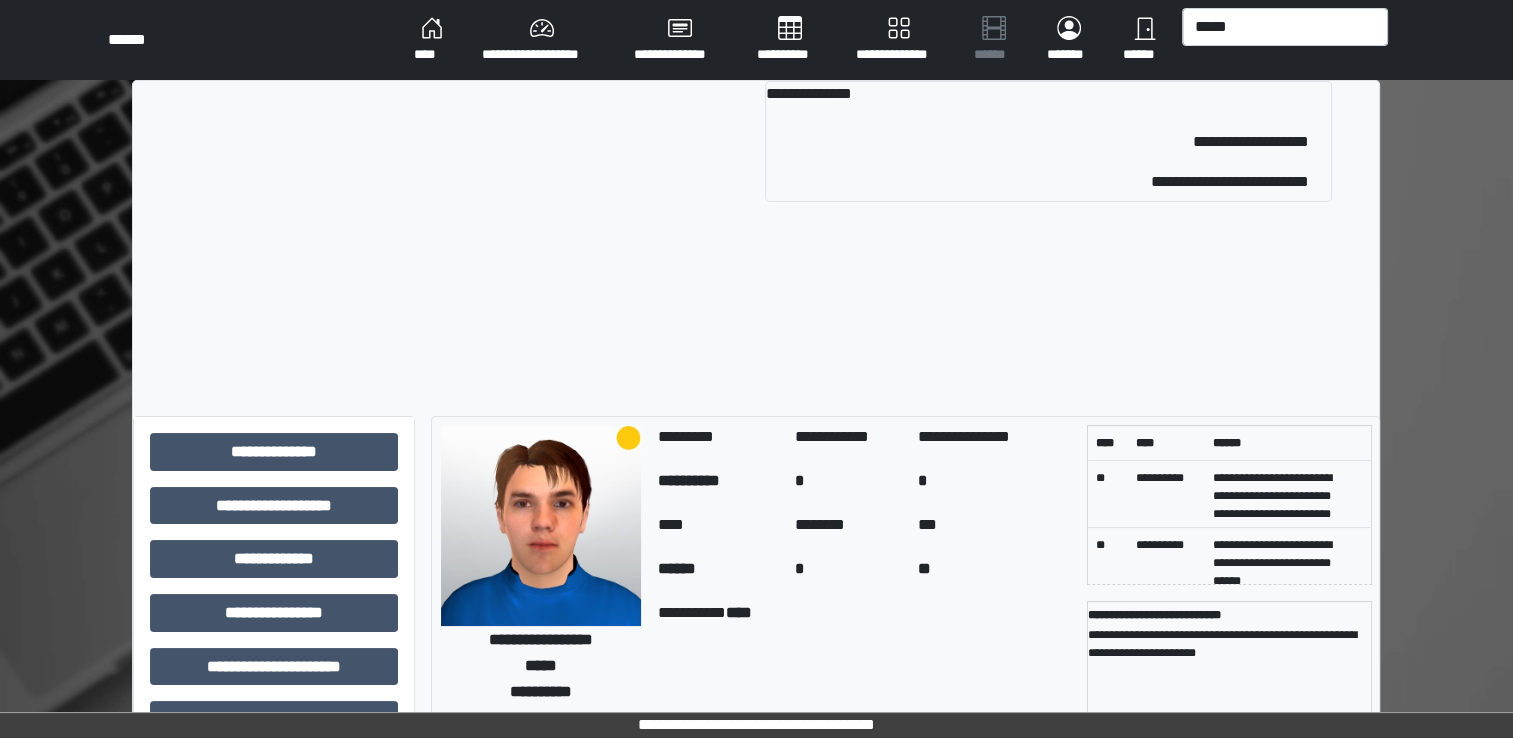 click on "**********" at bounding box center [756, 40] 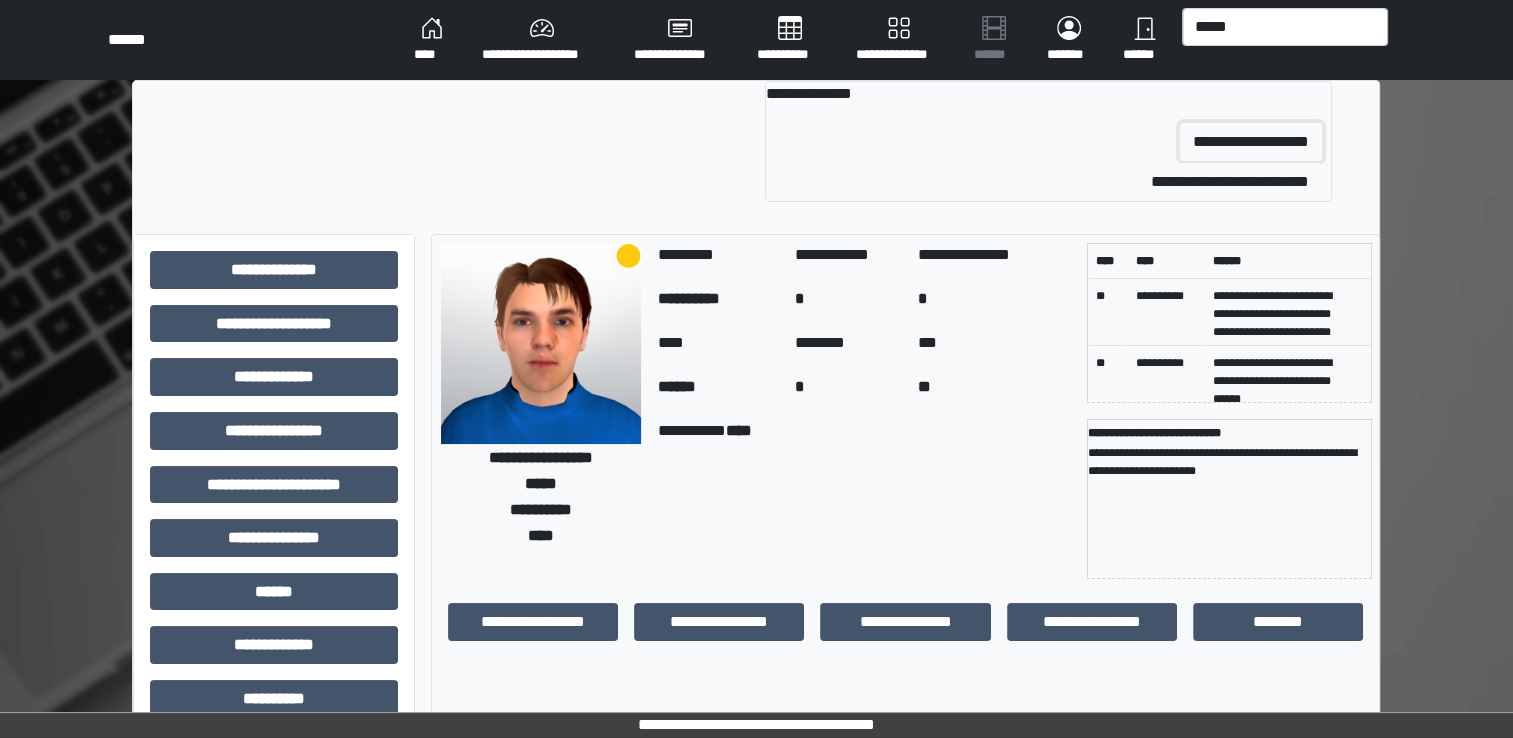 click on "**********" at bounding box center [1251, 142] 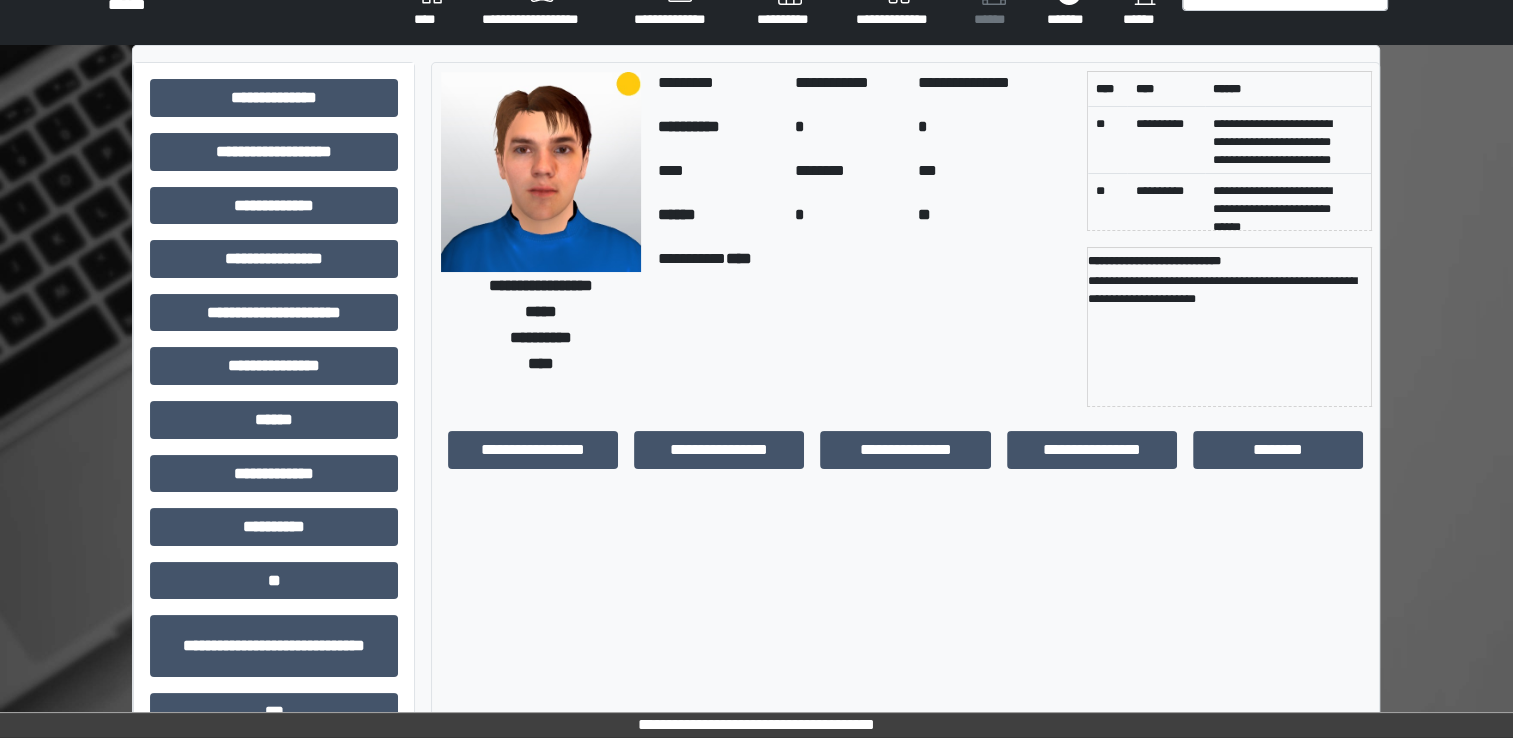scroll, scrollTop: 0, scrollLeft: 0, axis: both 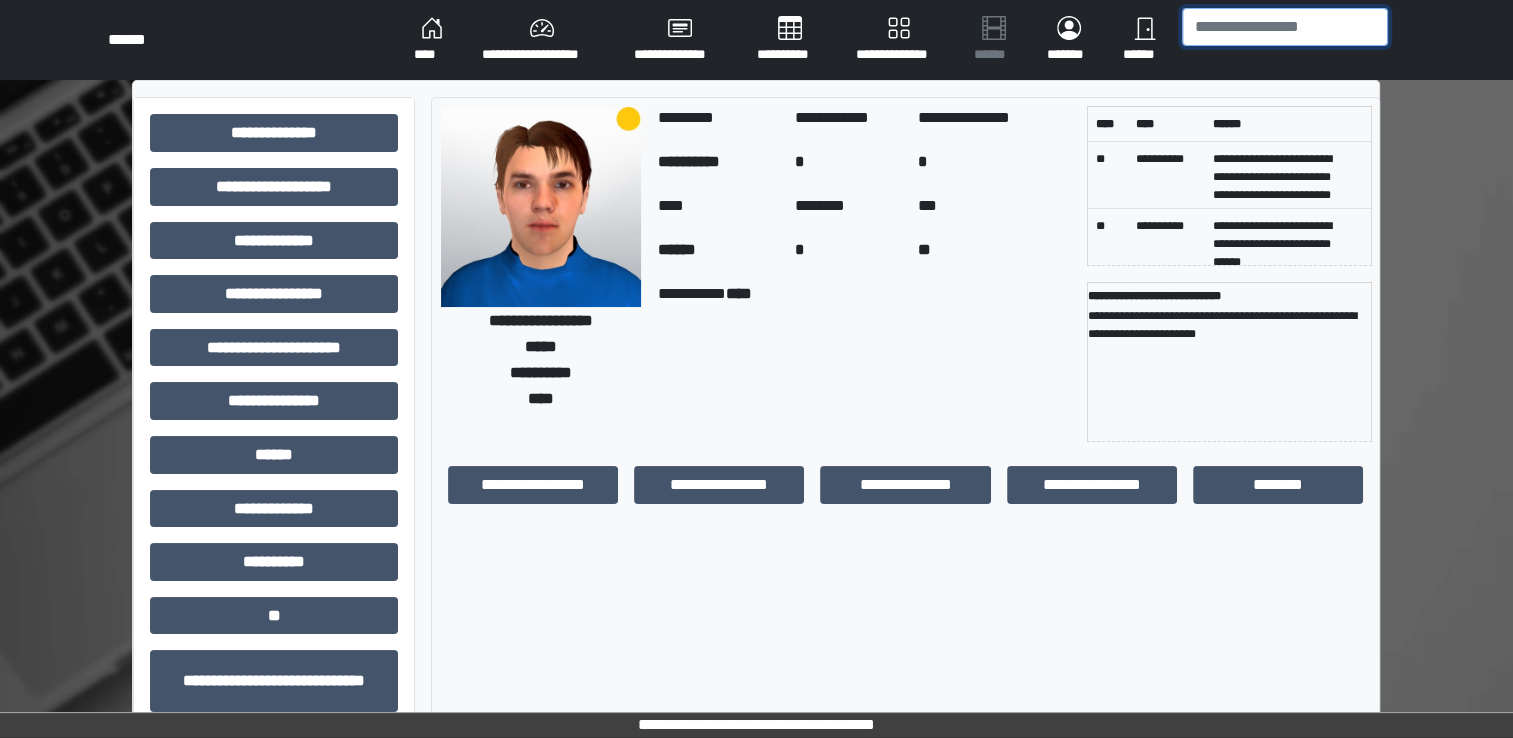 click at bounding box center [1285, 27] 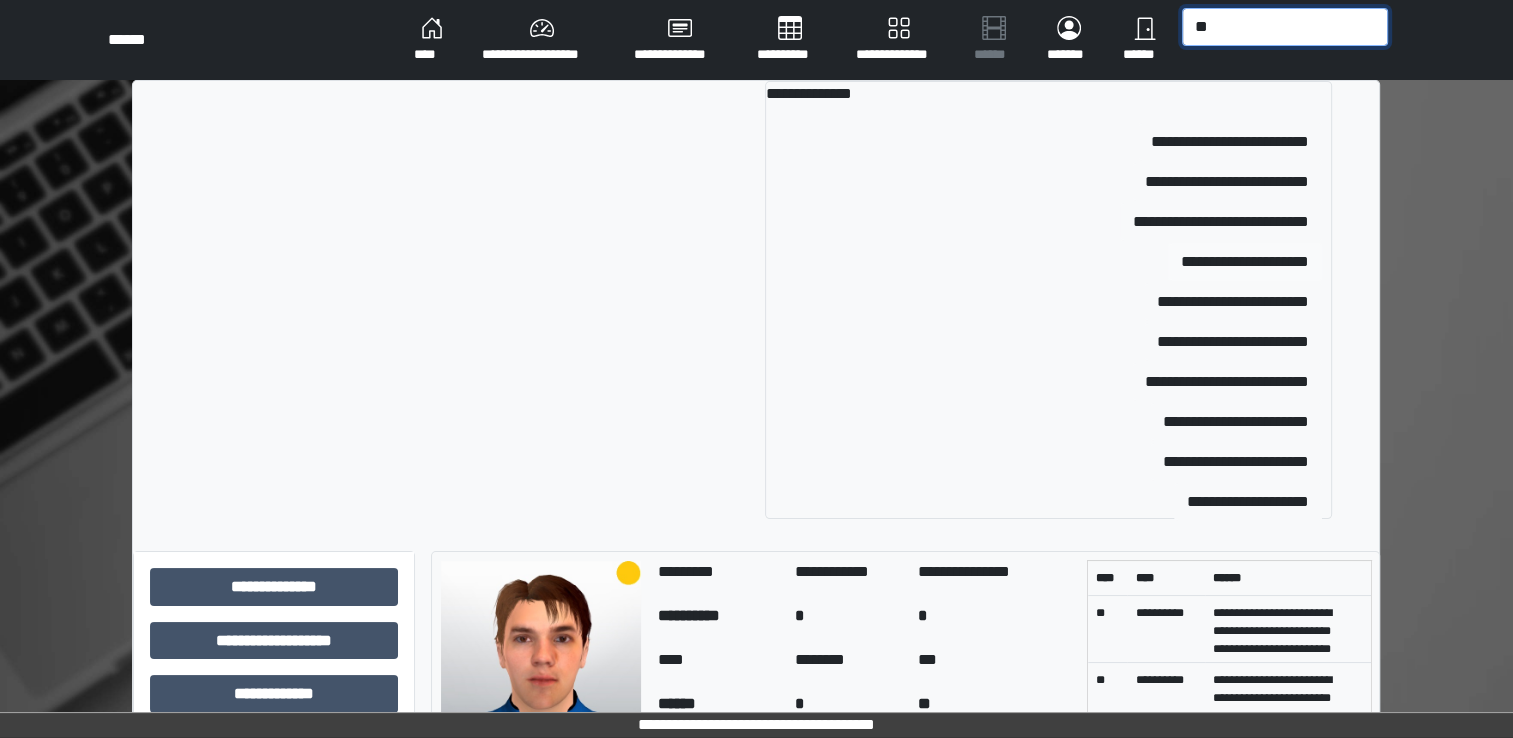 type on "**" 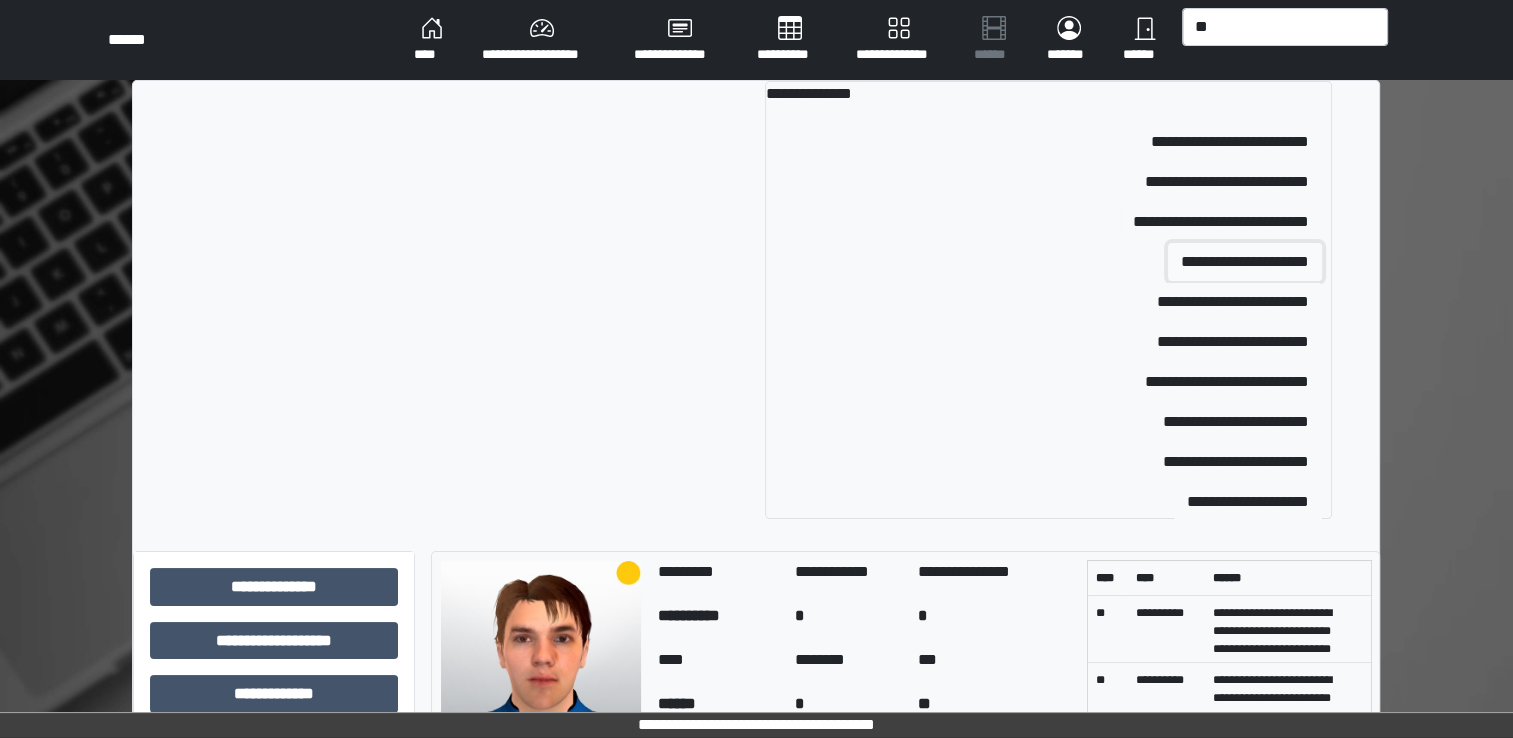 click on "**********" at bounding box center (1245, 262) 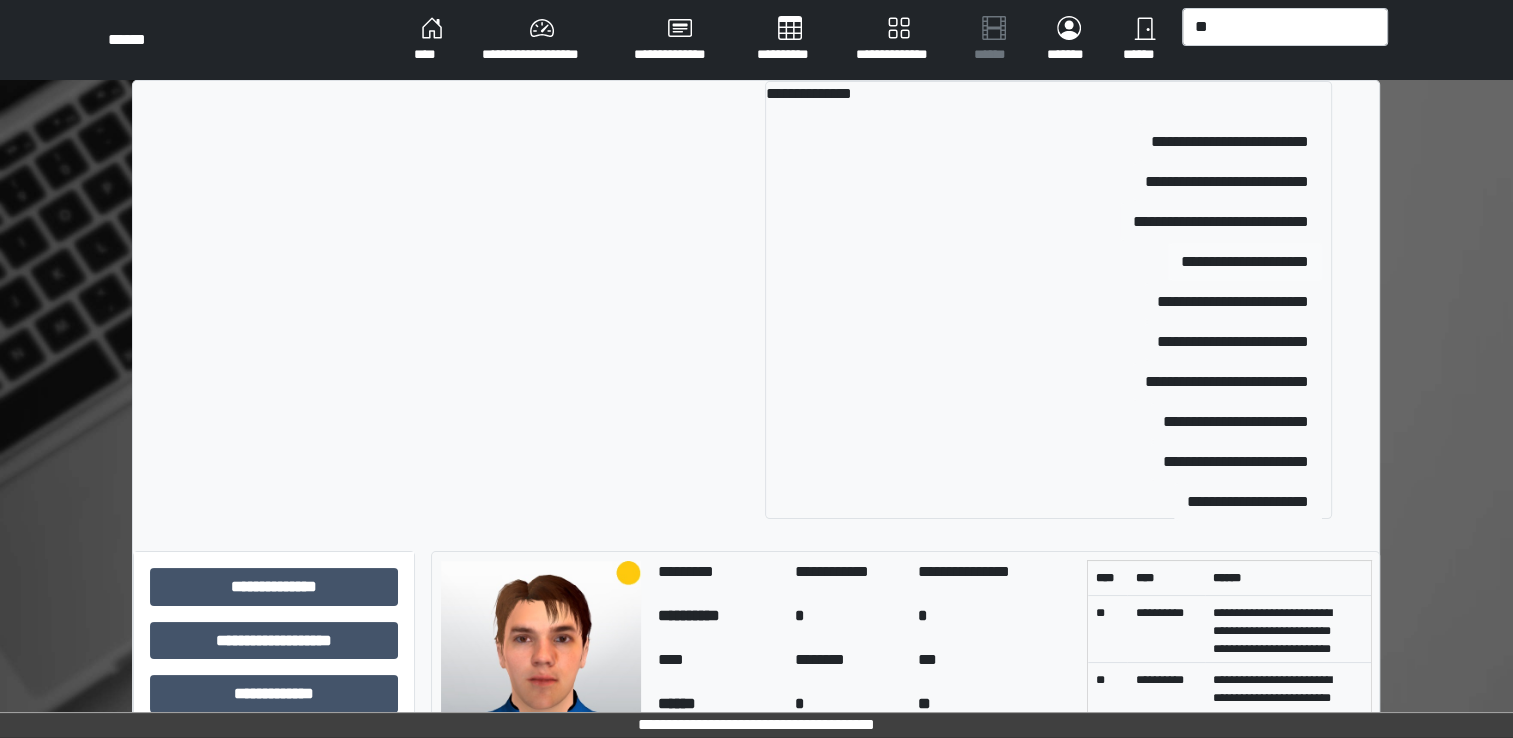 type 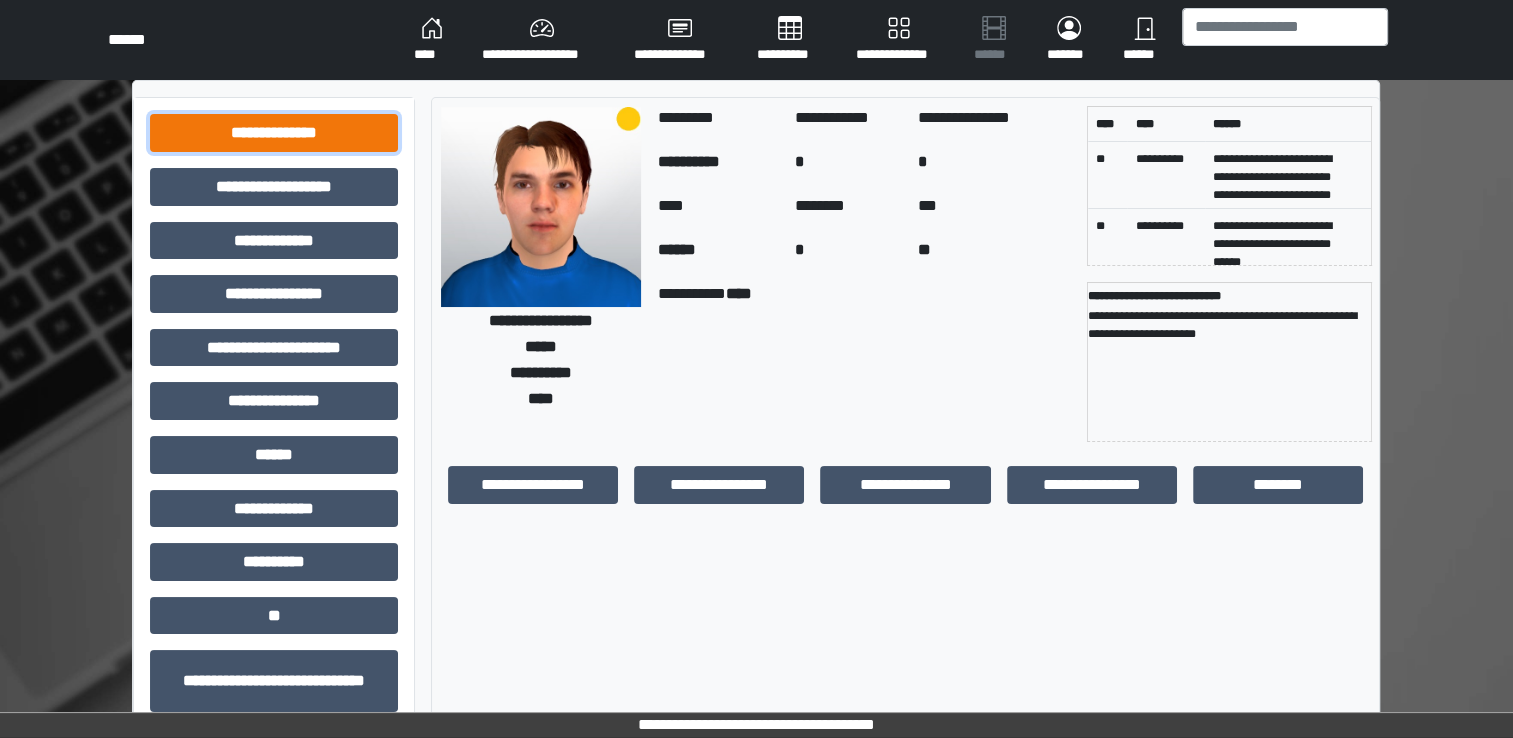 click on "**********" at bounding box center (274, 133) 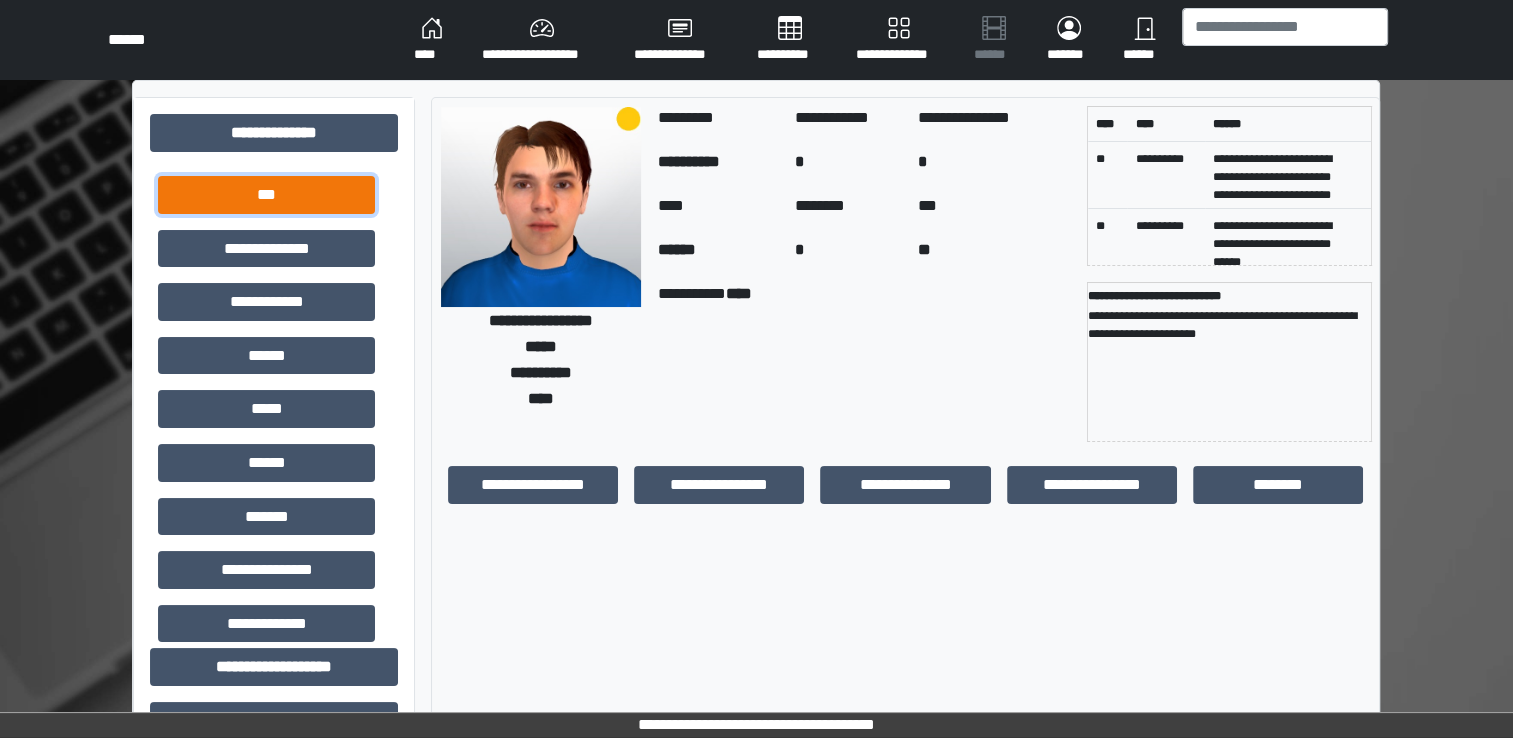 click on "***" at bounding box center (266, 195) 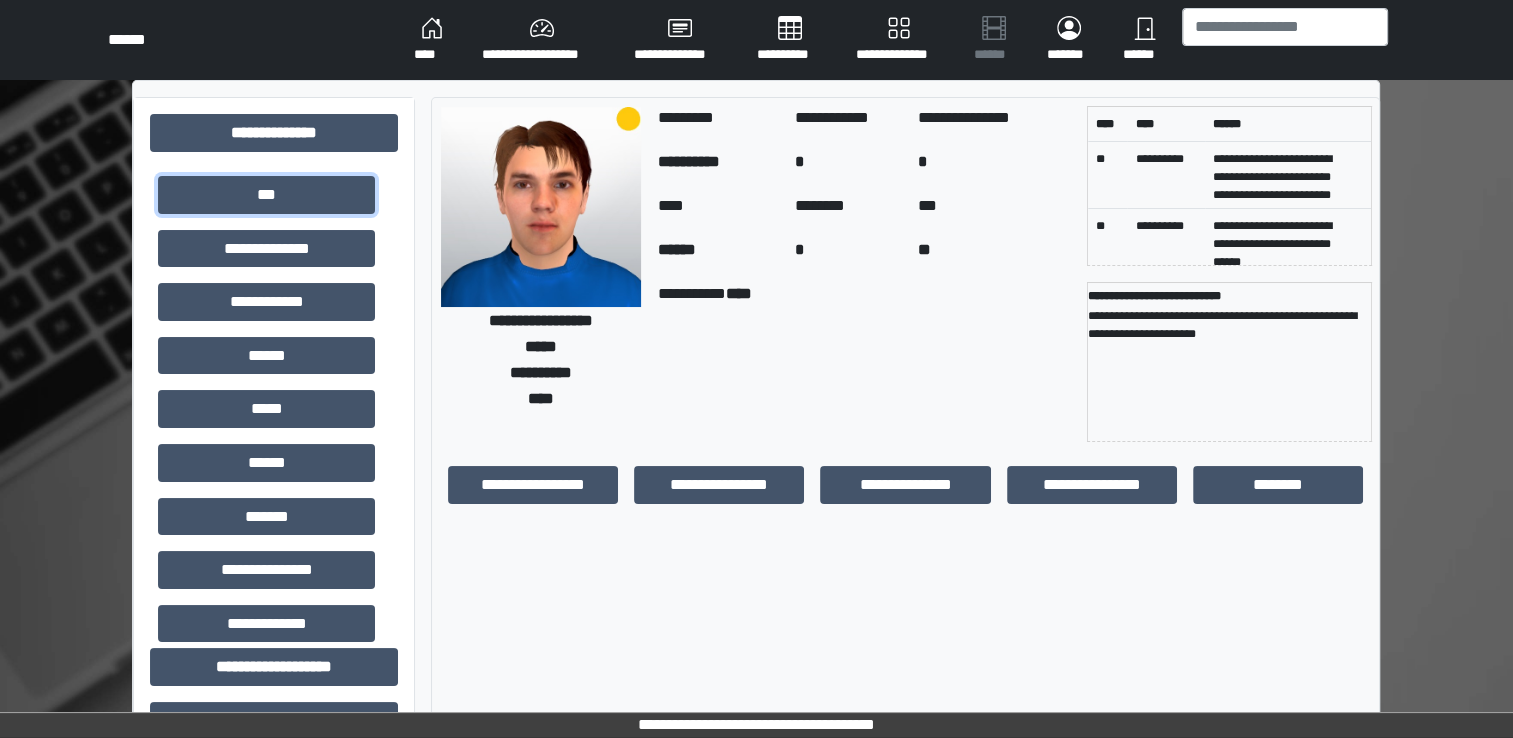 scroll, scrollTop: 0, scrollLeft: 0, axis: both 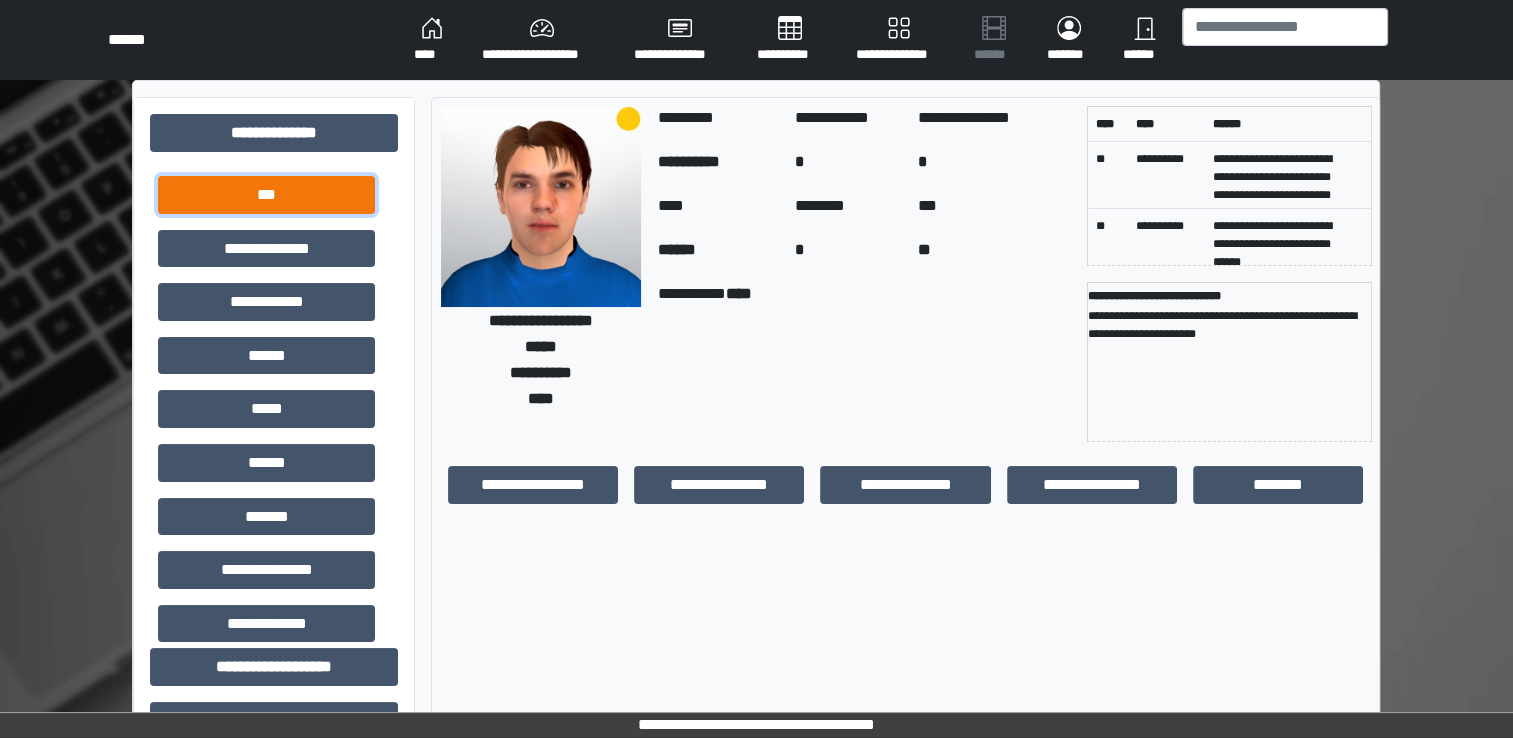 click on "***" at bounding box center (266, 195) 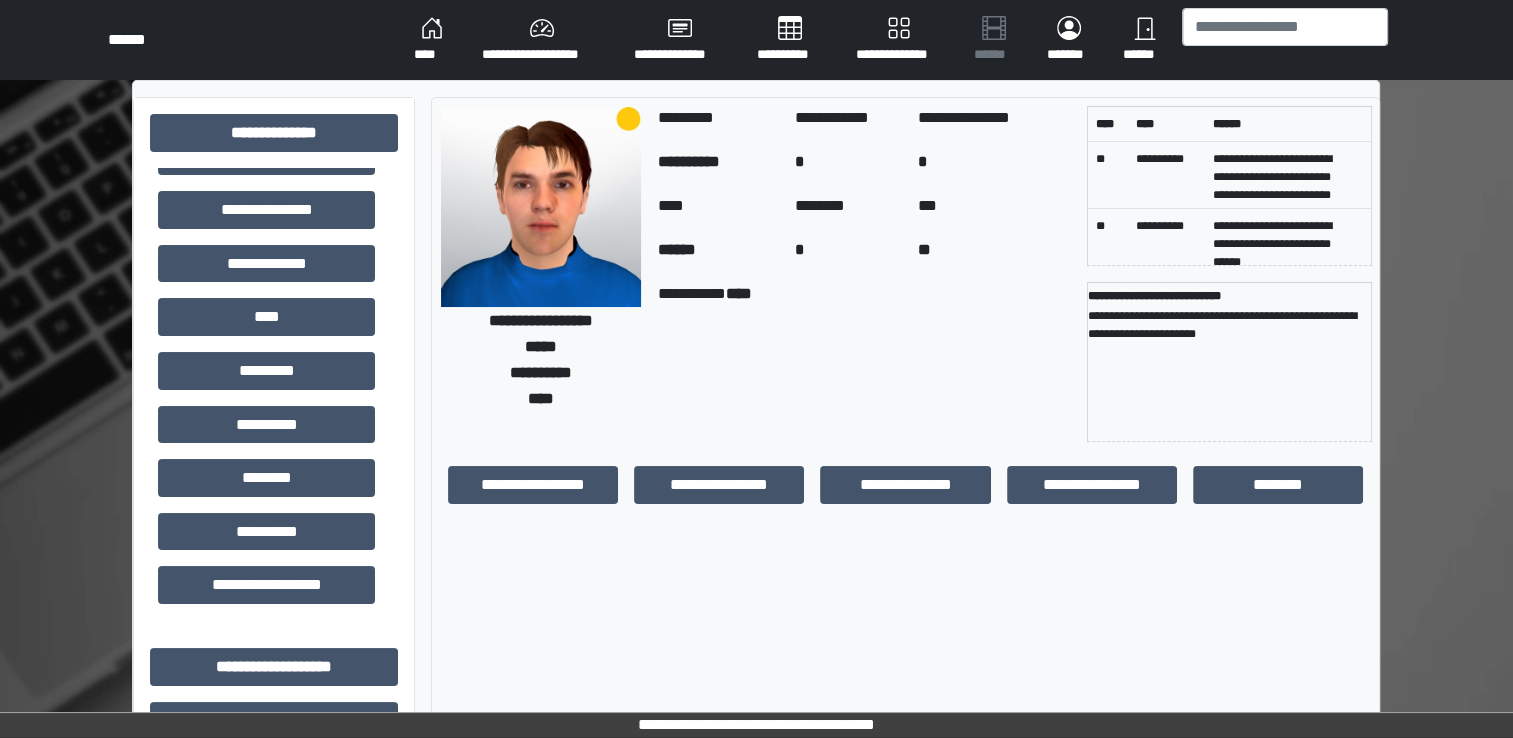 scroll, scrollTop: 364, scrollLeft: 0, axis: vertical 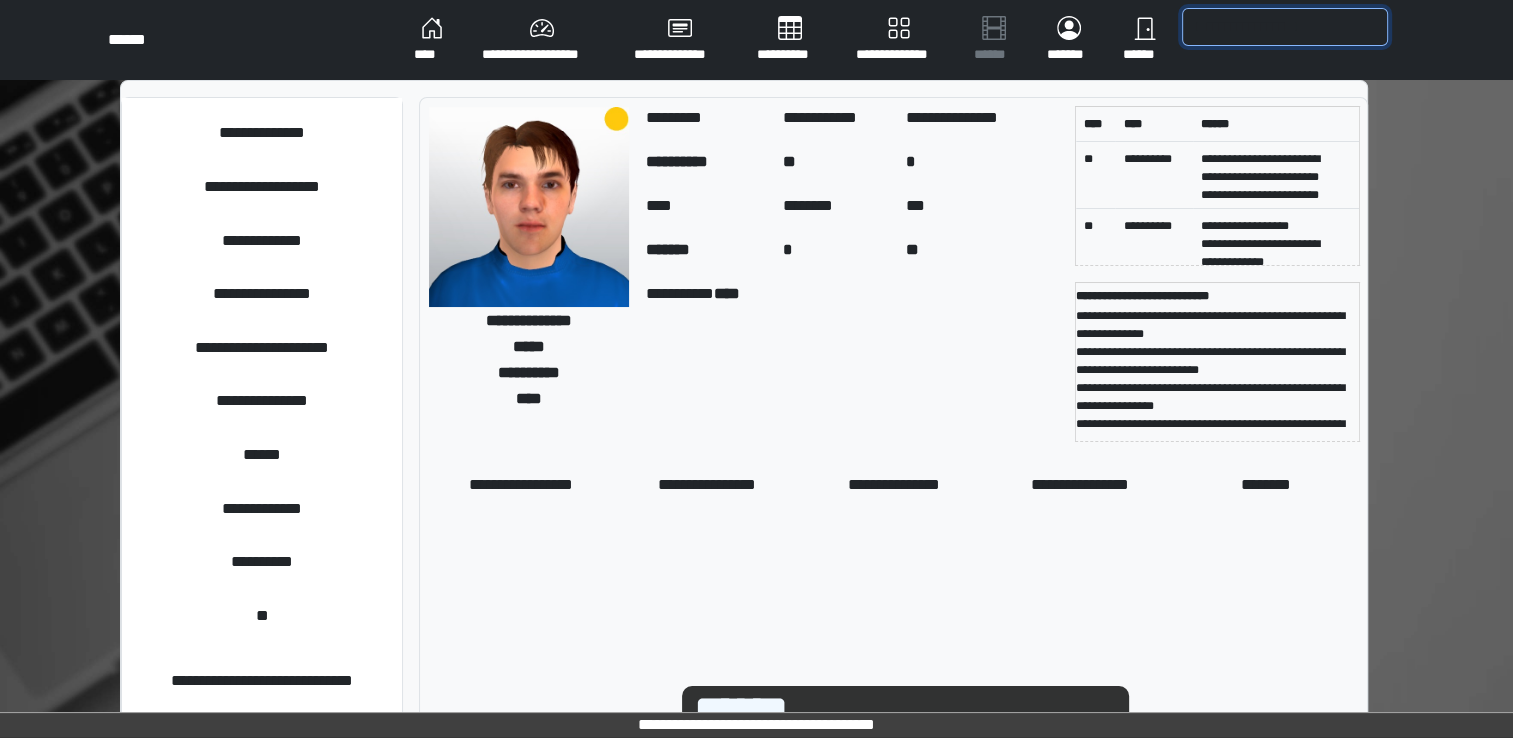 click at bounding box center (1285, 27) 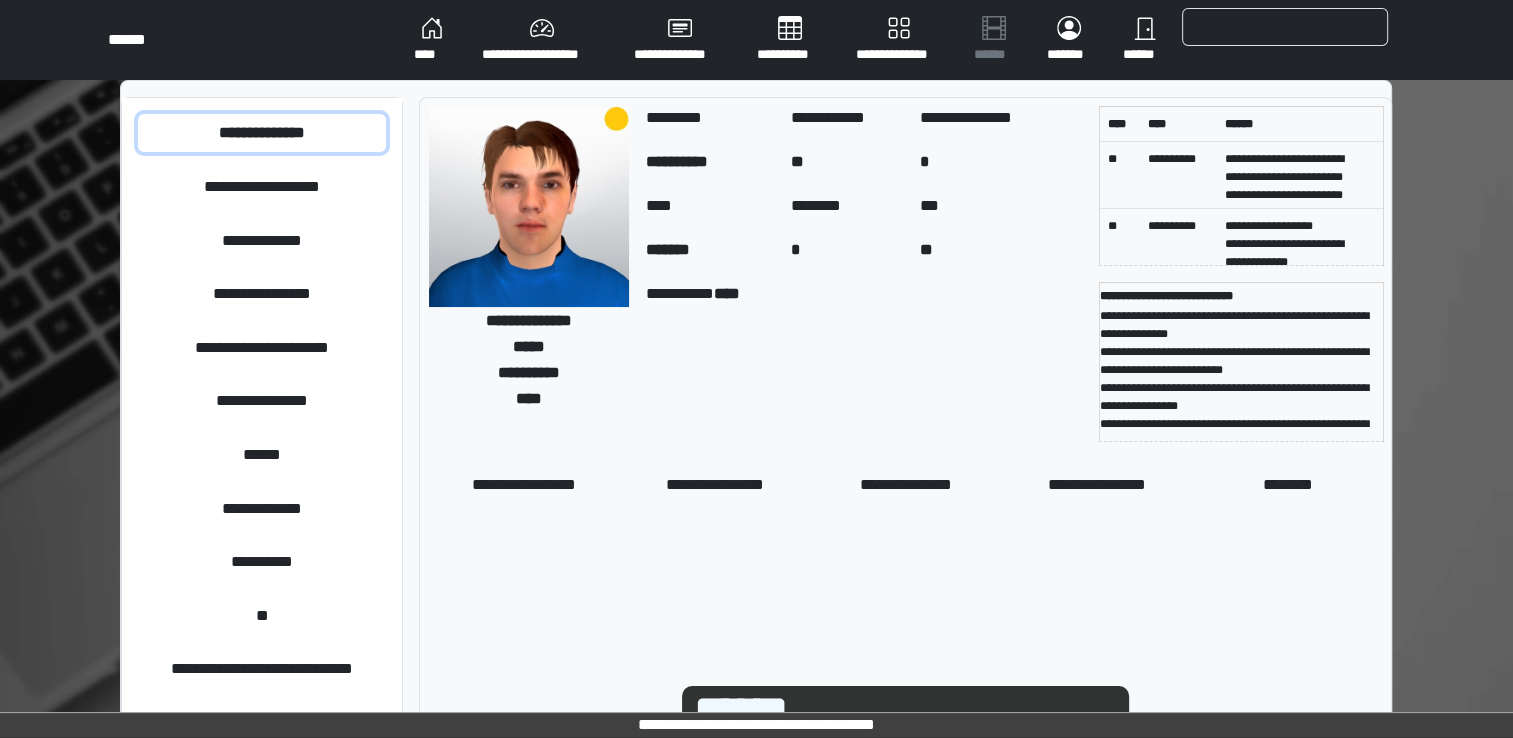 click on "**********" at bounding box center (262, 133) 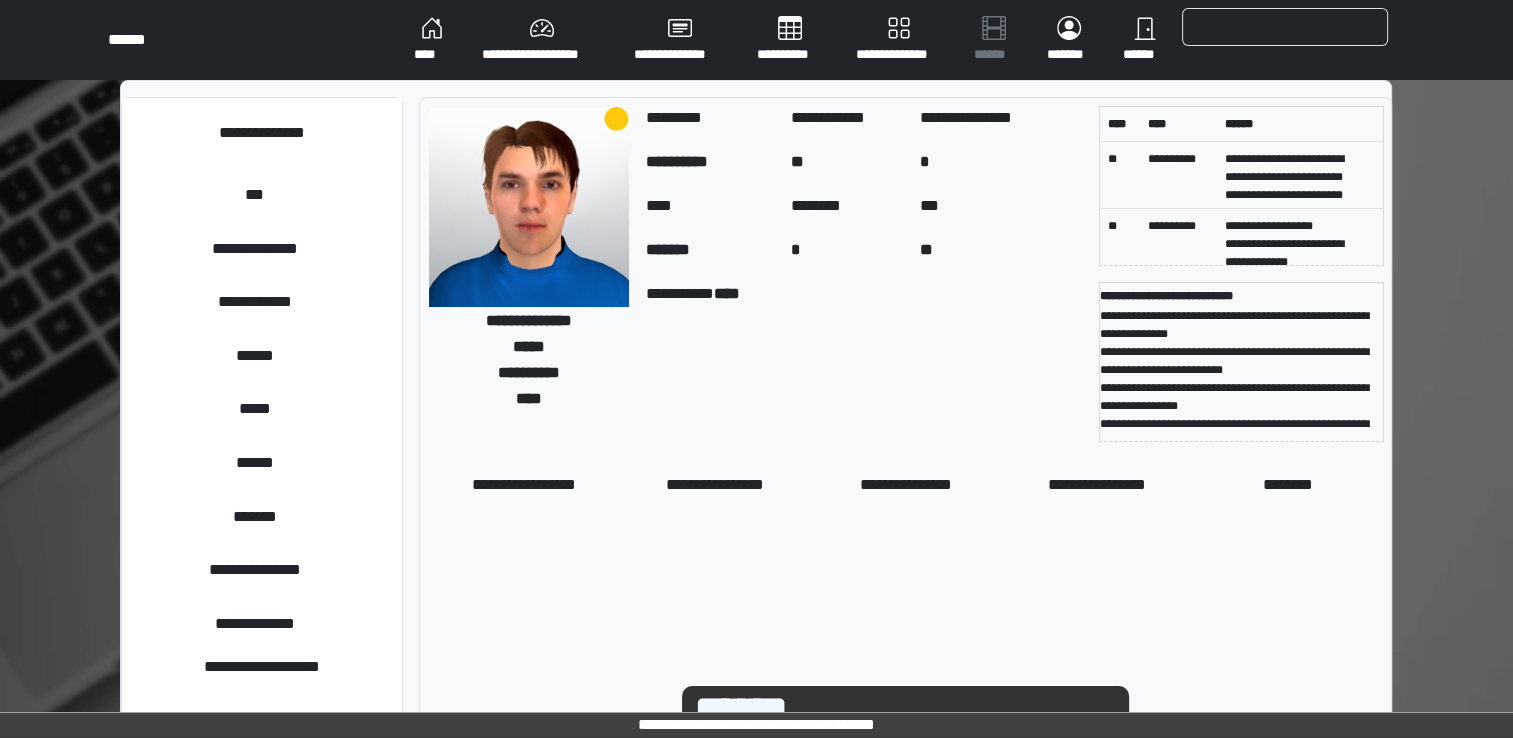 click on "***" at bounding box center [254, 195] 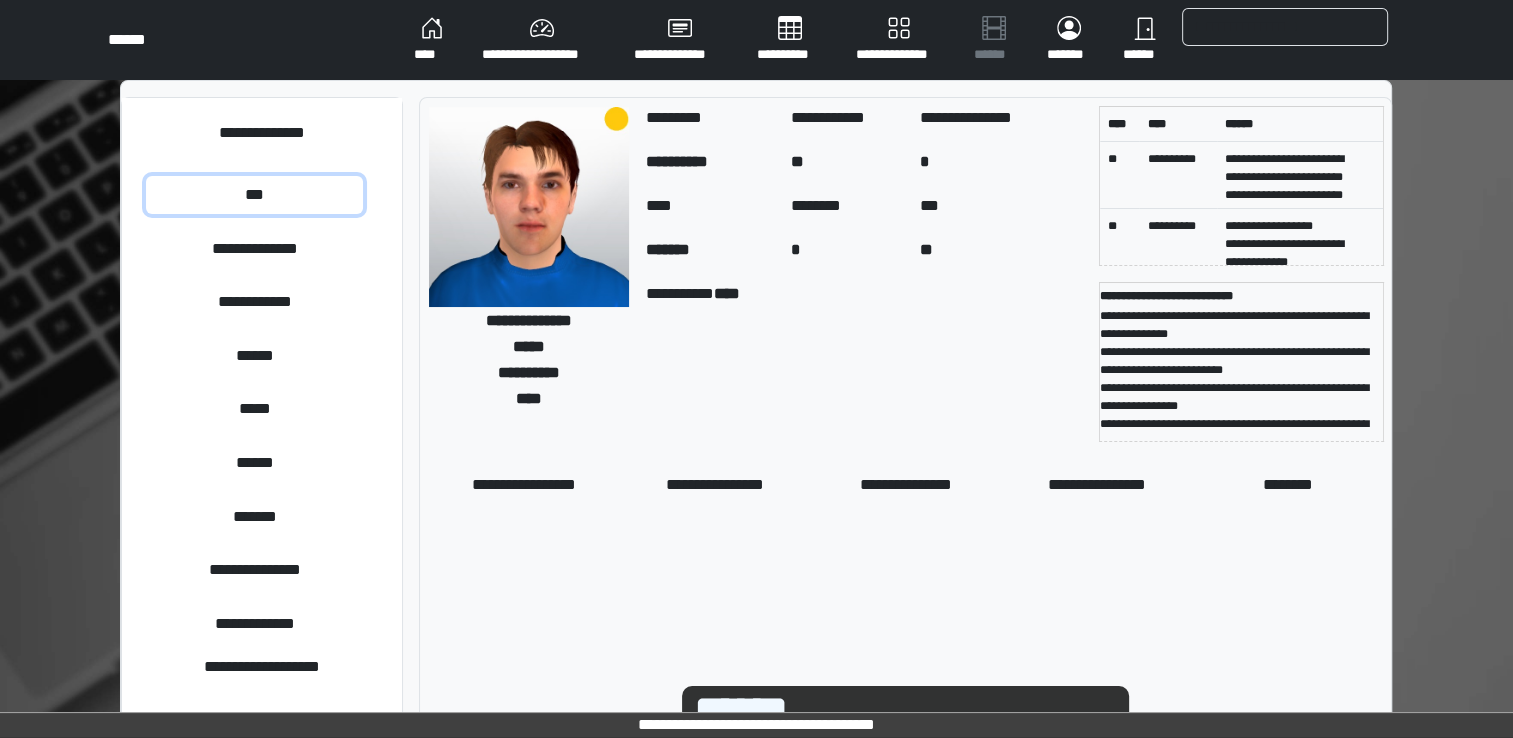 click on "***" at bounding box center (254, 195) 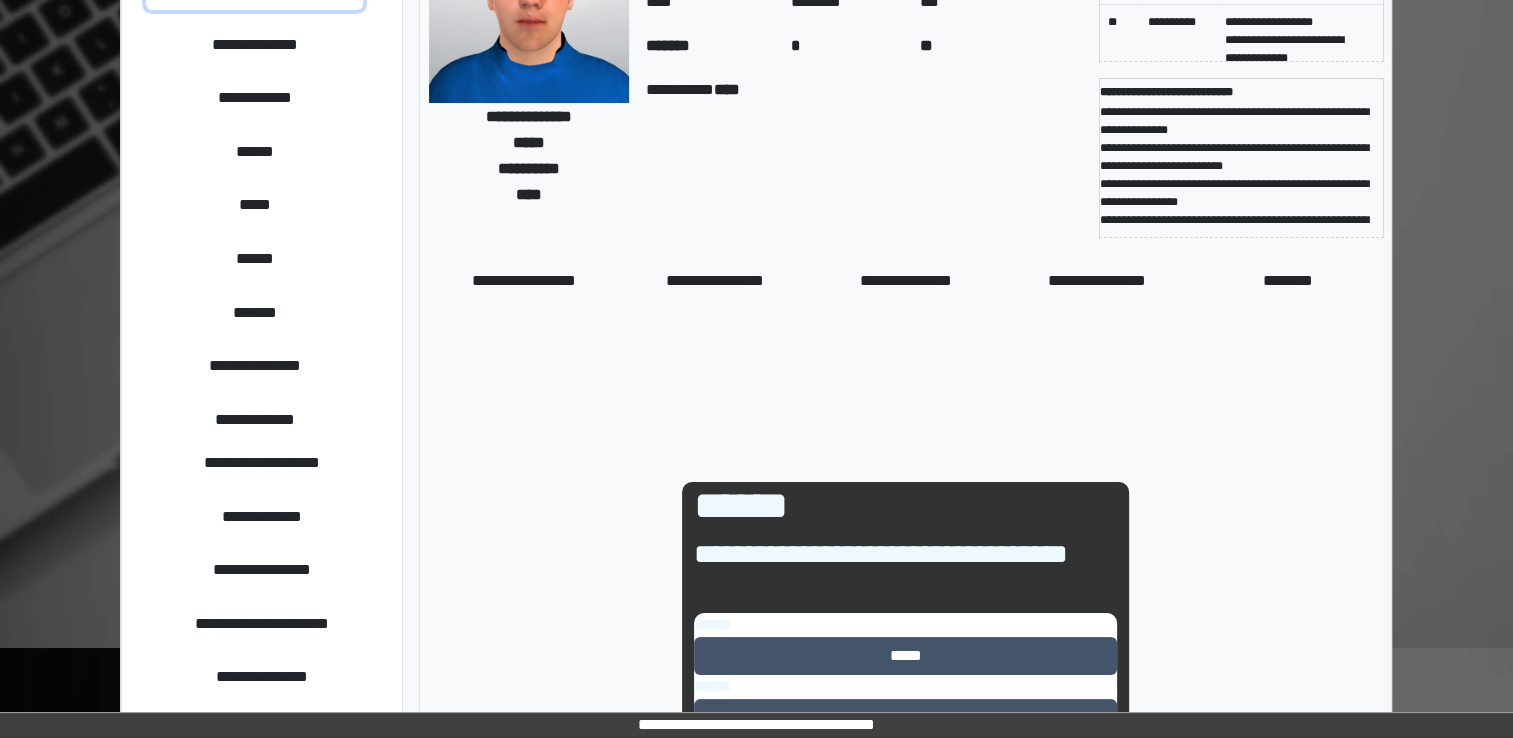 scroll, scrollTop: 500, scrollLeft: 0, axis: vertical 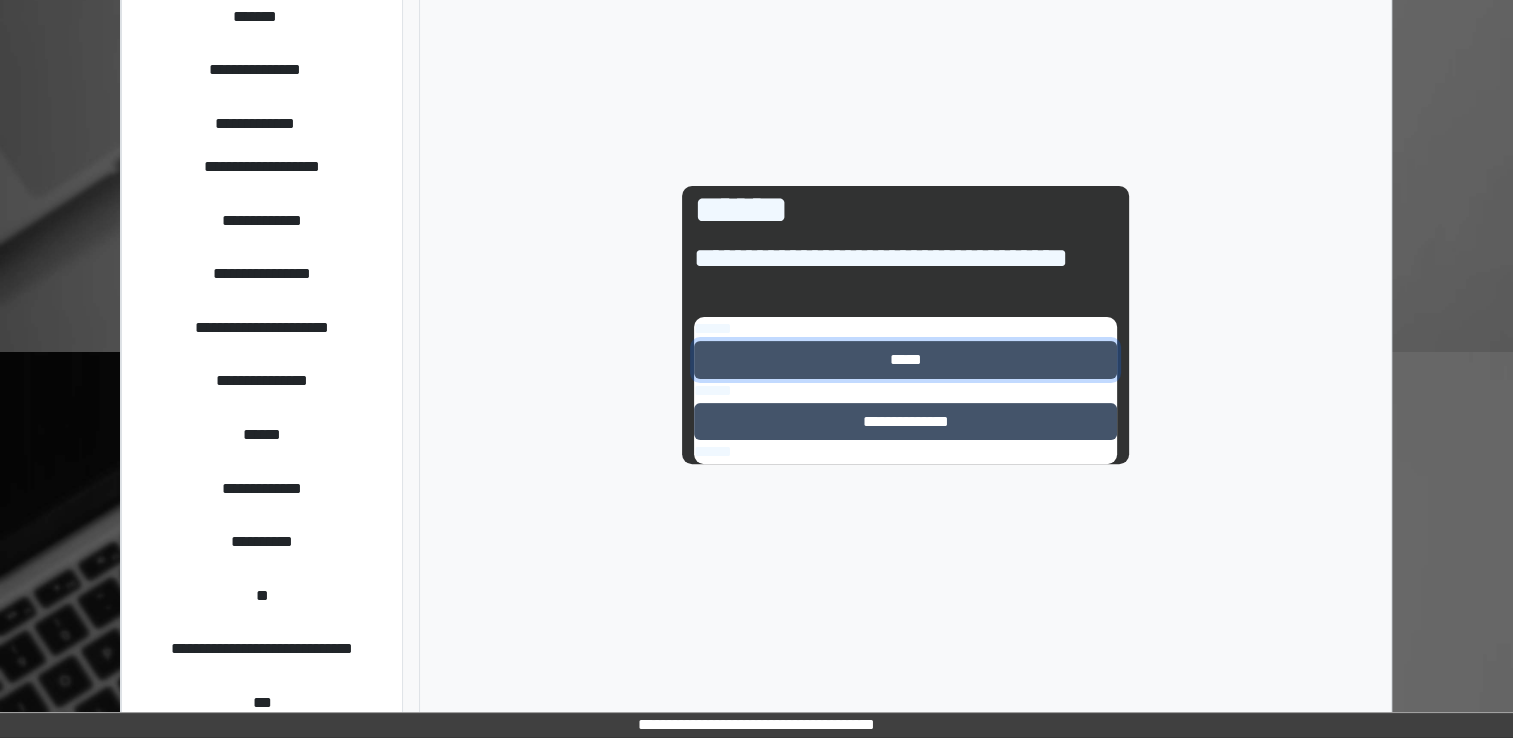 click on "*****" at bounding box center [905, 360] 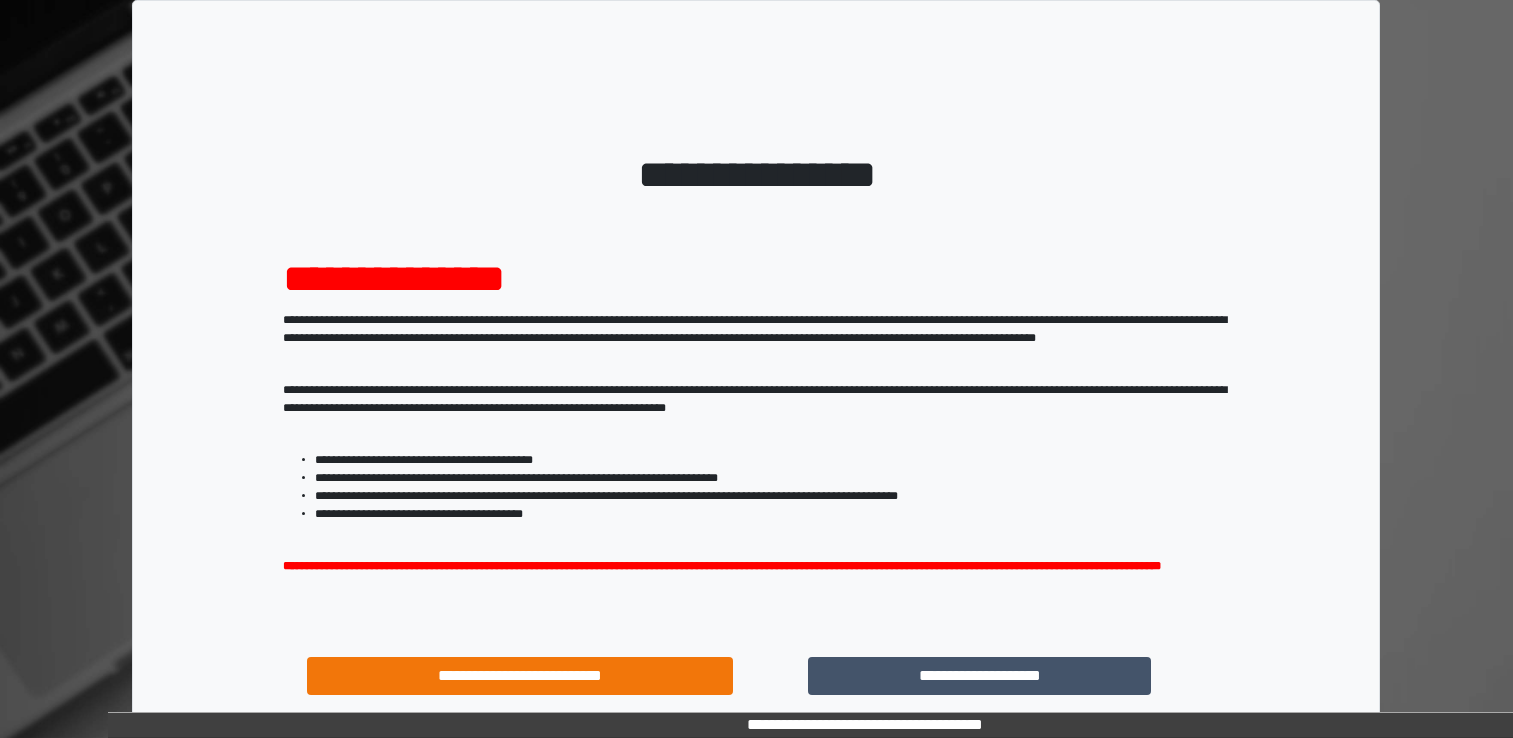 scroll, scrollTop: 0, scrollLeft: 0, axis: both 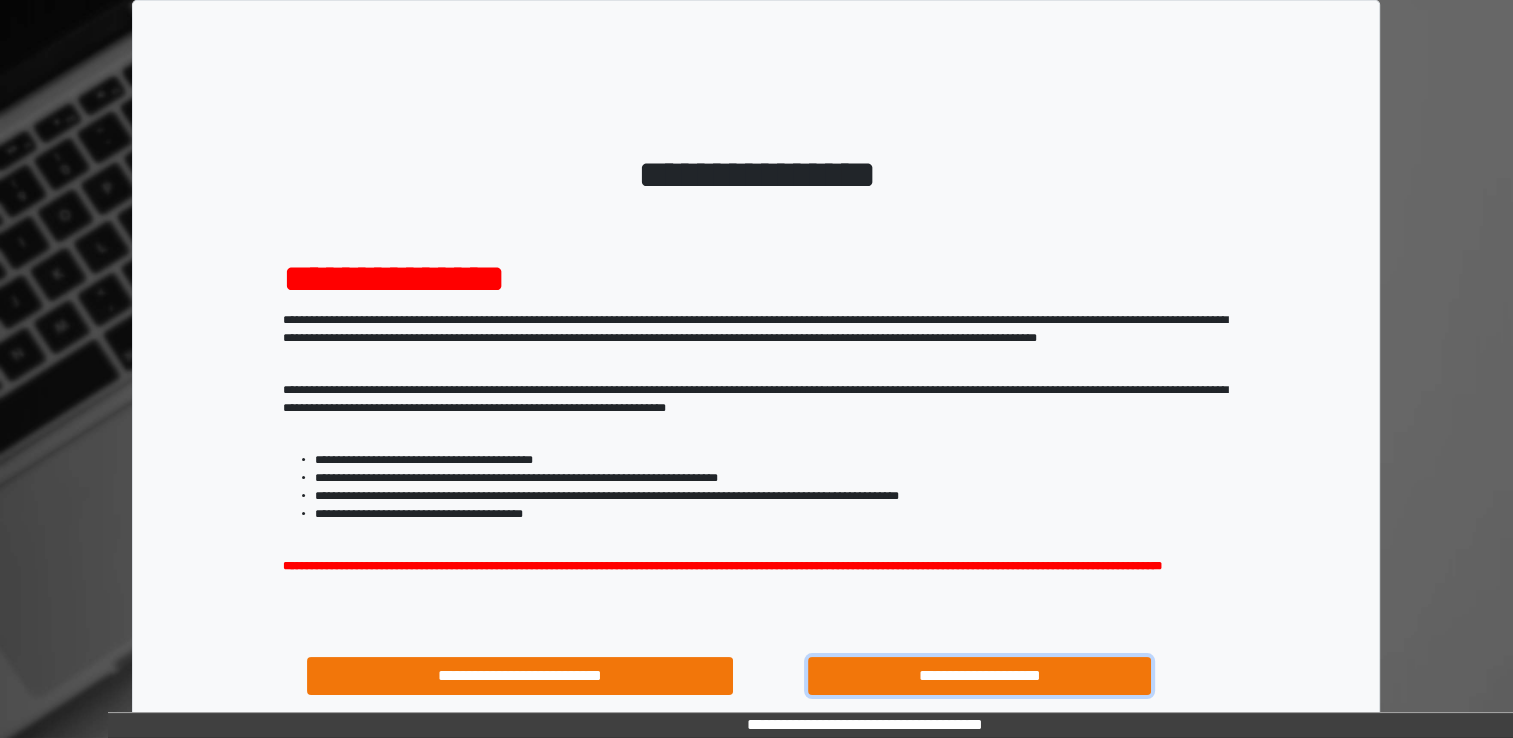 click on "**********" at bounding box center (980, 676) 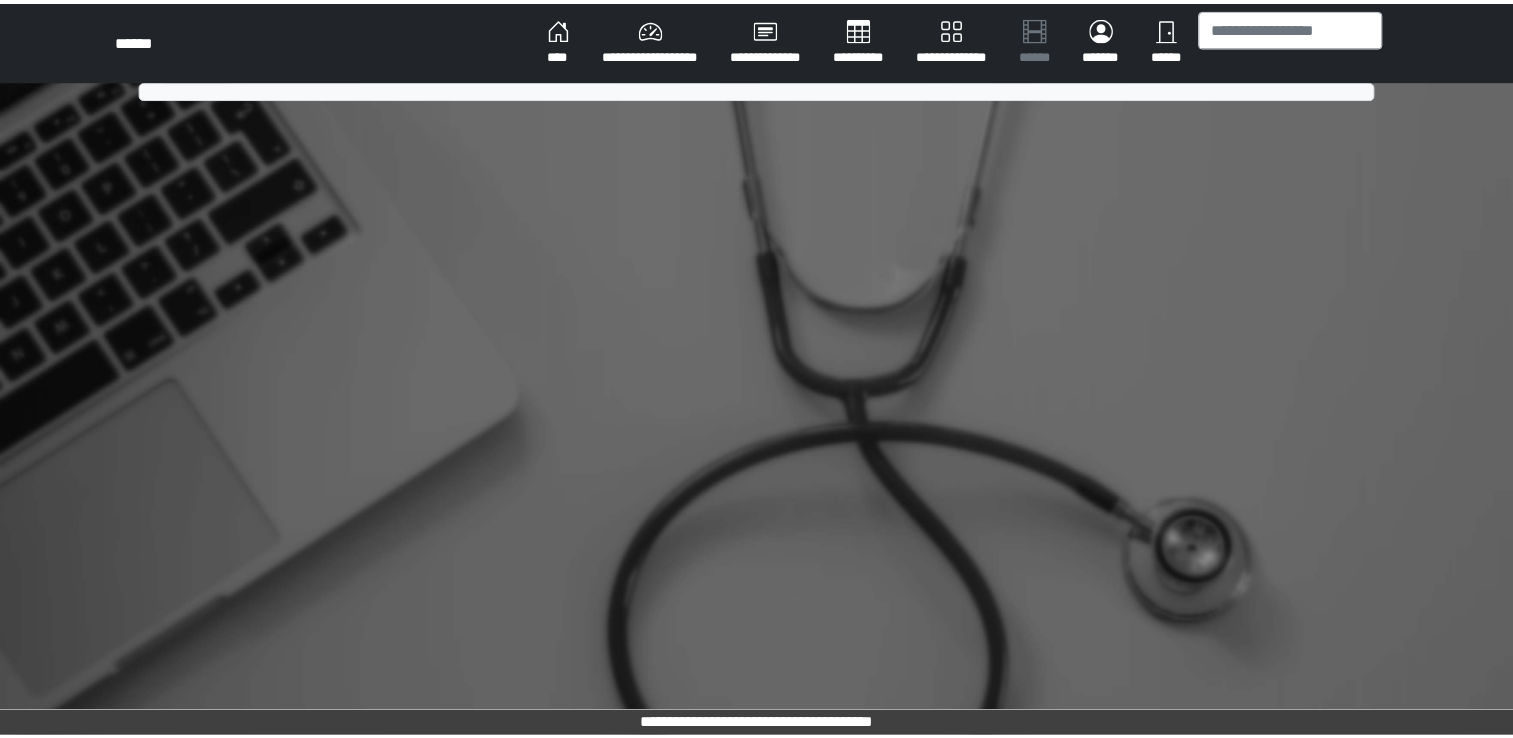 scroll, scrollTop: 0, scrollLeft: 0, axis: both 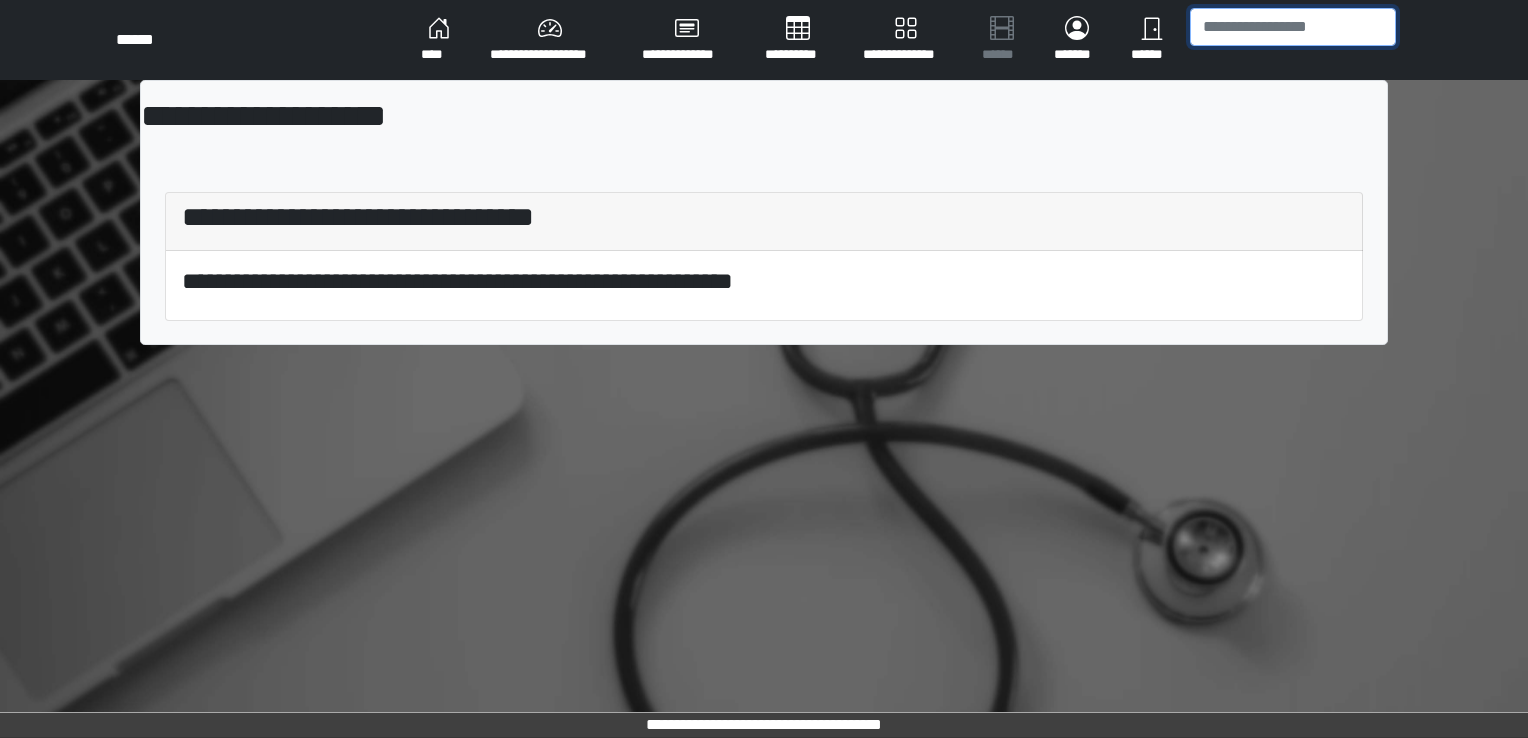 click at bounding box center (1293, 27) 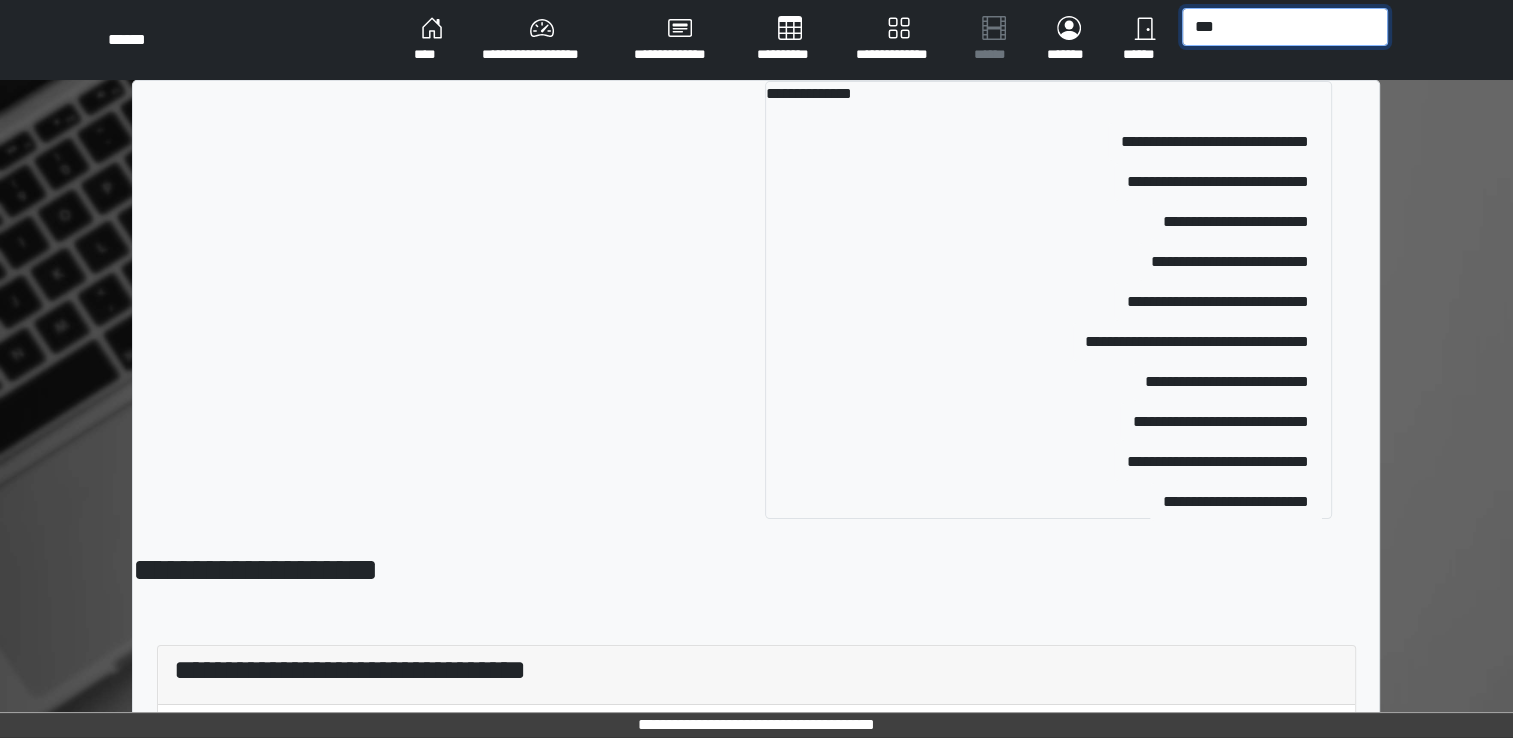 type on "****" 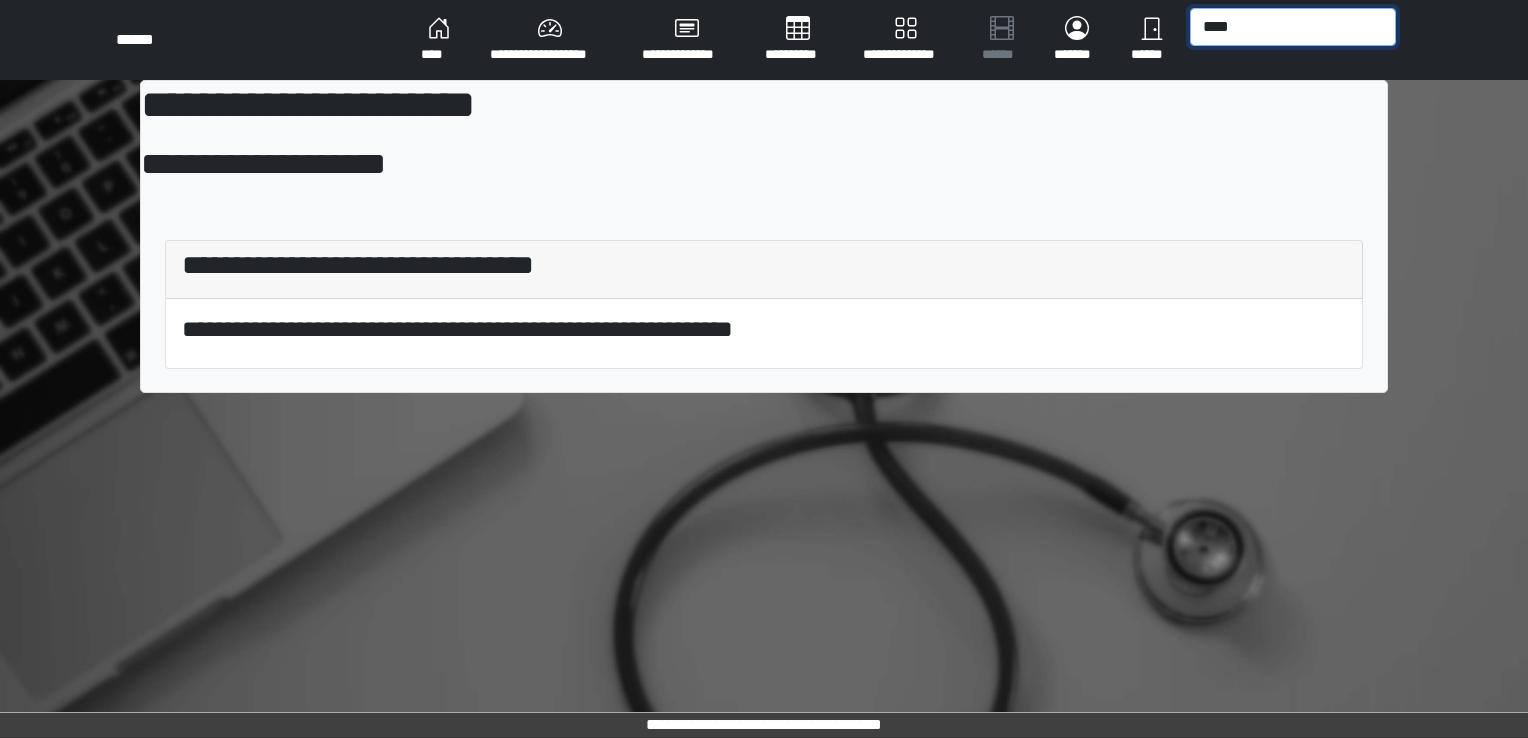 drag, startPoint x: 1266, startPoint y: 29, endPoint x: 1190, endPoint y: 28, distance: 76.00658 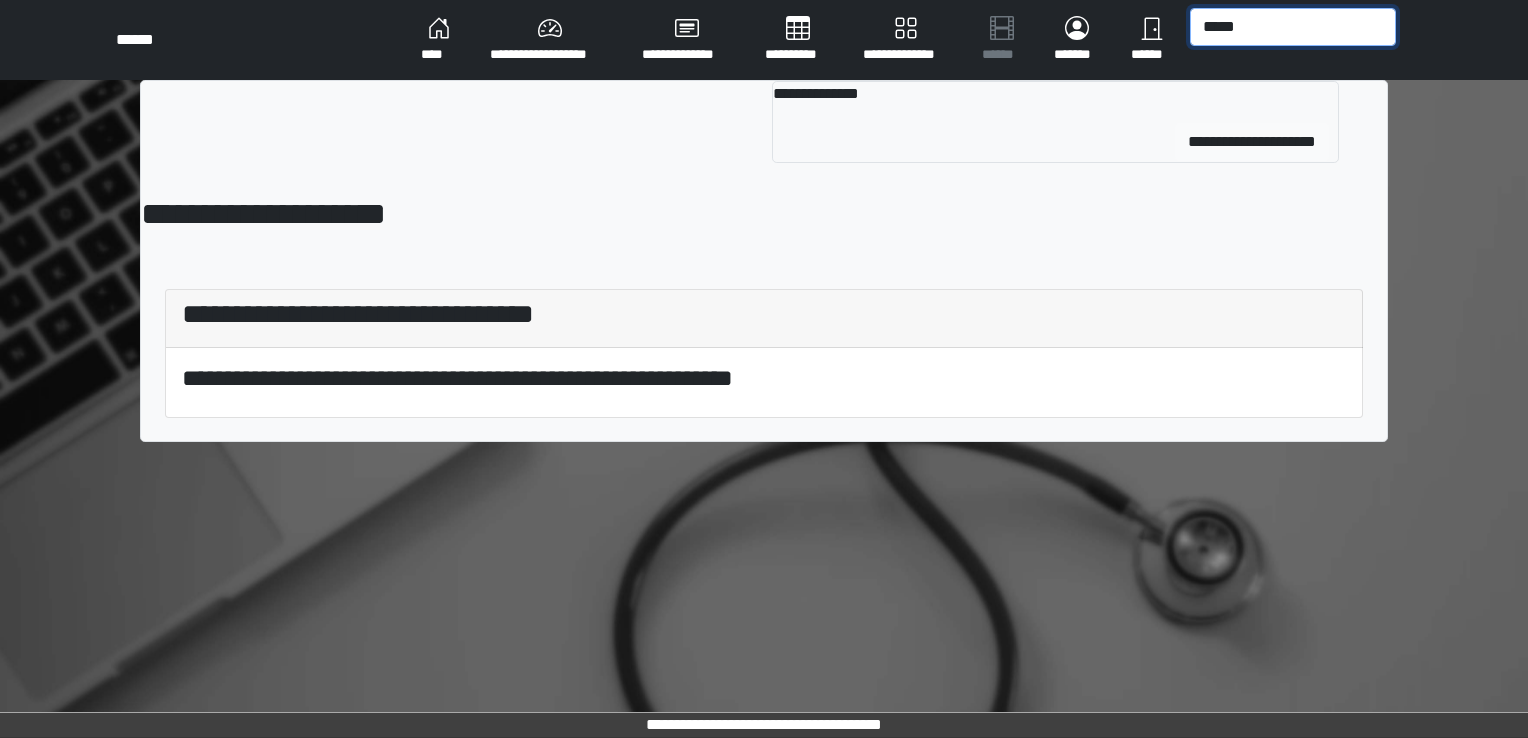 type on "*****" 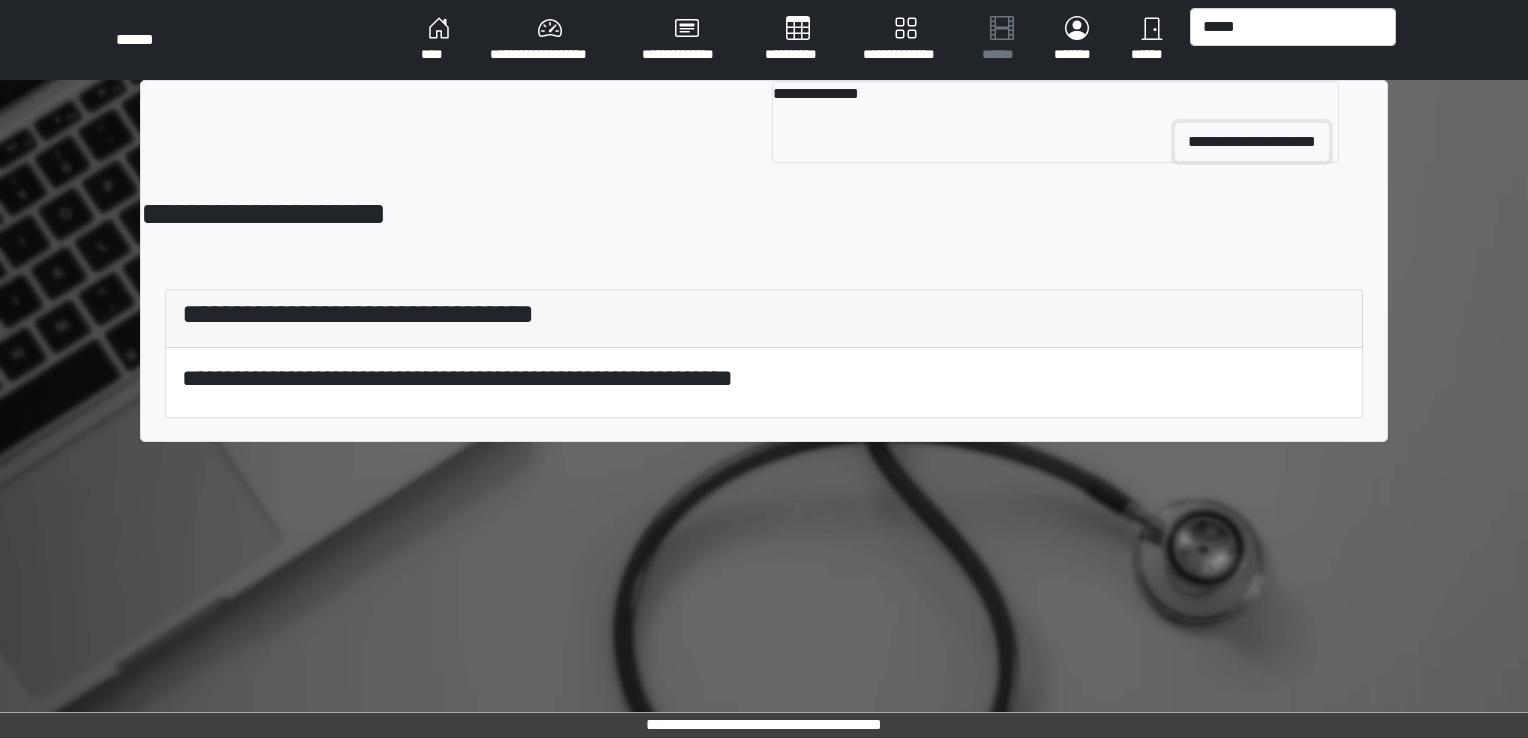 click on "**********" at bounding box center [1252, 142] 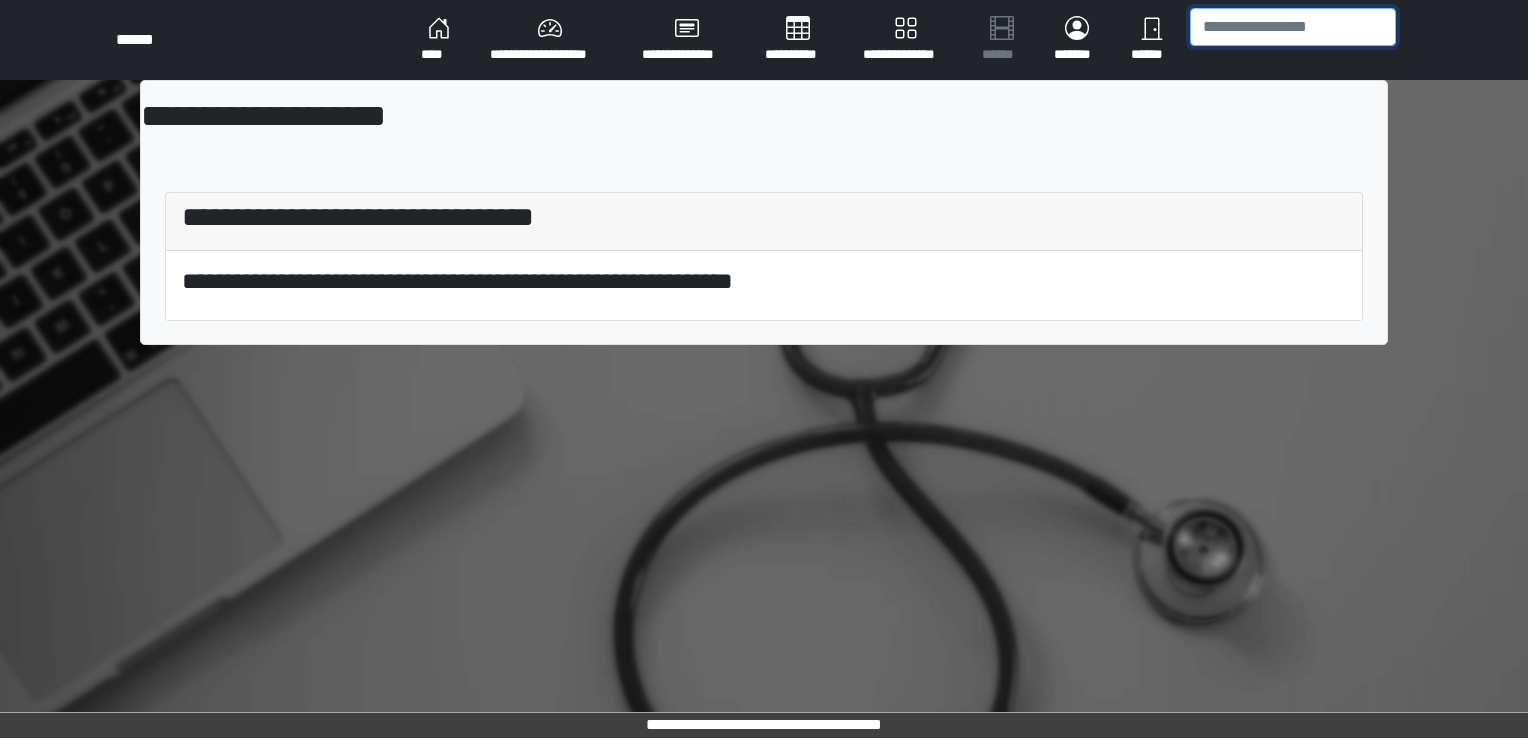 click at bounding box center [1293, 27] 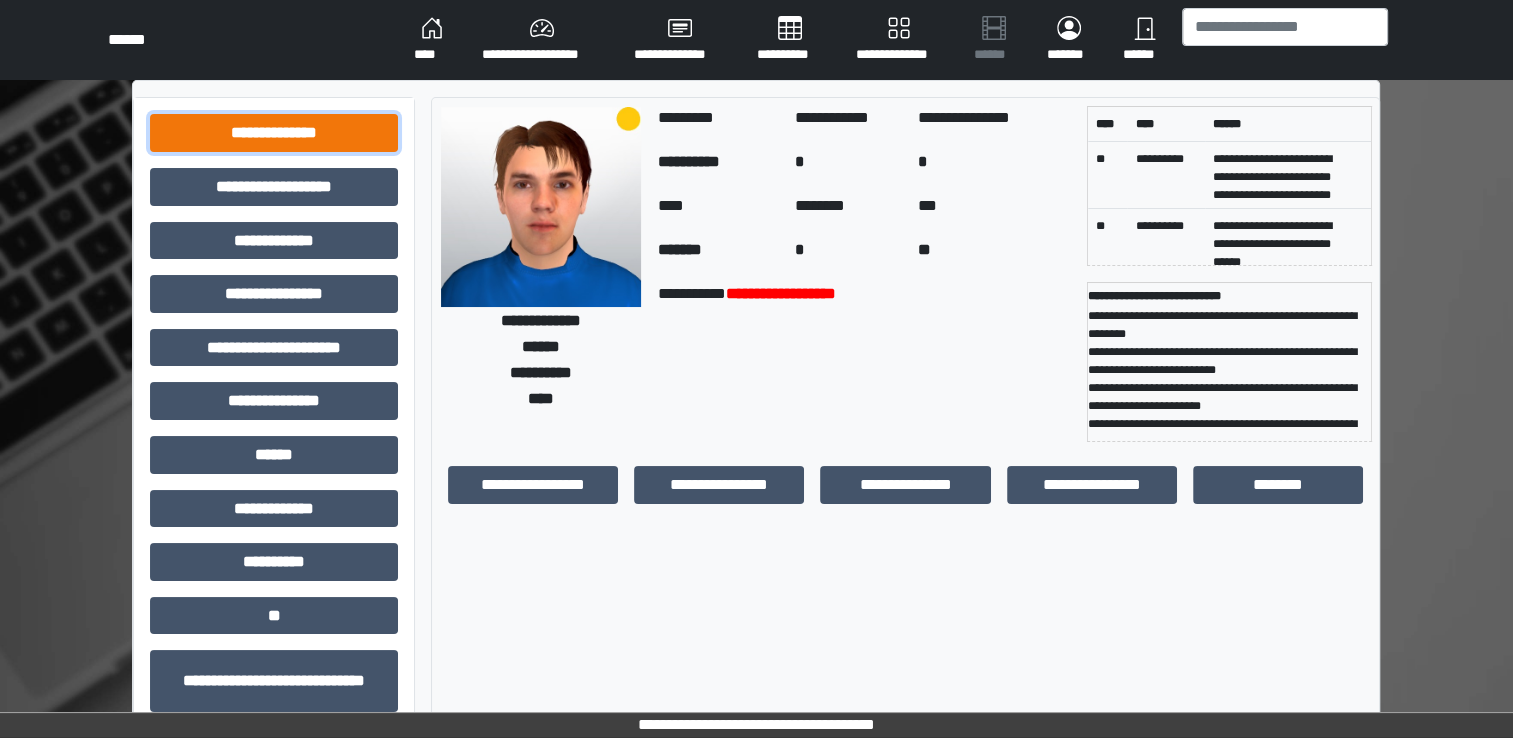 click on "**********" at bounding box center (274, 133) 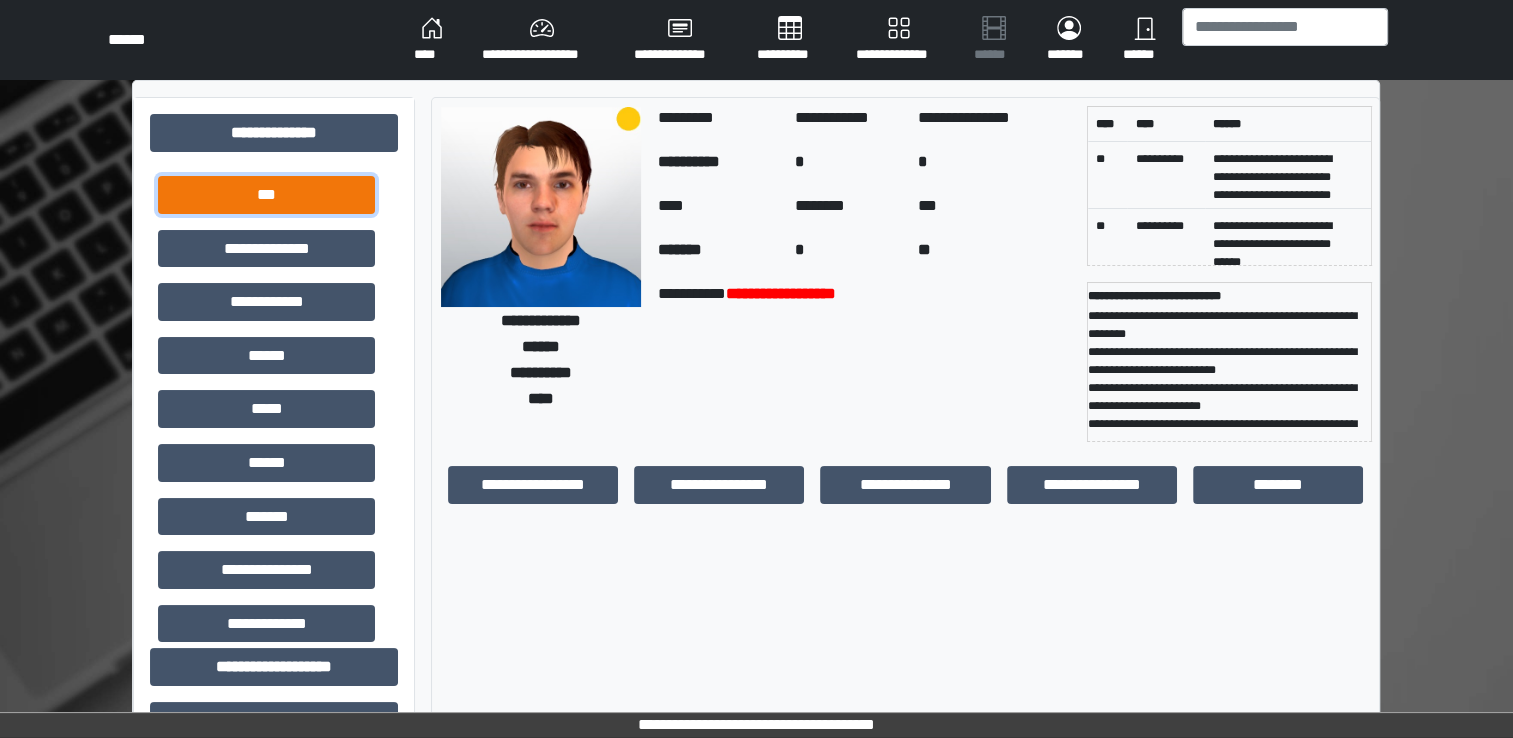 click on "***" at bounding box center (266, 195) 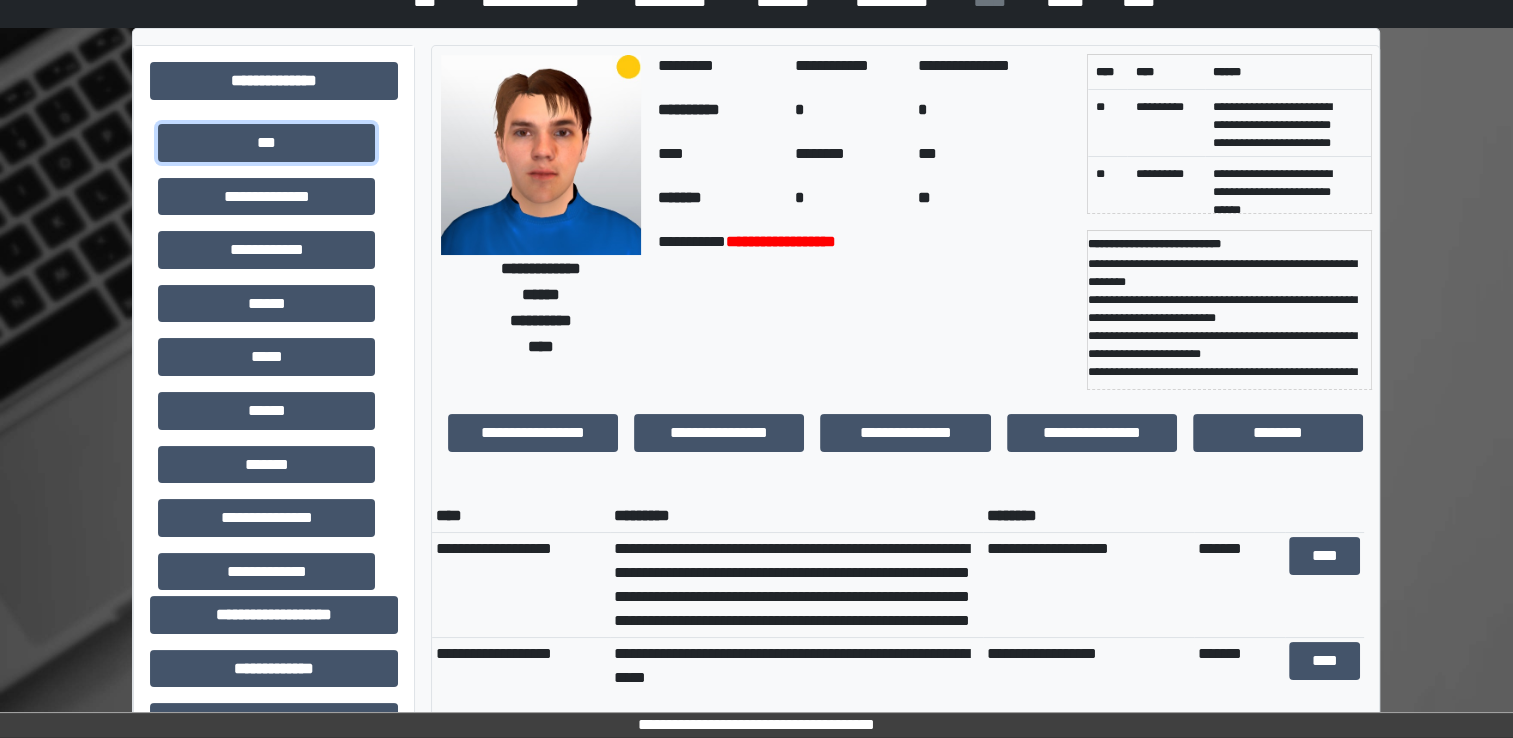 scroll, scrollTop: 100, scrollLeft: 0, axis: vertical 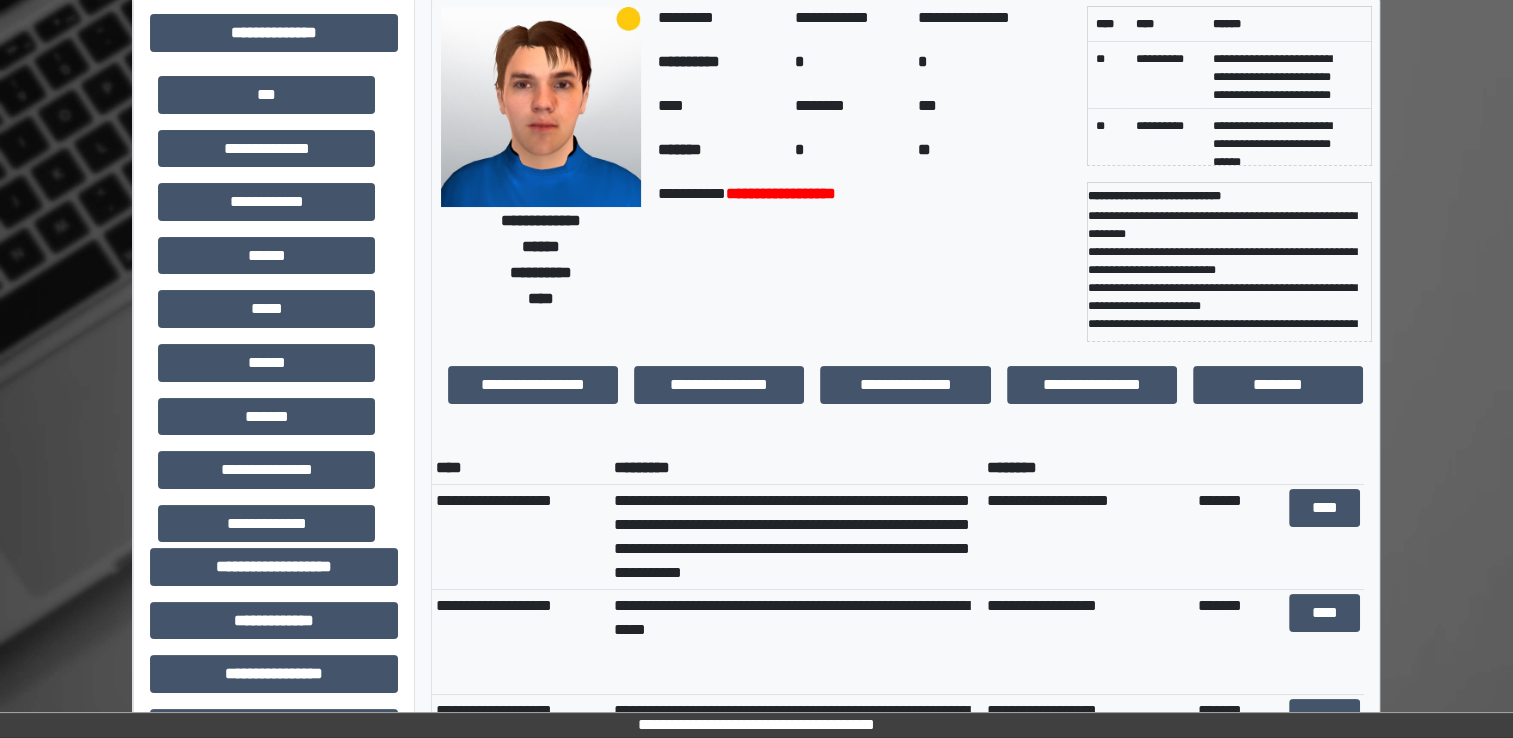 drag, startPoint x: 945, startPoint y: 654, endPoint x: 930, endPoint y: 654, distance: 15 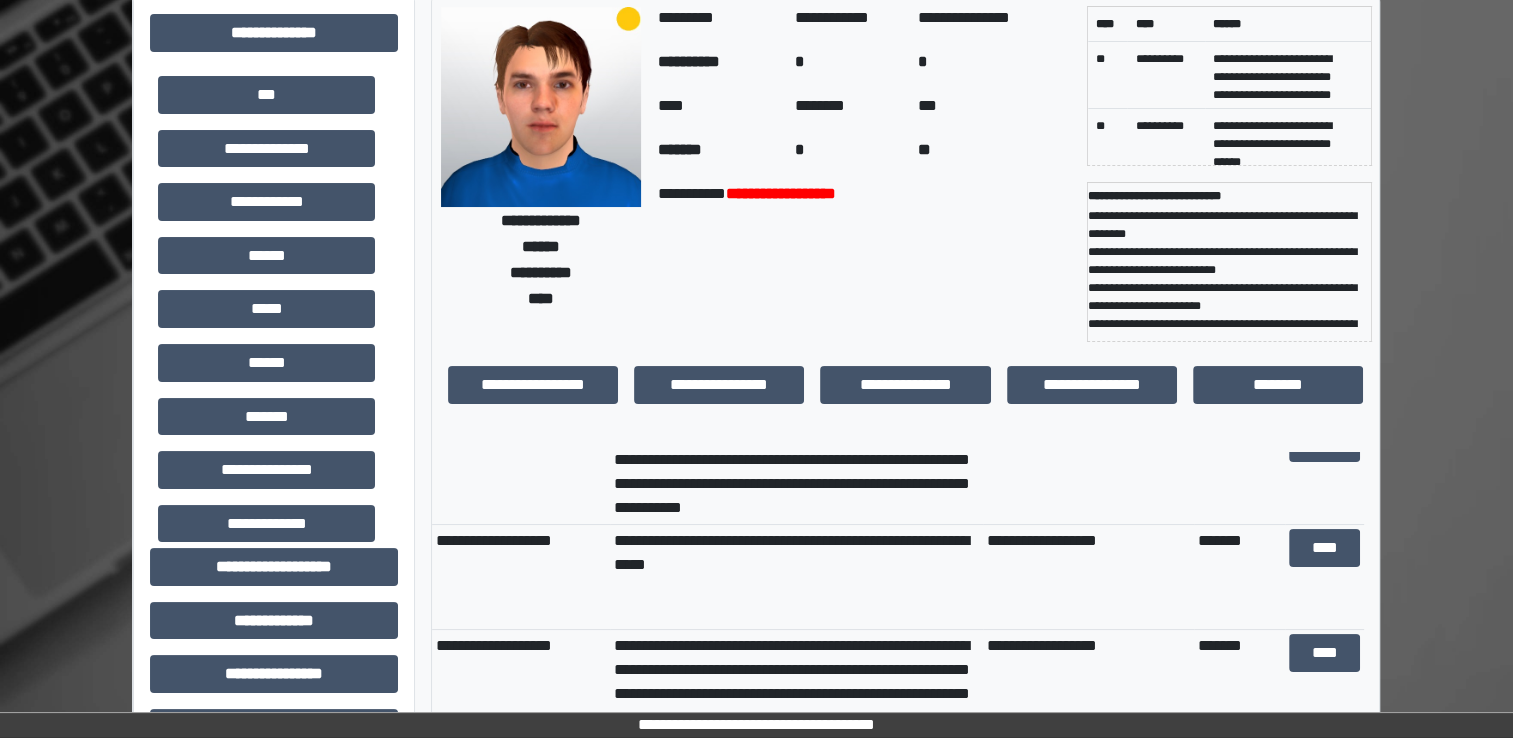 scroll, scrollTop: 100, scrollLeft: 0, axis: vertical 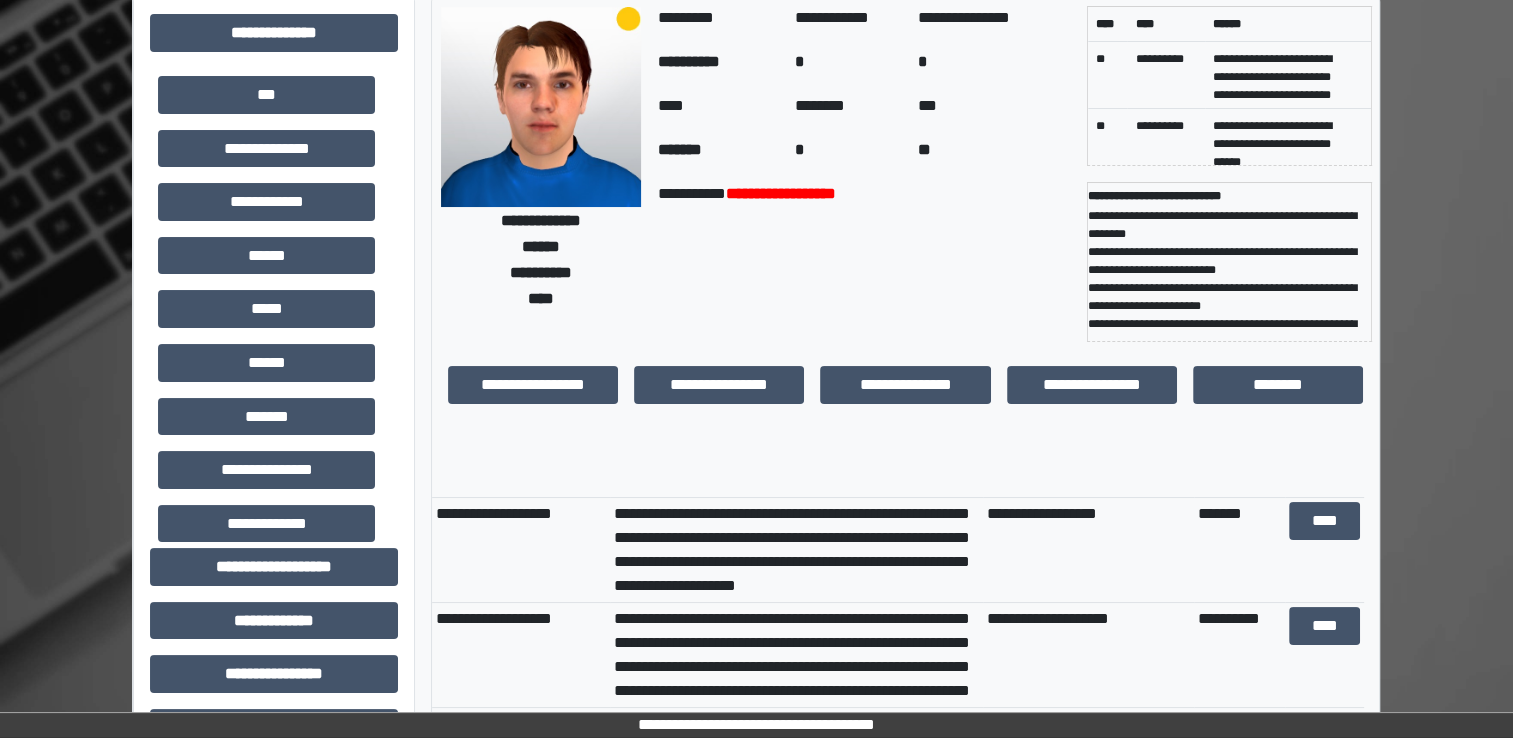 click on "**********" at bounding box center (796, 655) 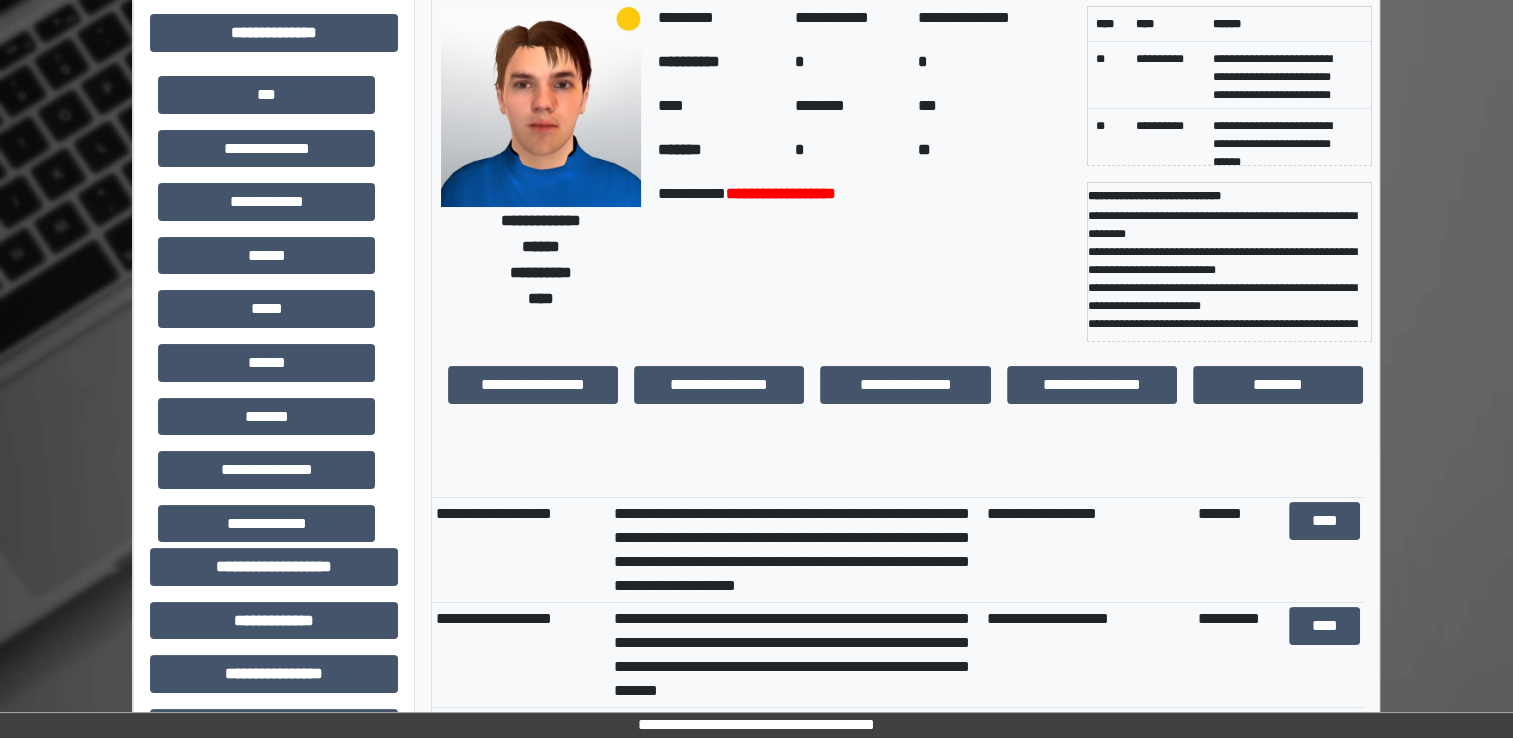 scroll, scrollTop: 288, scrollLeft: 0, axis: vertical 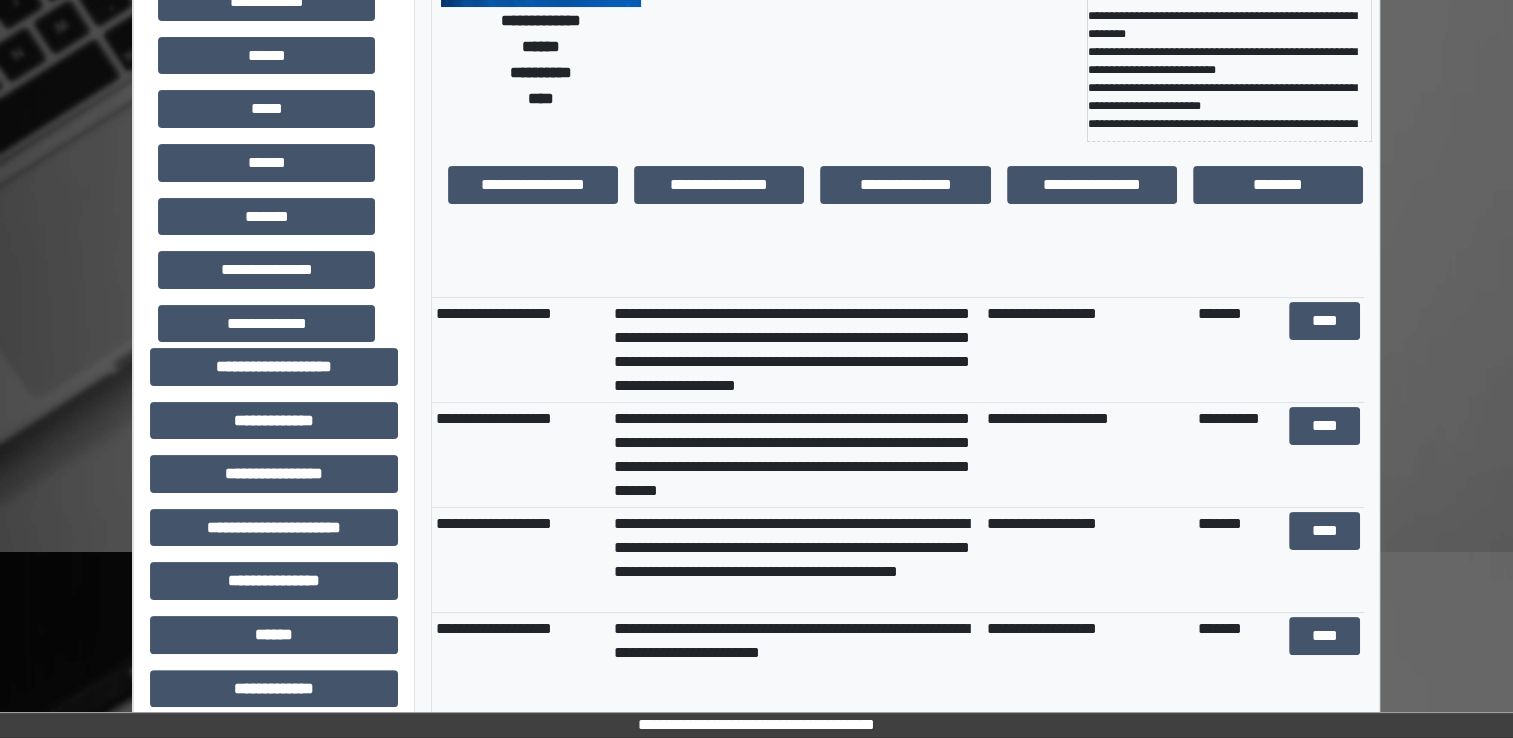 drag, startPoint x: 854, startPoint y: 562, endPoint x: 973, endPoint y: 608, distance: 127.581345 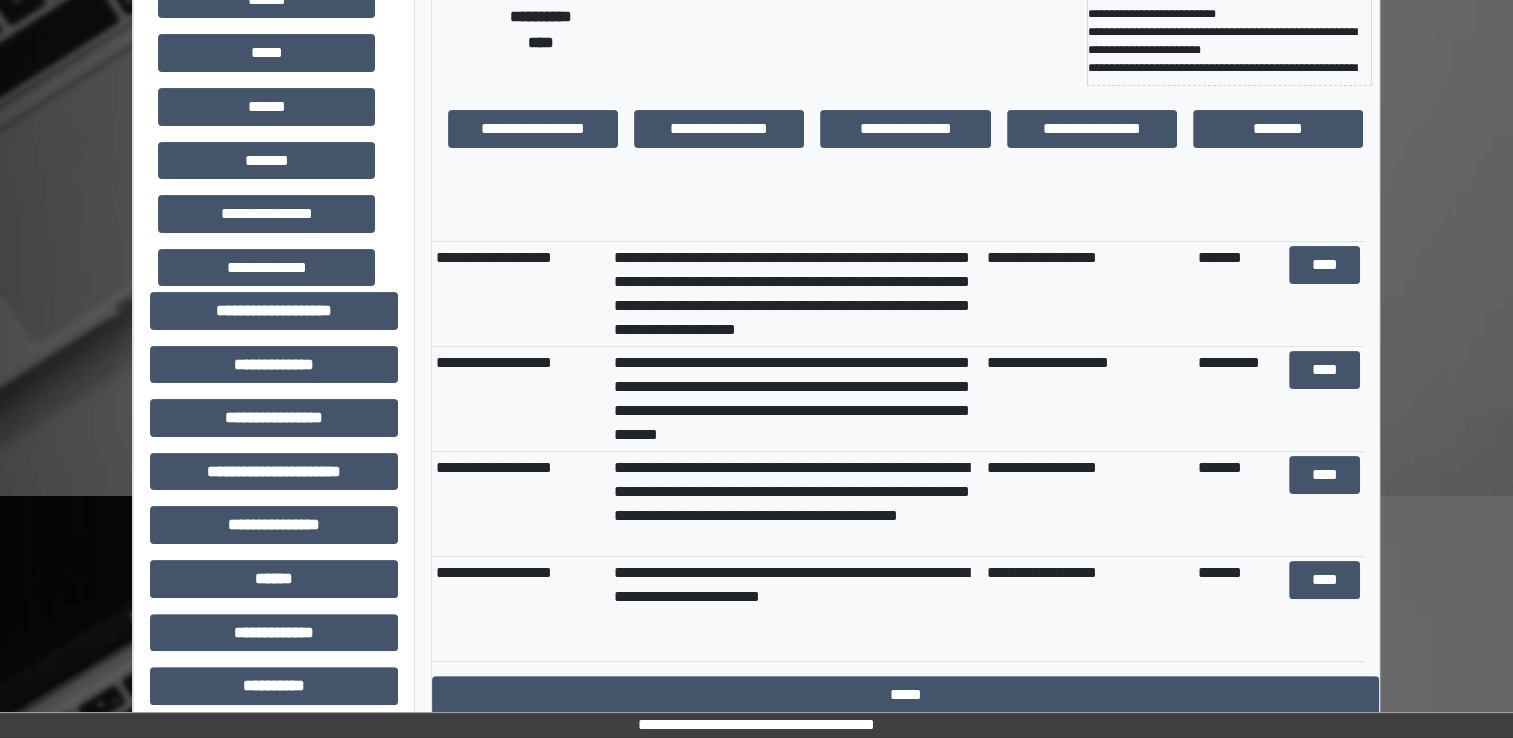 scroll, scrollTop: 400, scrollLeft: 0, axis: vertical 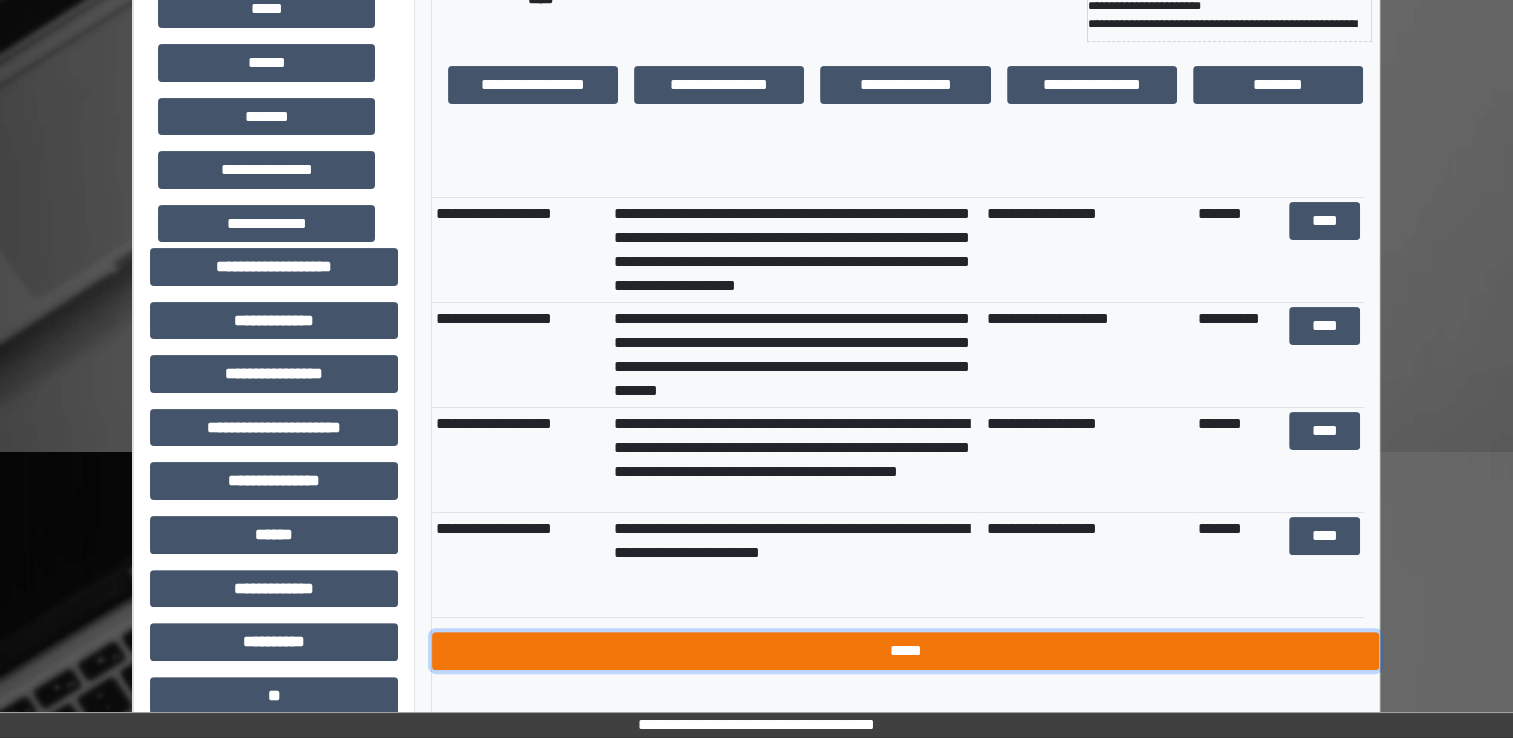 click on "*****" at bounding box center (905, 651) 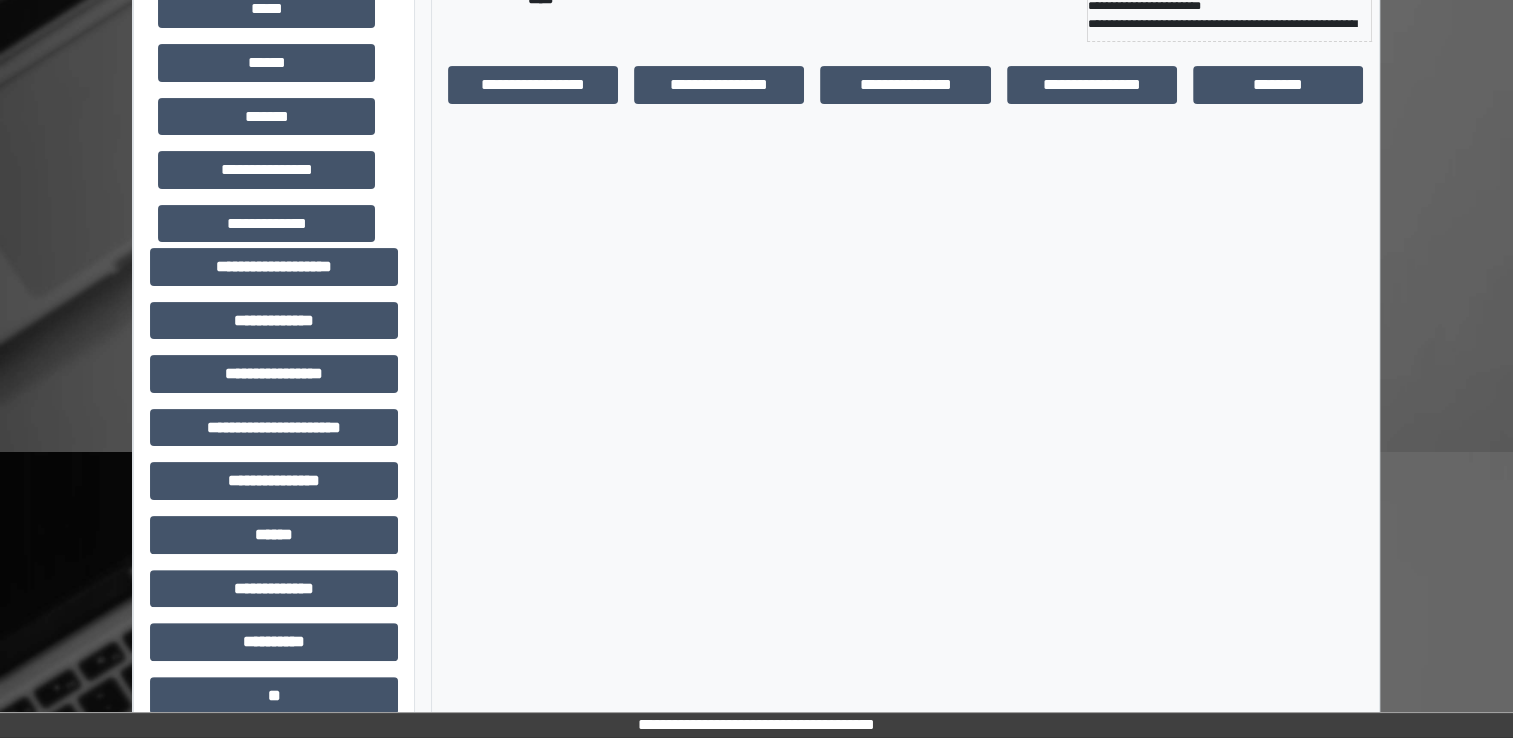 scroll, scrollTop: 0, scrollLeft: 0, axis: both 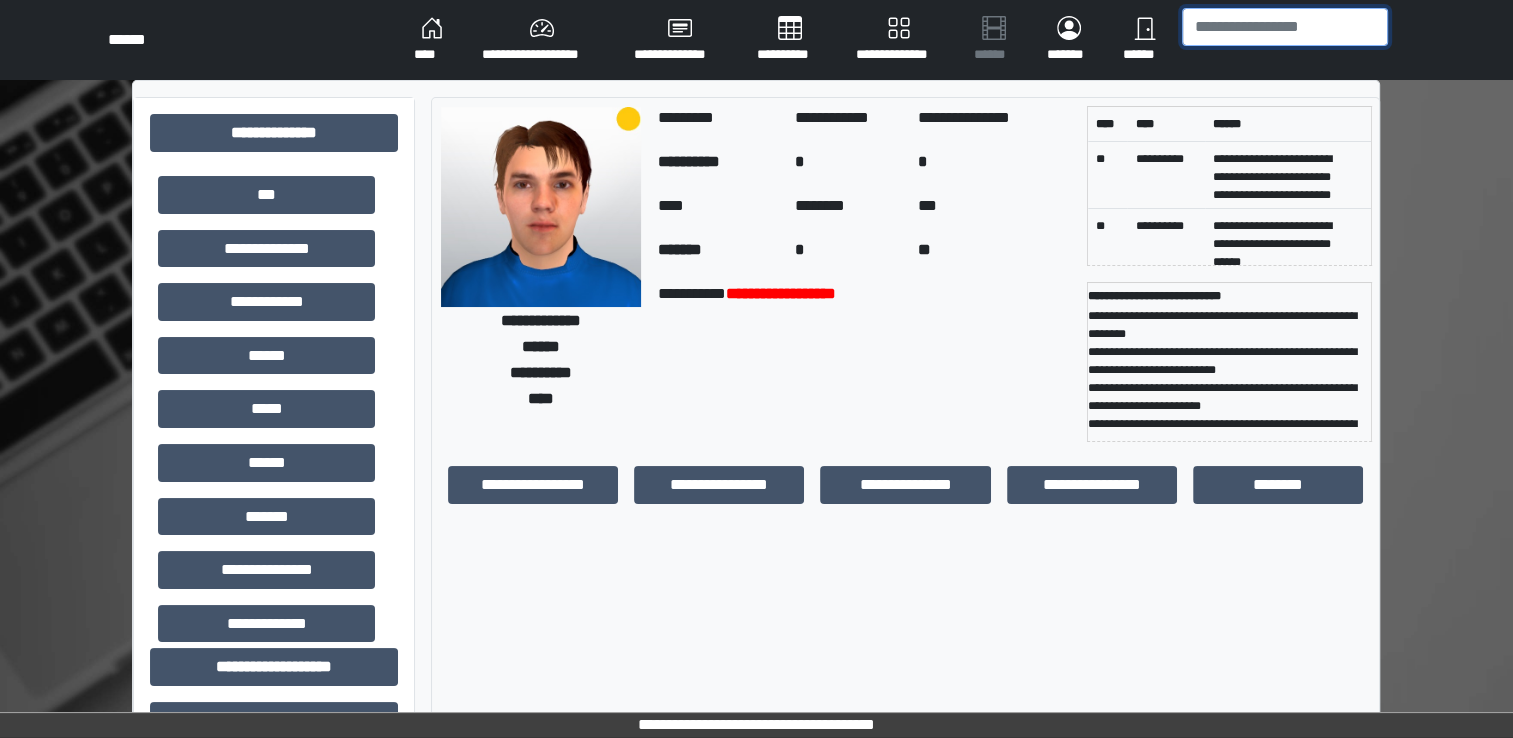 click at bounding box center [1285, 27] 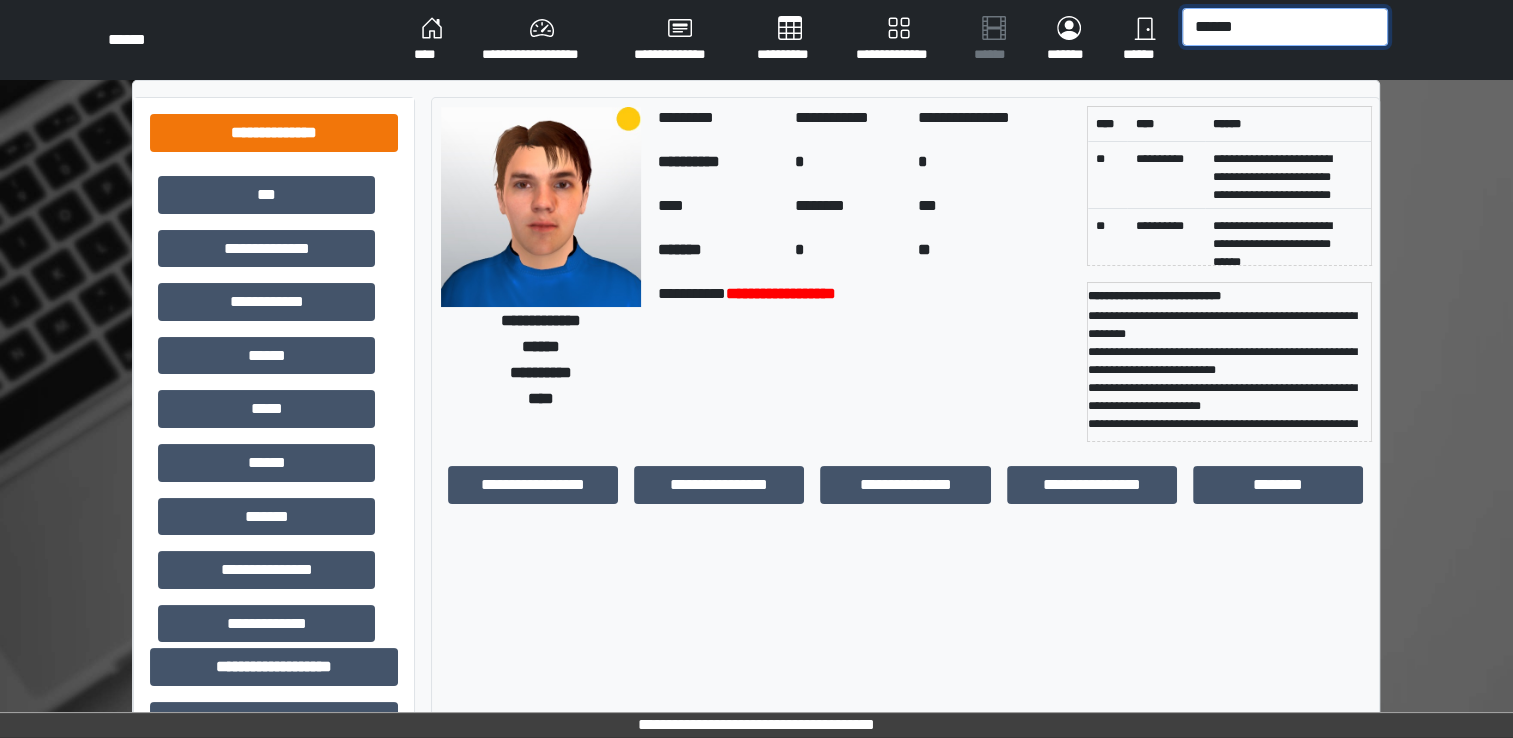 type on "******" 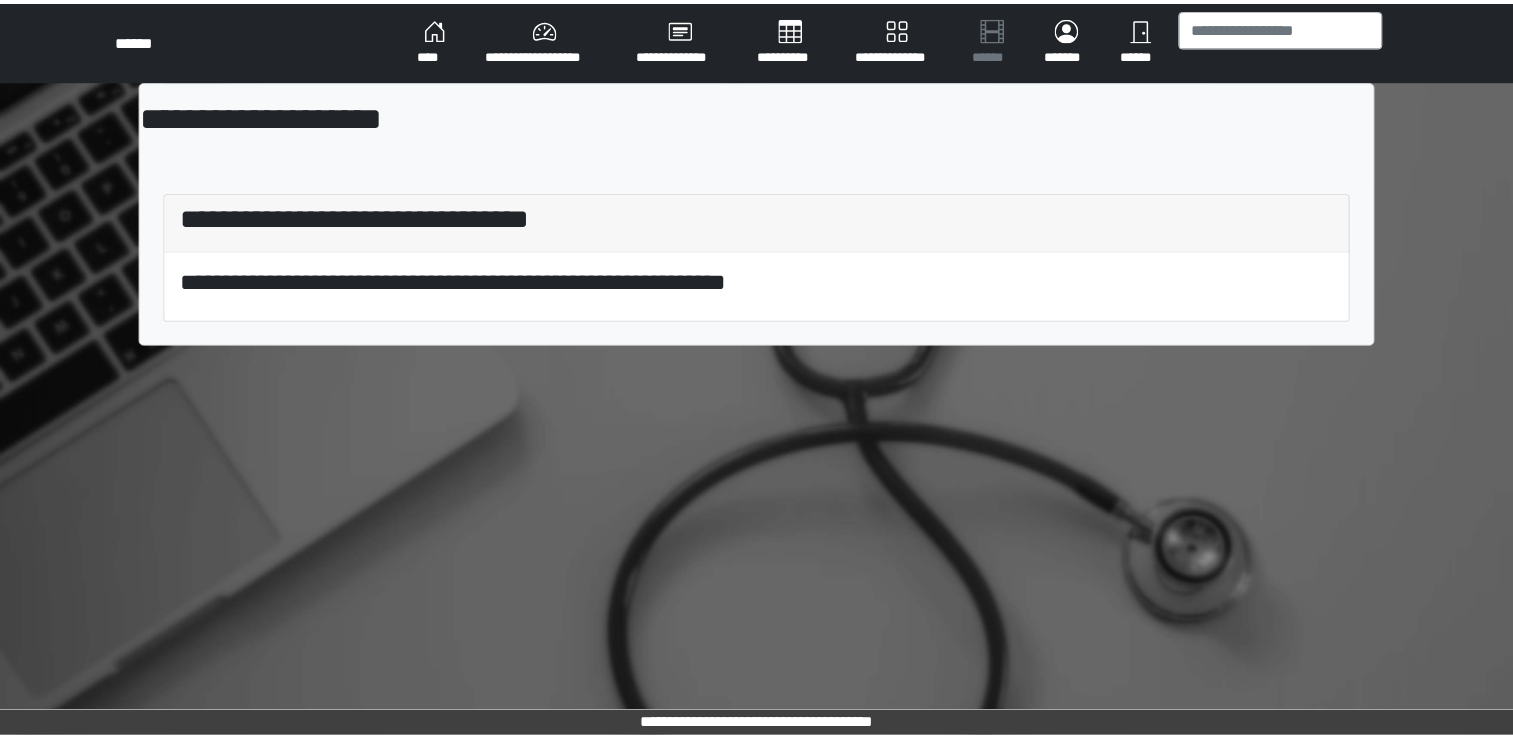 scroll, scrollTop: 0, scrollLeft: 0, axis: both 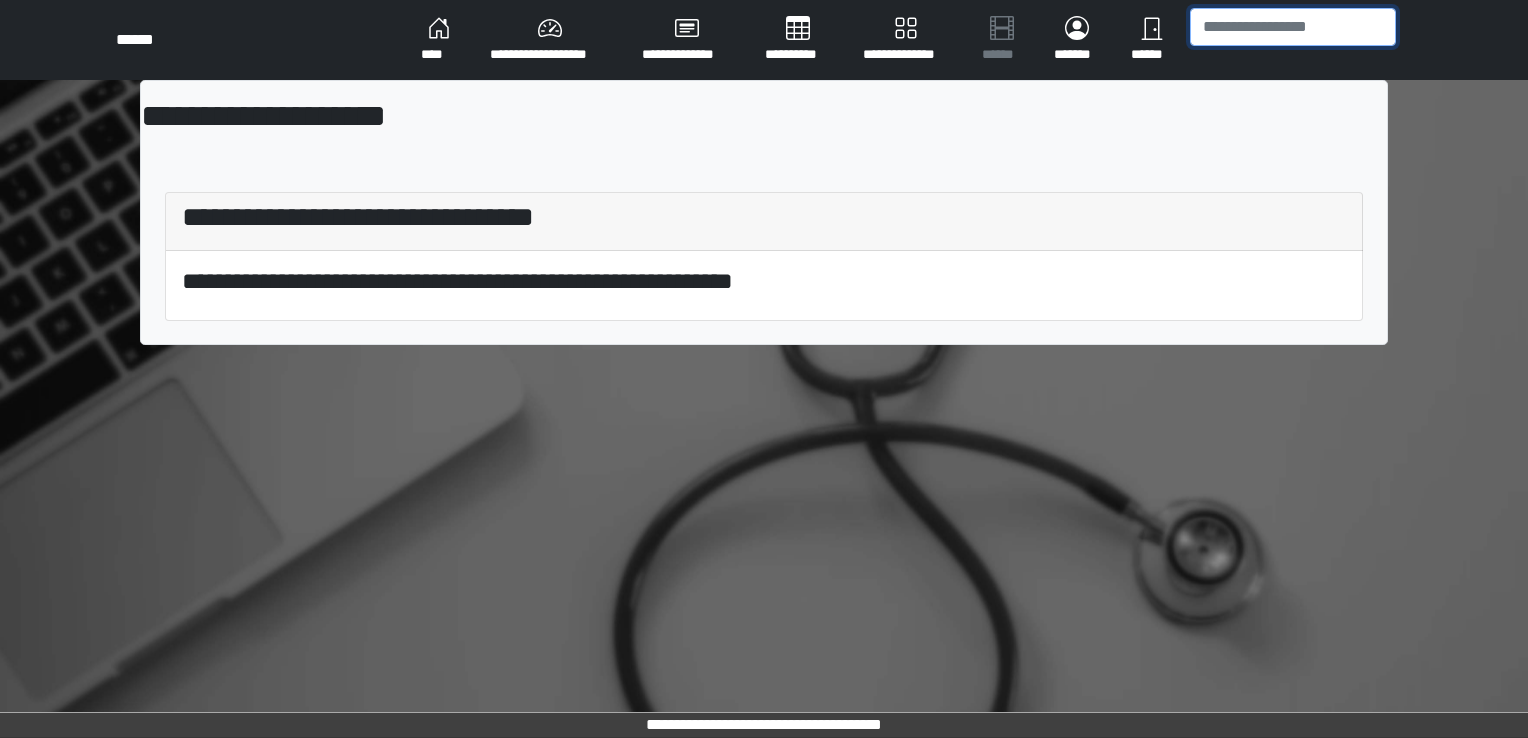 click at bounding box center (1293, 27) 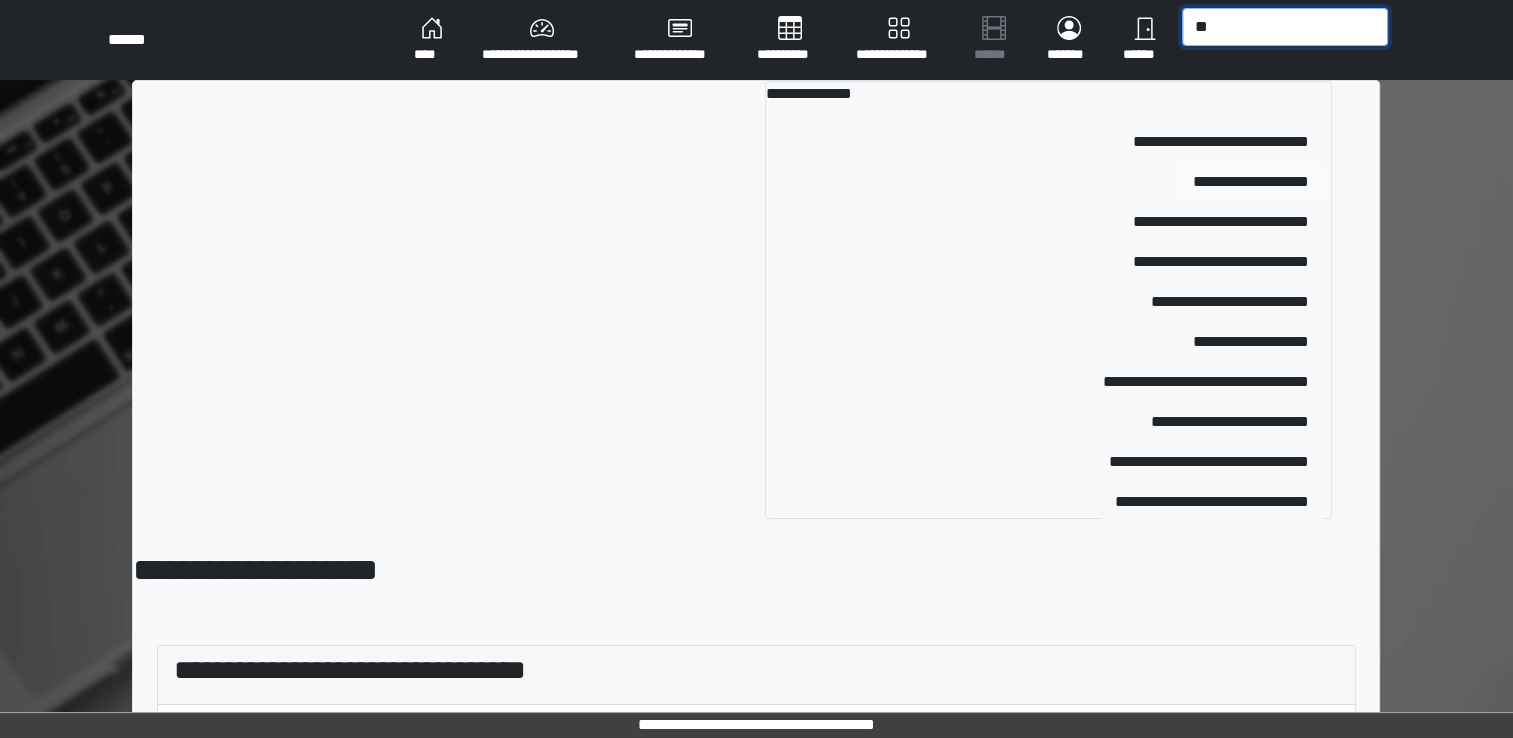 type on "**" 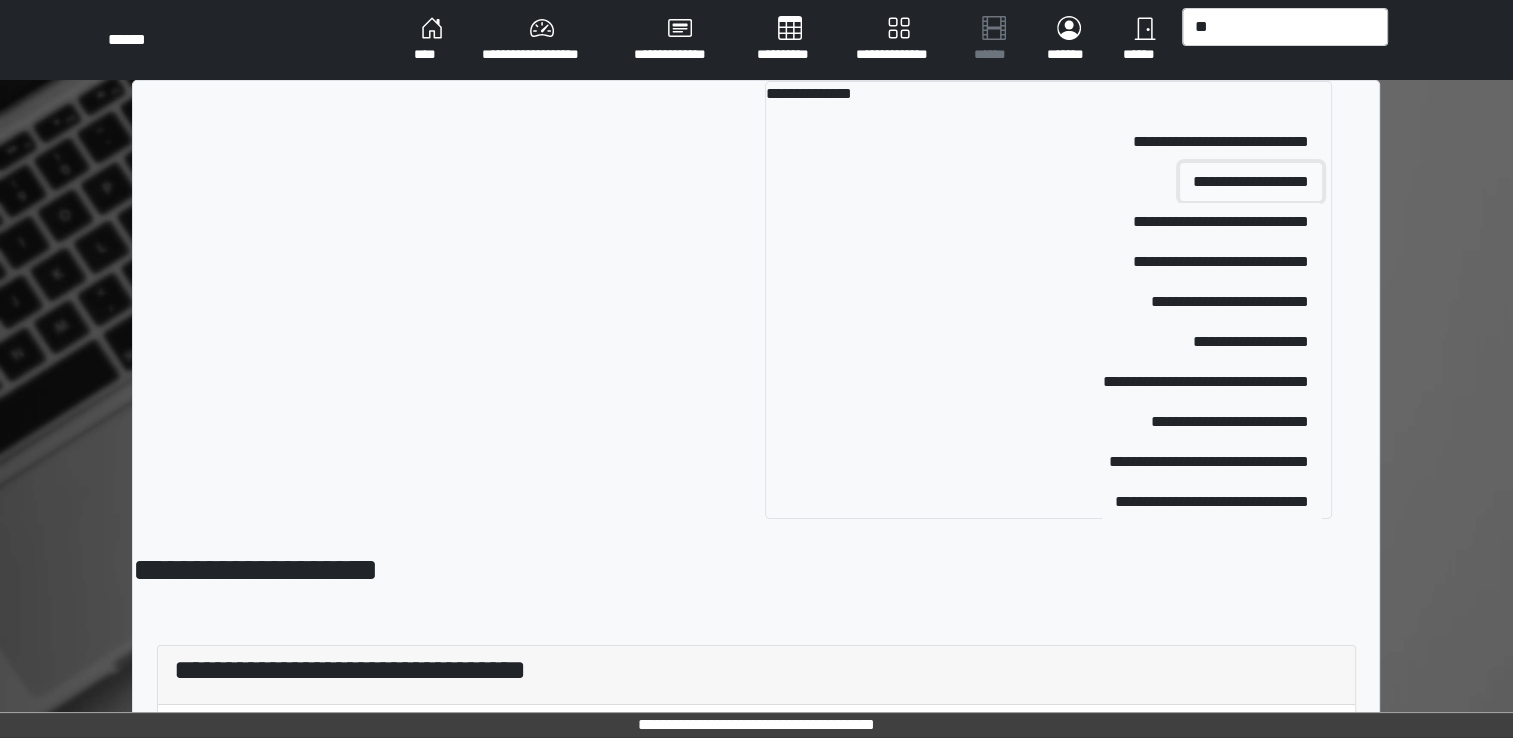 click on "**********" at bounding box center (1251, 182) 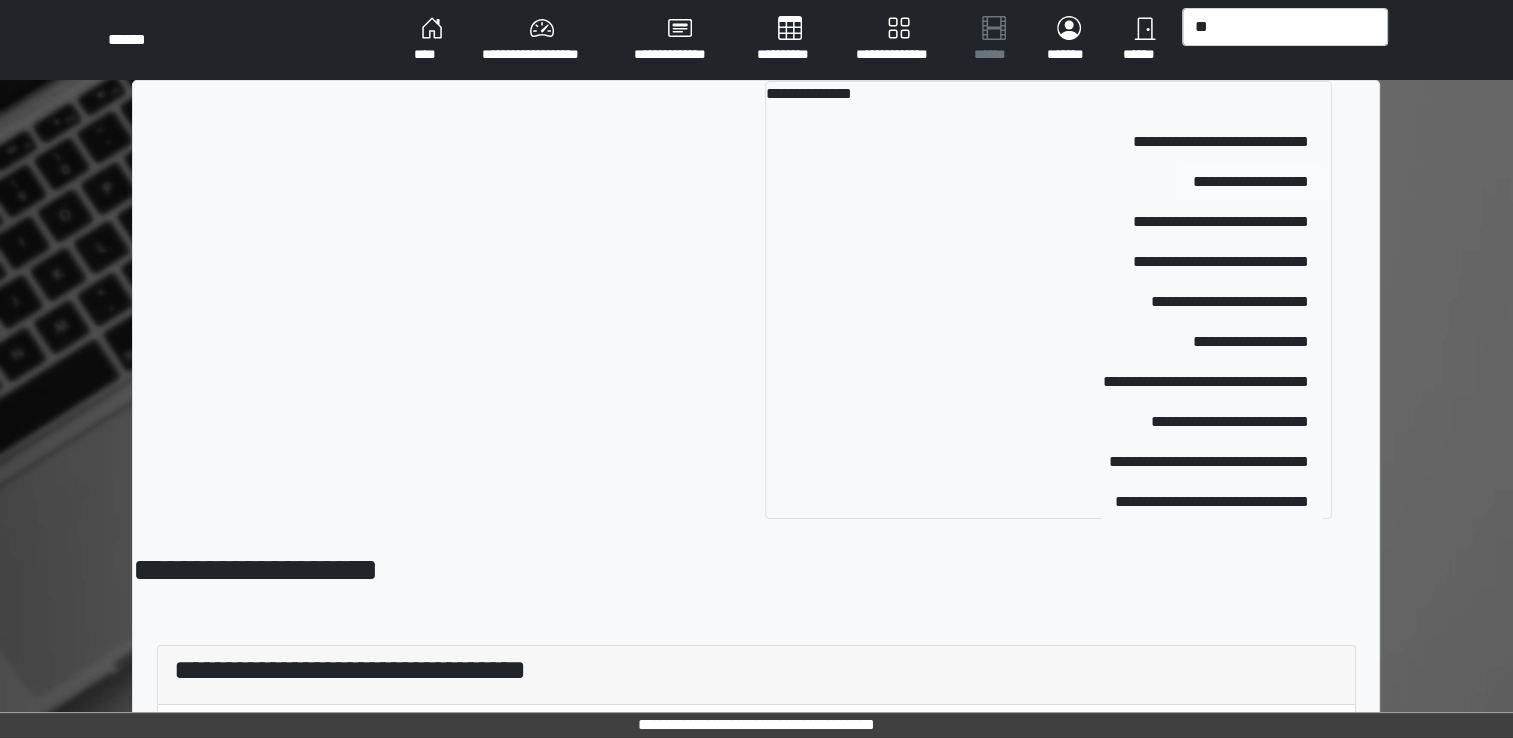 type 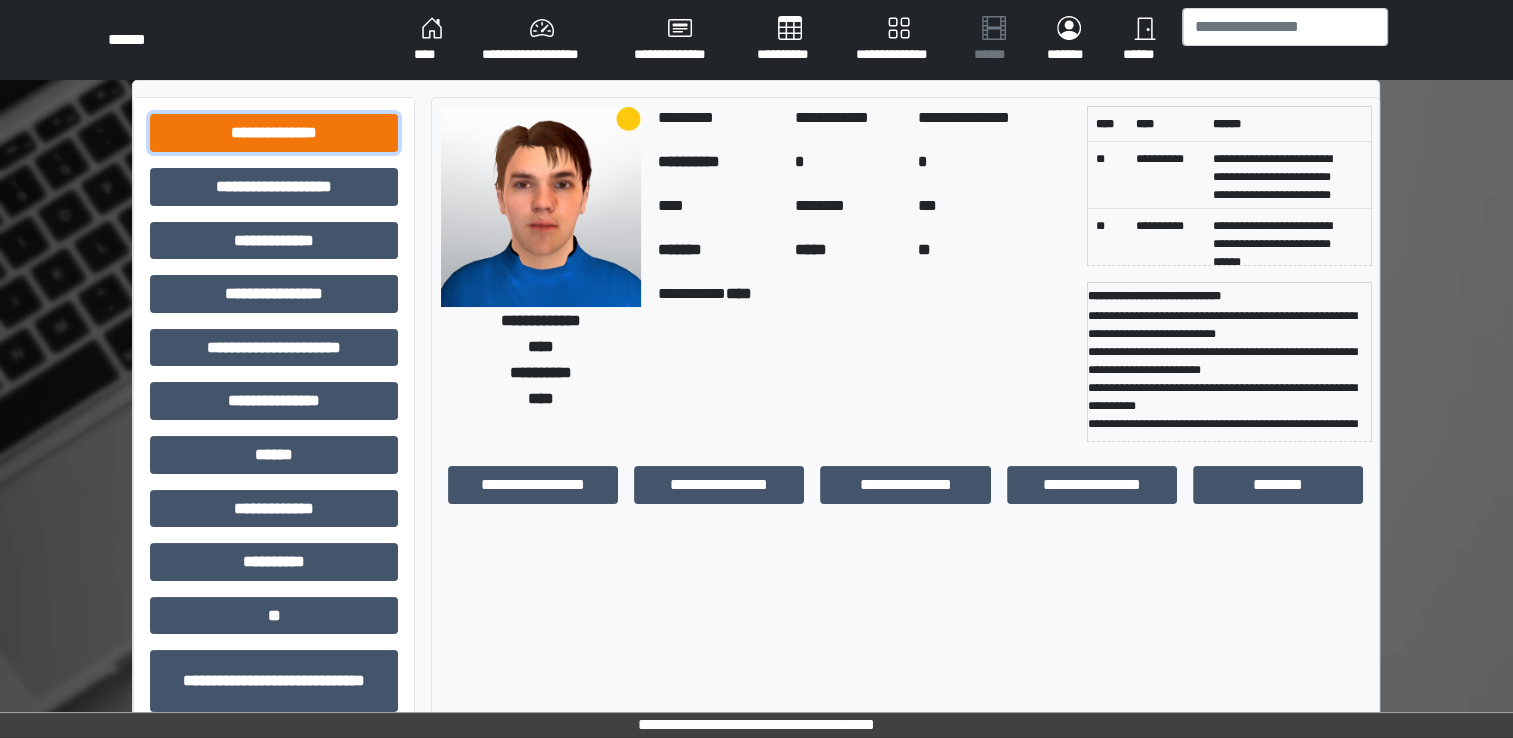 click on "**********" at bounding box center [274, 133] 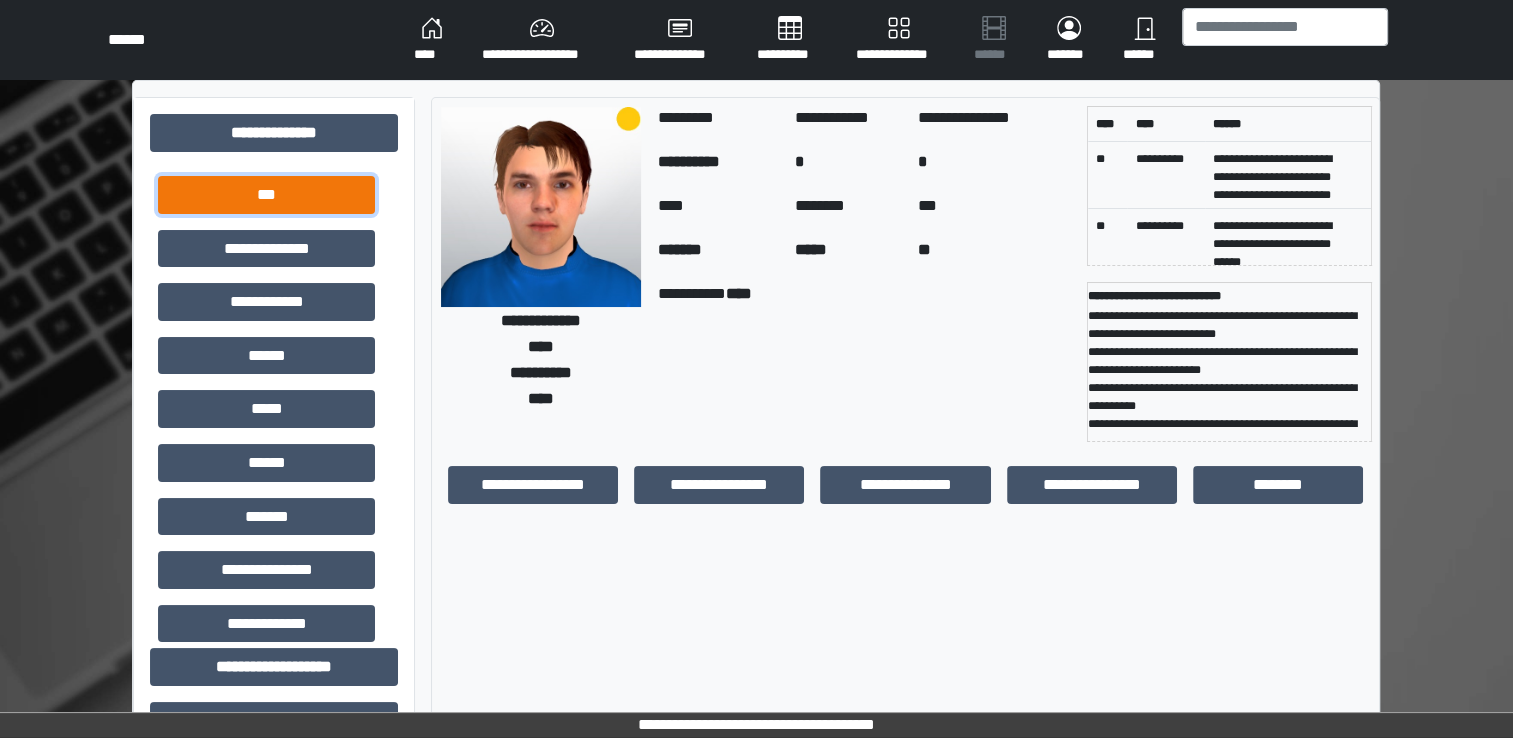 drag, startPoint x: 320, startPoint y: 187, endPoint x: 315, endPoint y: 178, distance: 10.29563 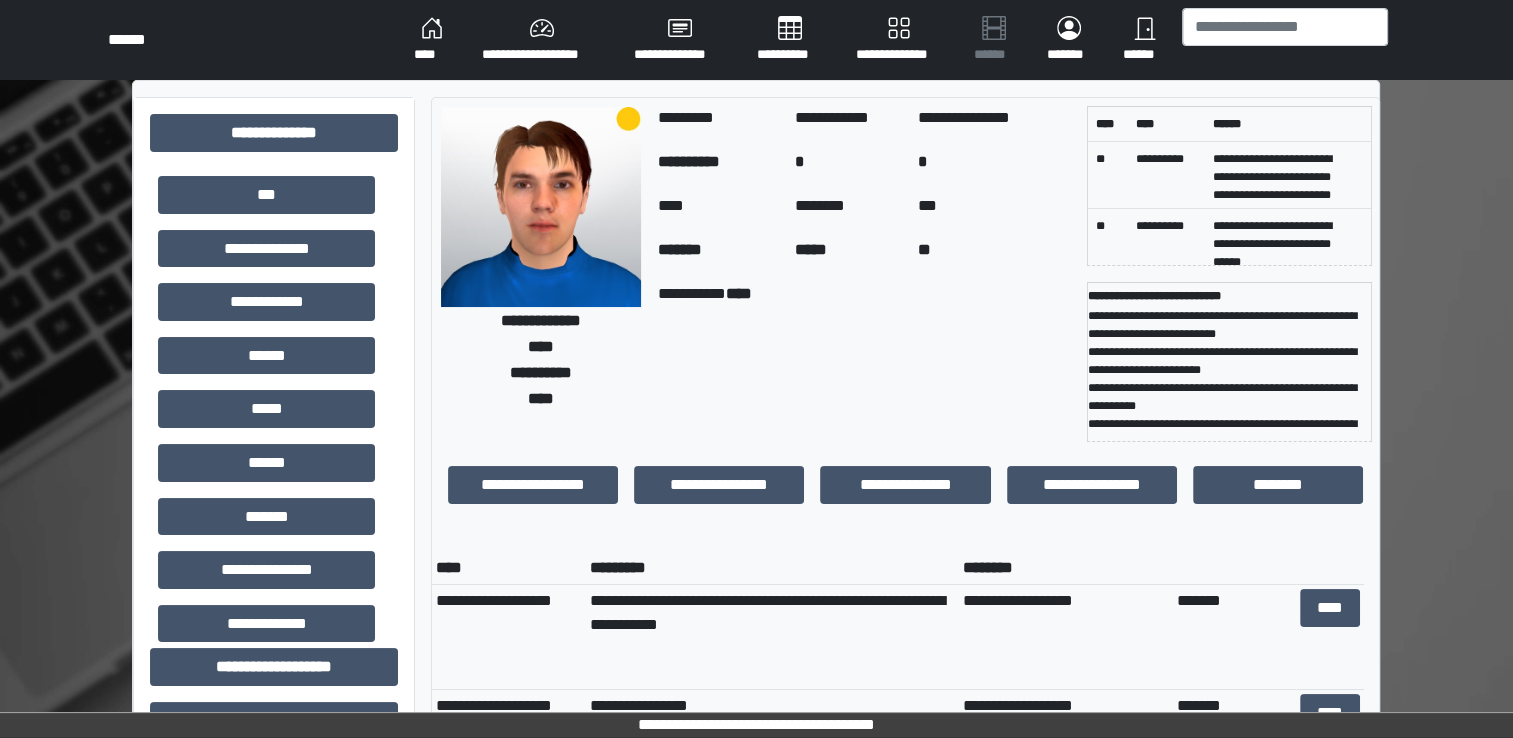 click on "**********" at bounding box center [772, 637] 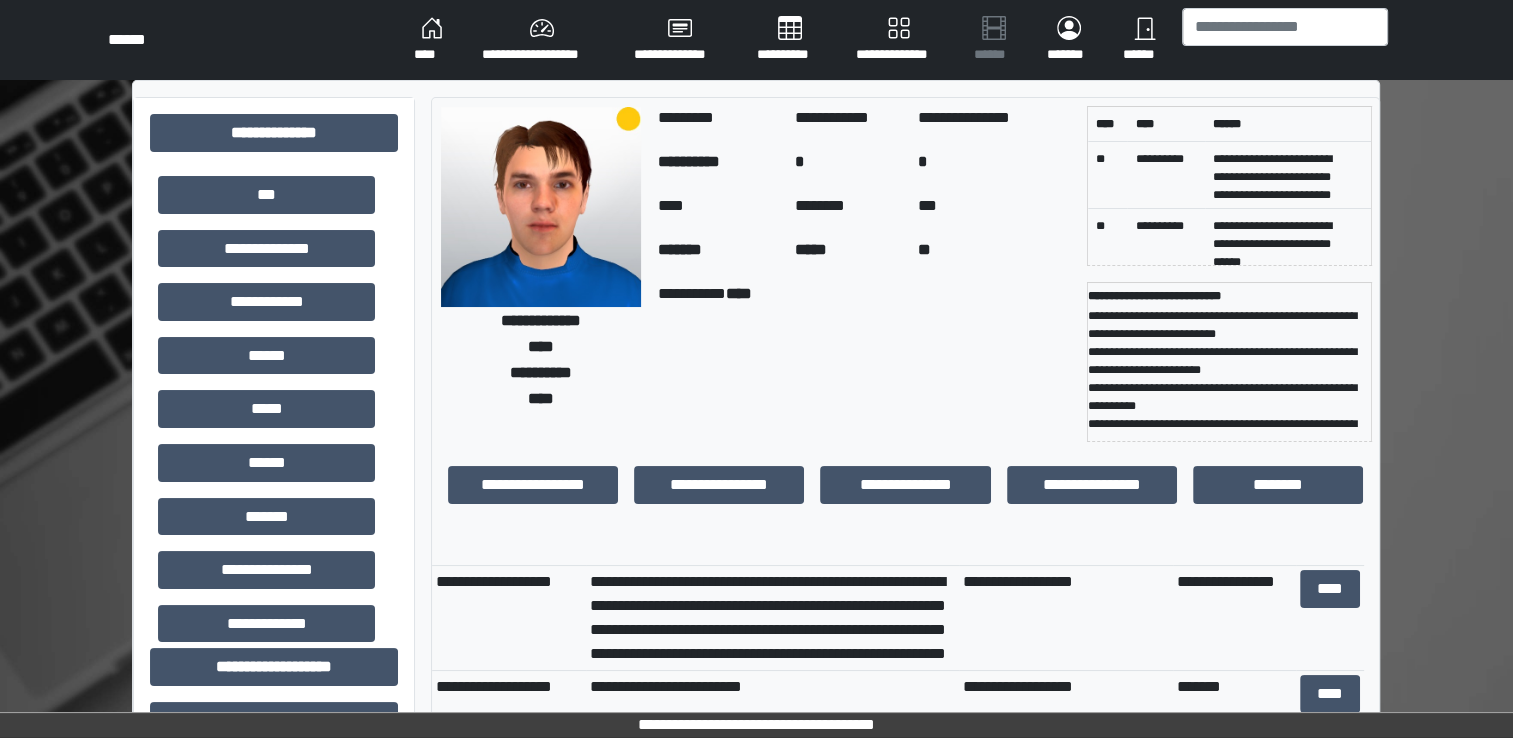 scroll, scrollTop: 200, scrollLeft: 0, axis: vertical 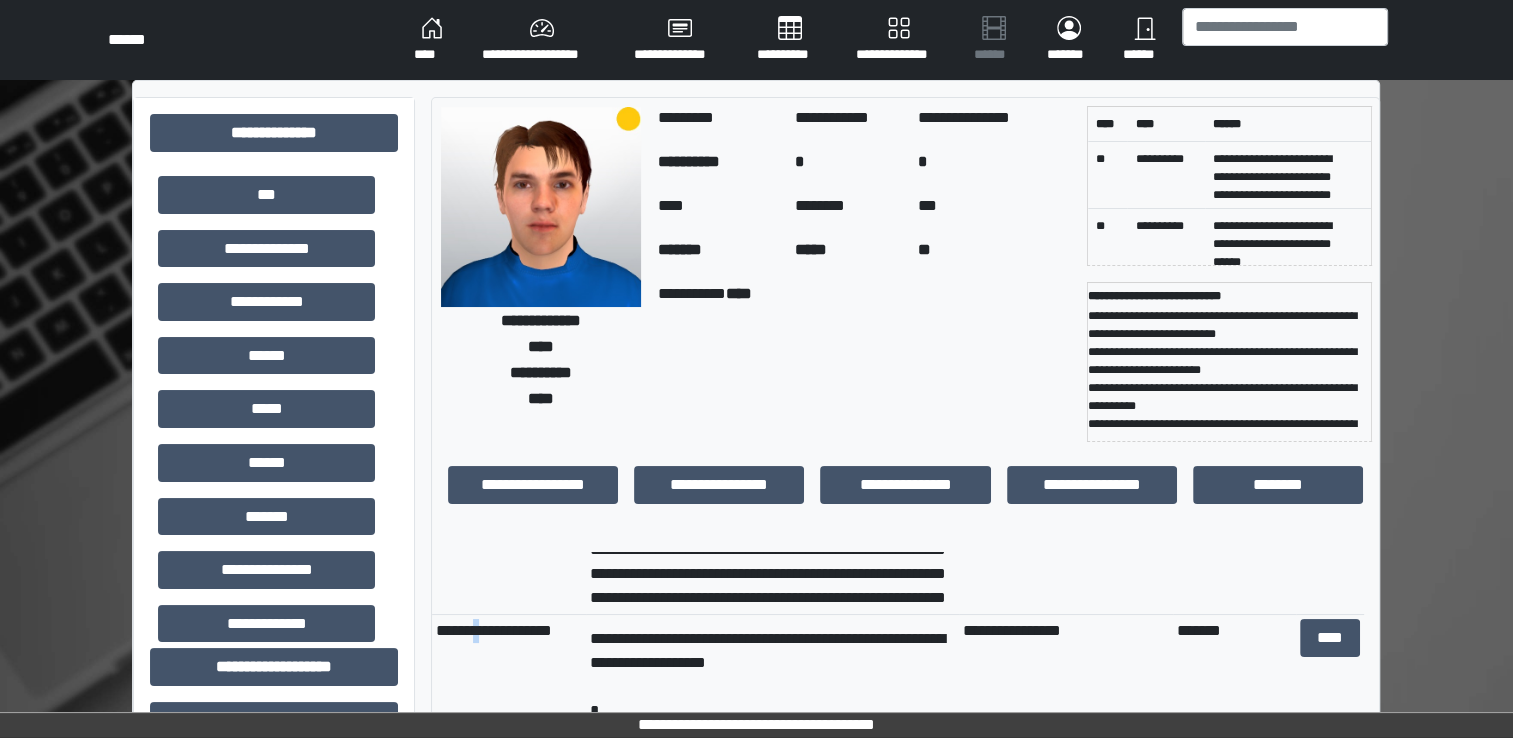 drag, startPoint x: 634, startPoint y: 653, endPoint x: 487, endPoint y: 689, distance: 151.34398 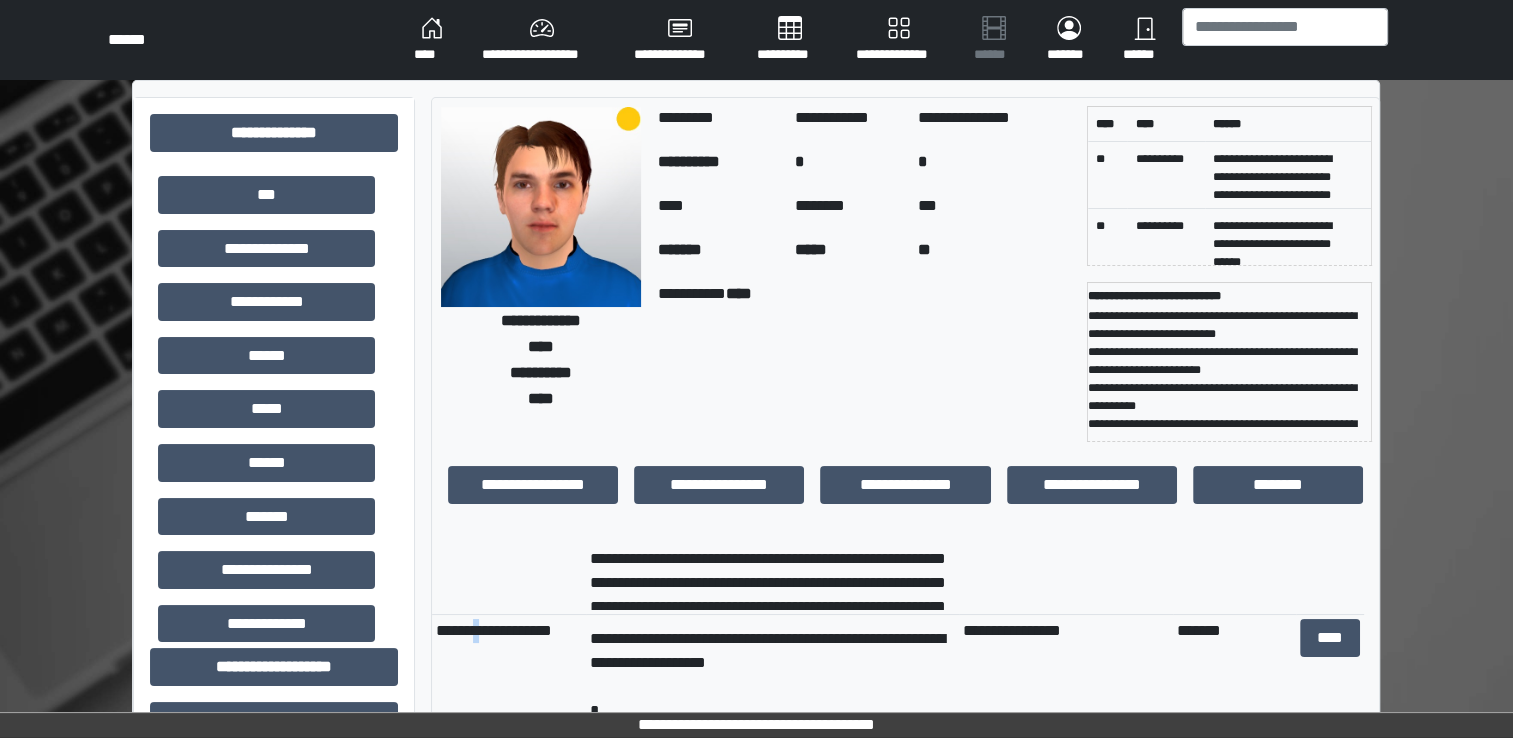 scroll, scrollTop: 40, scrollLeft: 0, axis: vertical 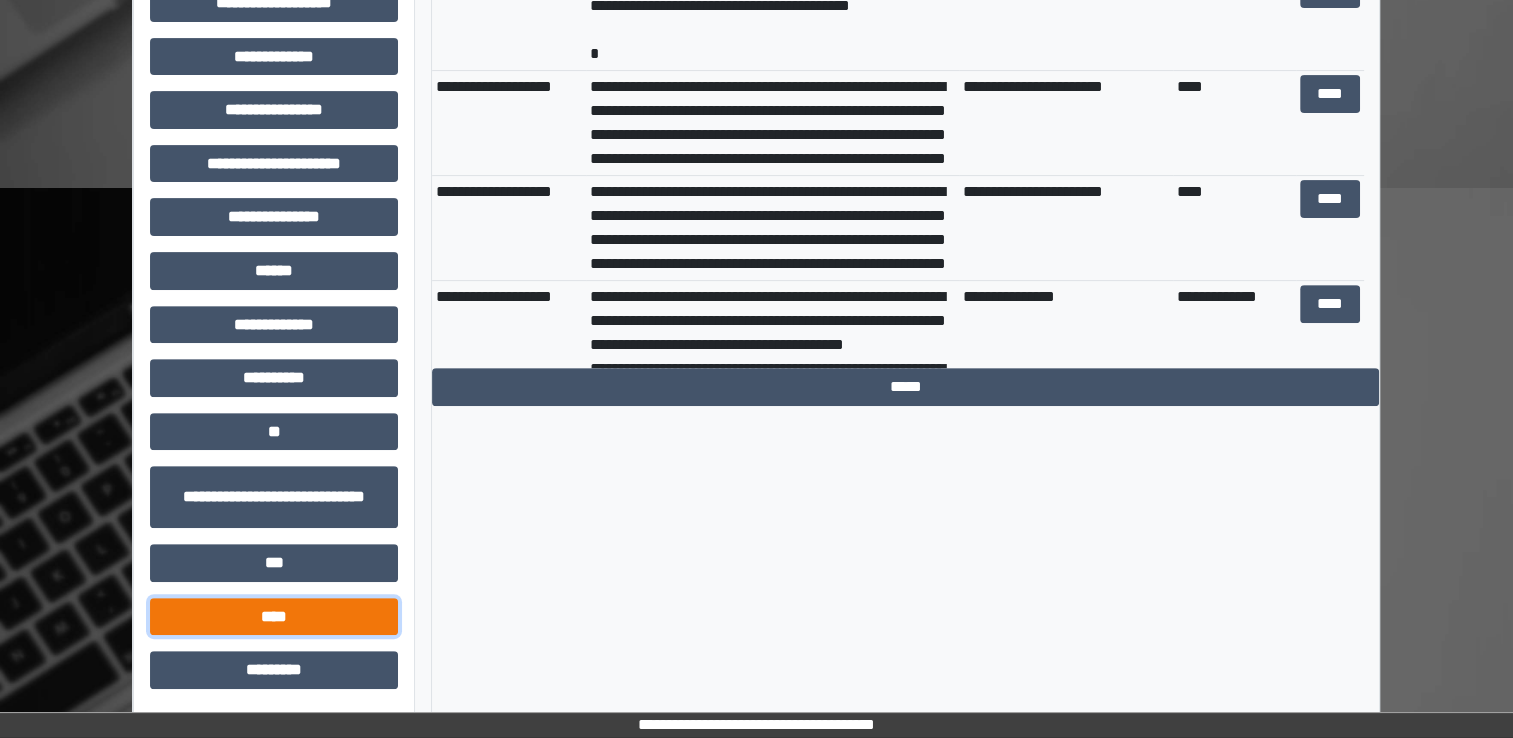 click on "****" at bounding box center (274, 617) 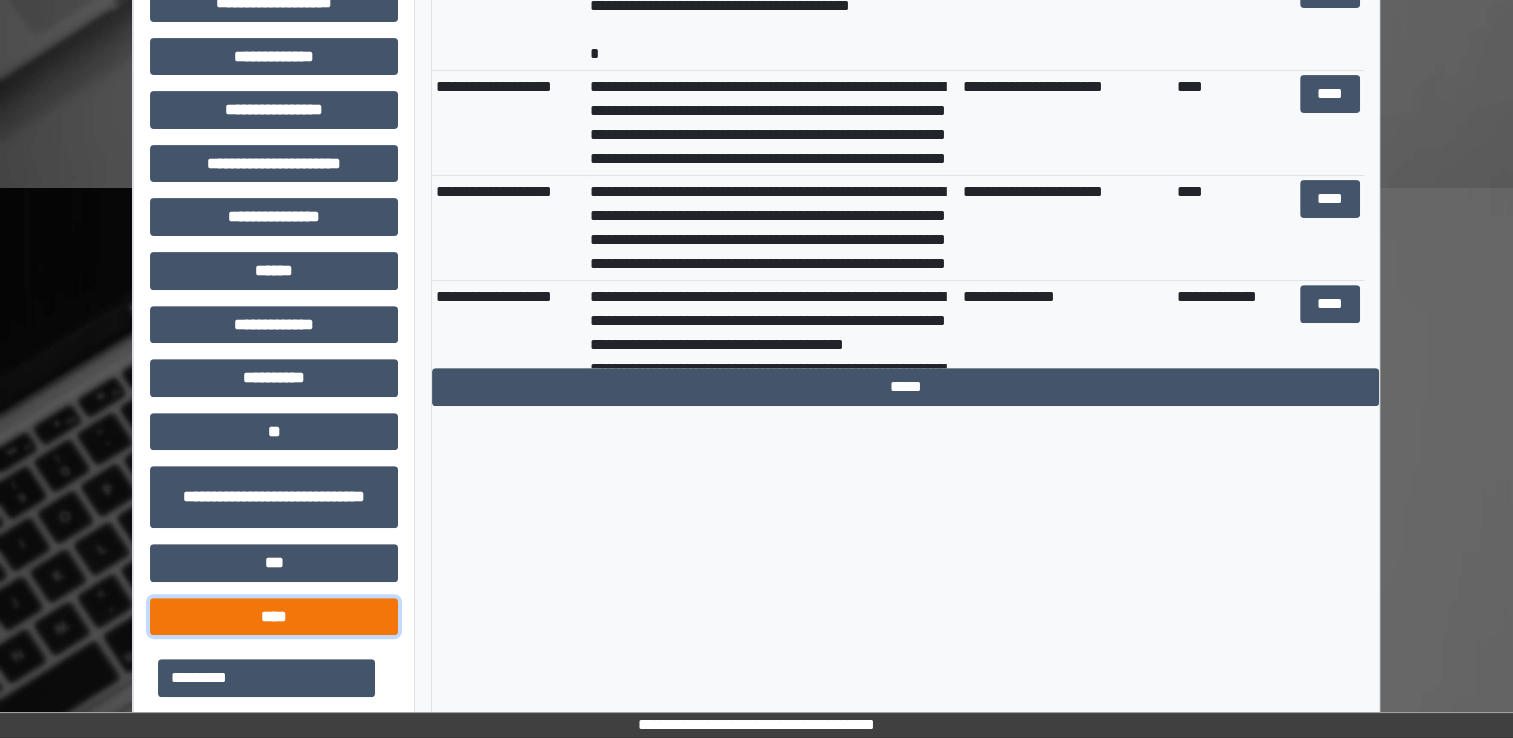 click on "****" at bounding box center (274, 617) 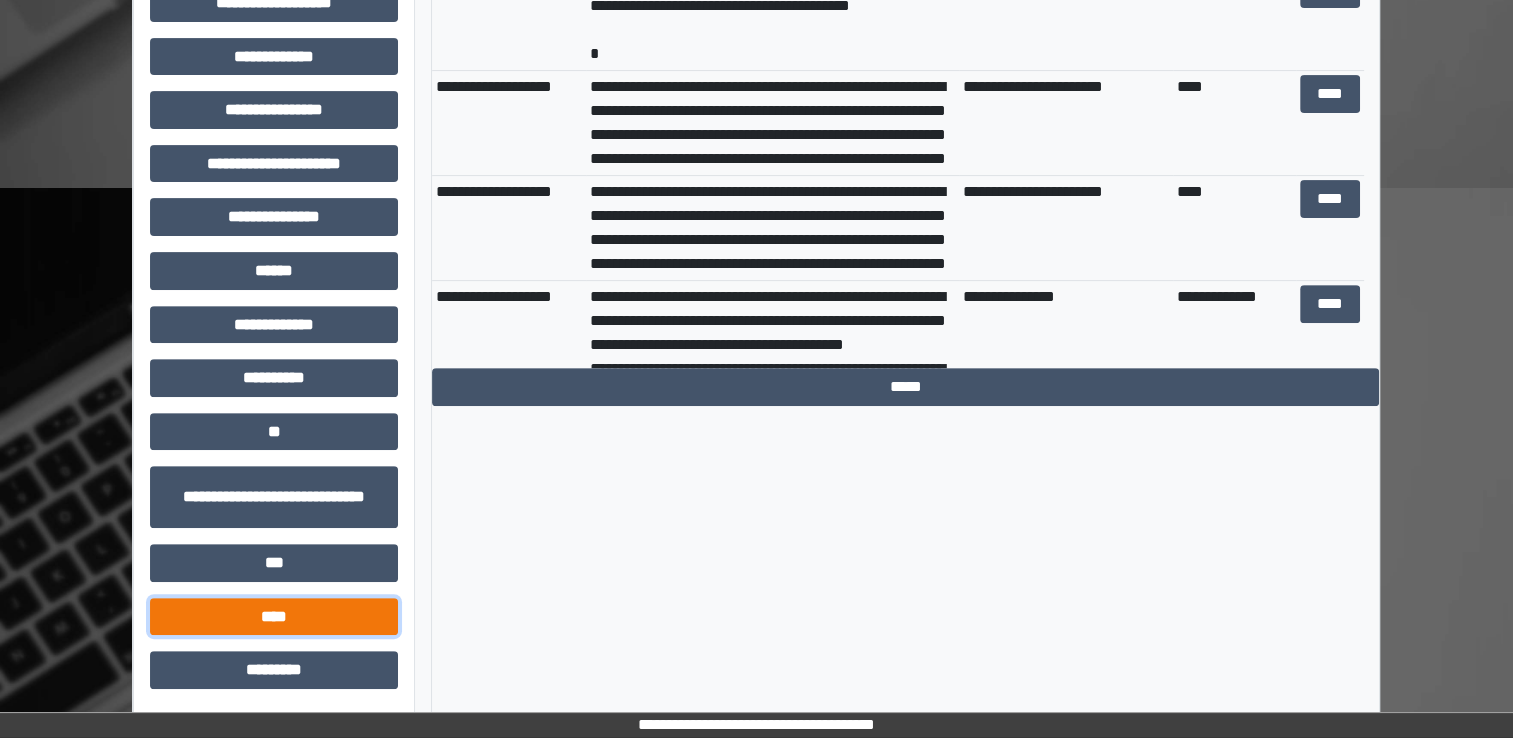 click on "****" at bounding box center [274, 617] 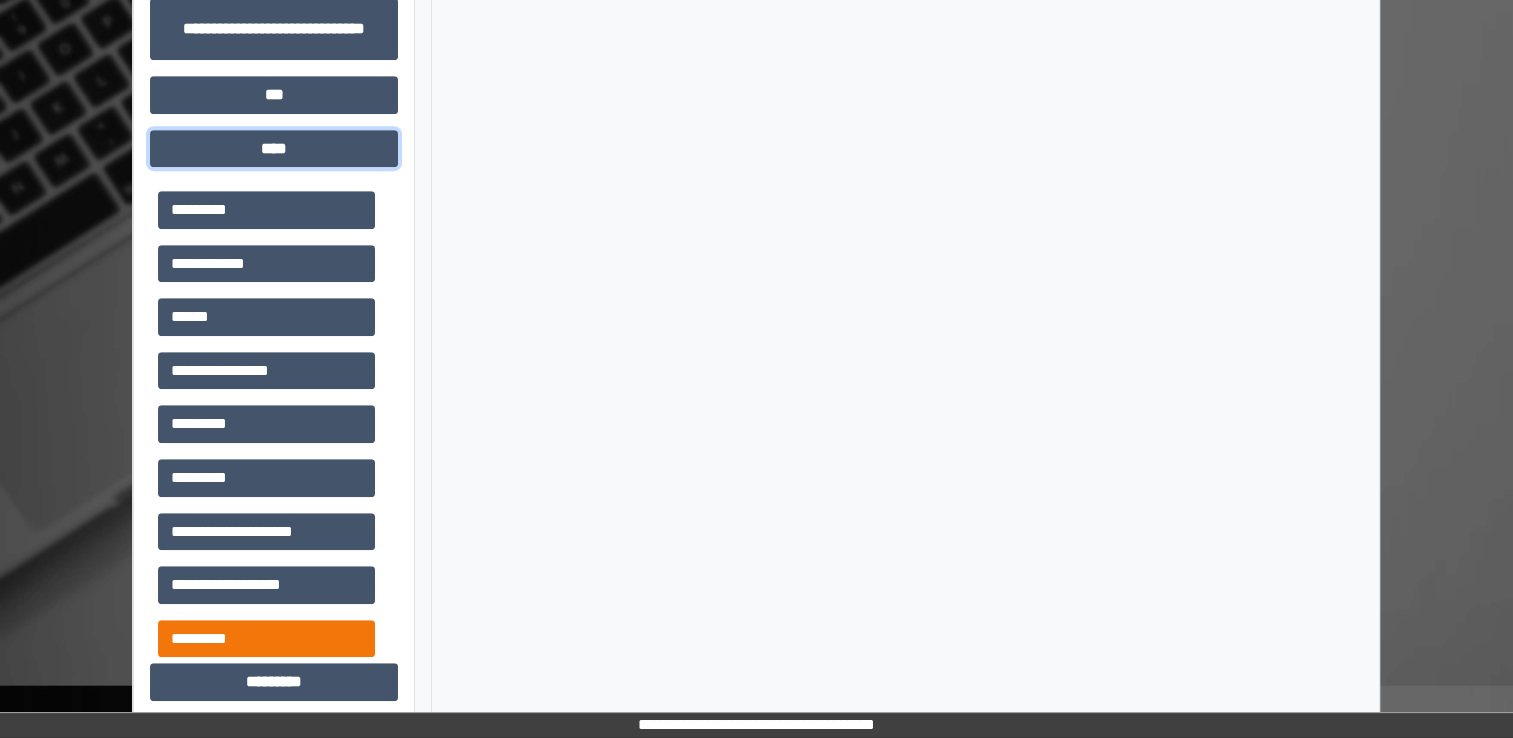 scroll, scrollTop: 1144, scrollLeft: 0, axis: vertical 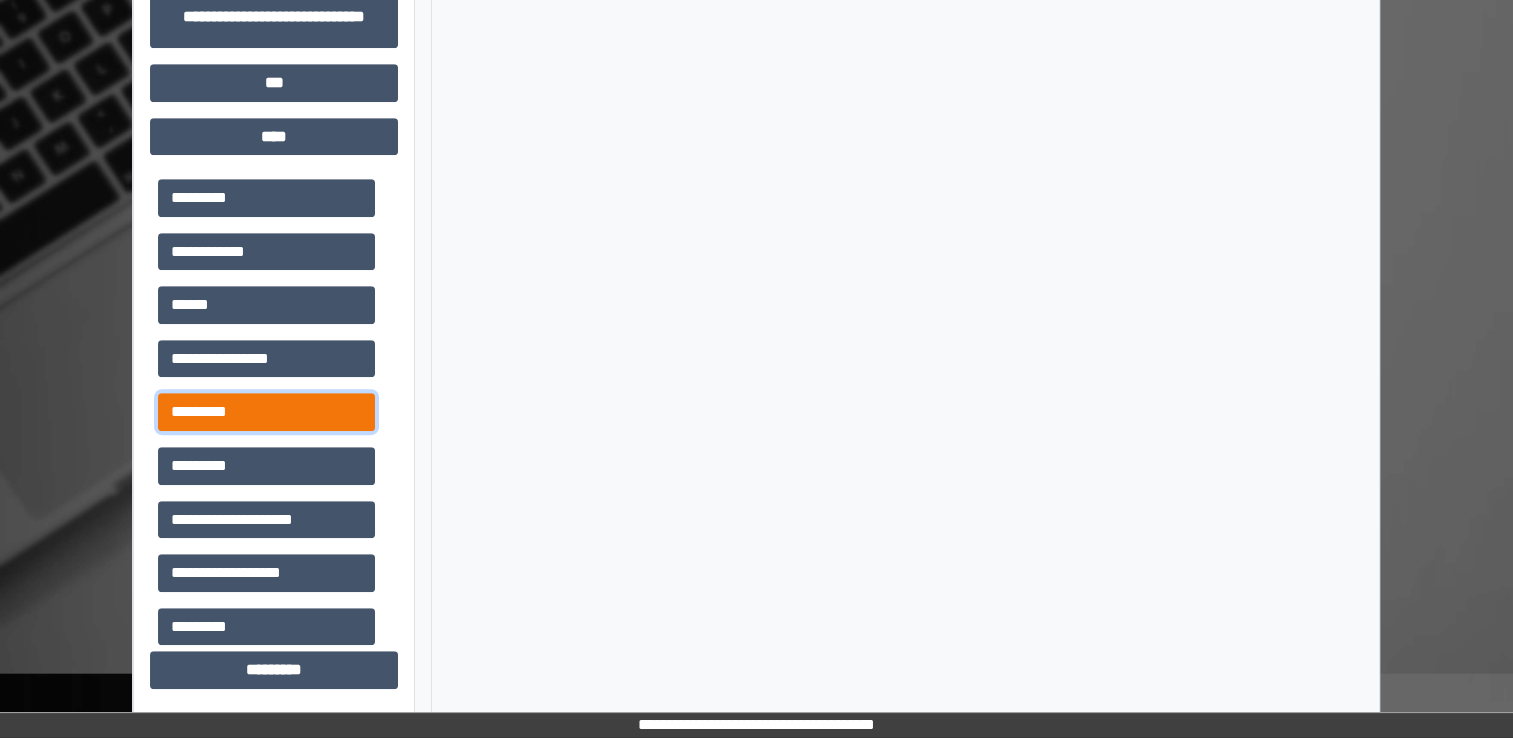 click on "*********" at bounding box center [266, 412] 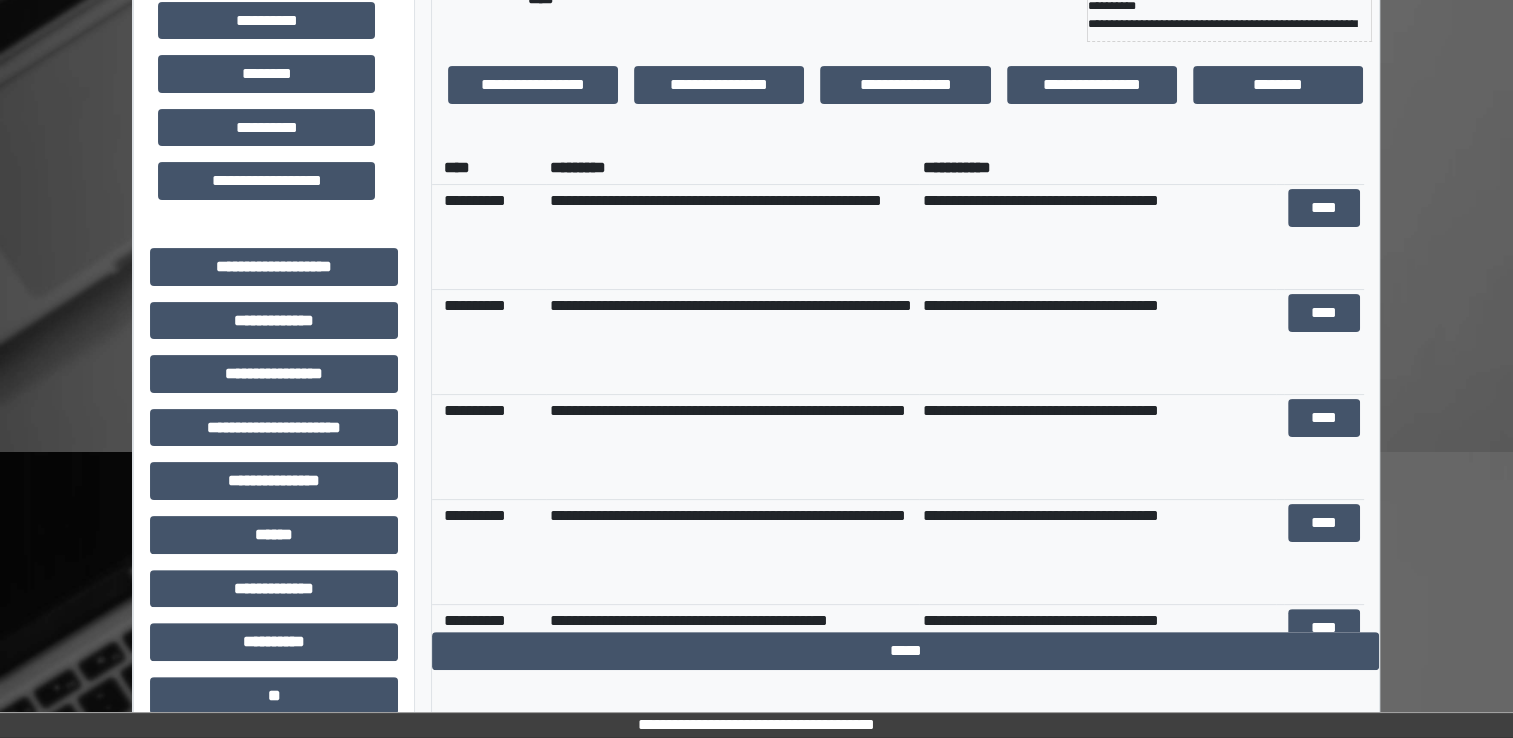 scroll, scrollTop: 344, scrollLeft: 0, axis: vertical 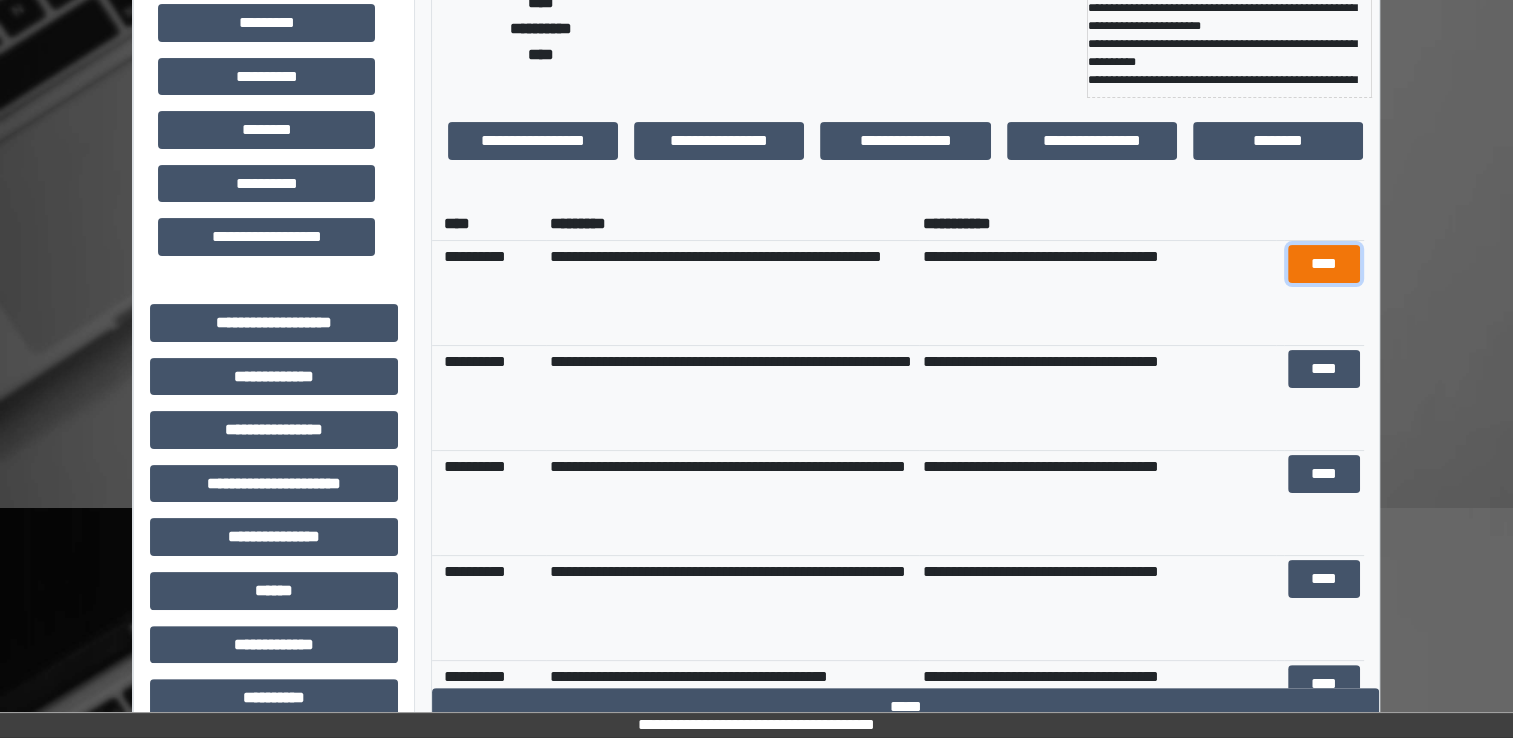 click on "****" at bounding box center (1323, 264) 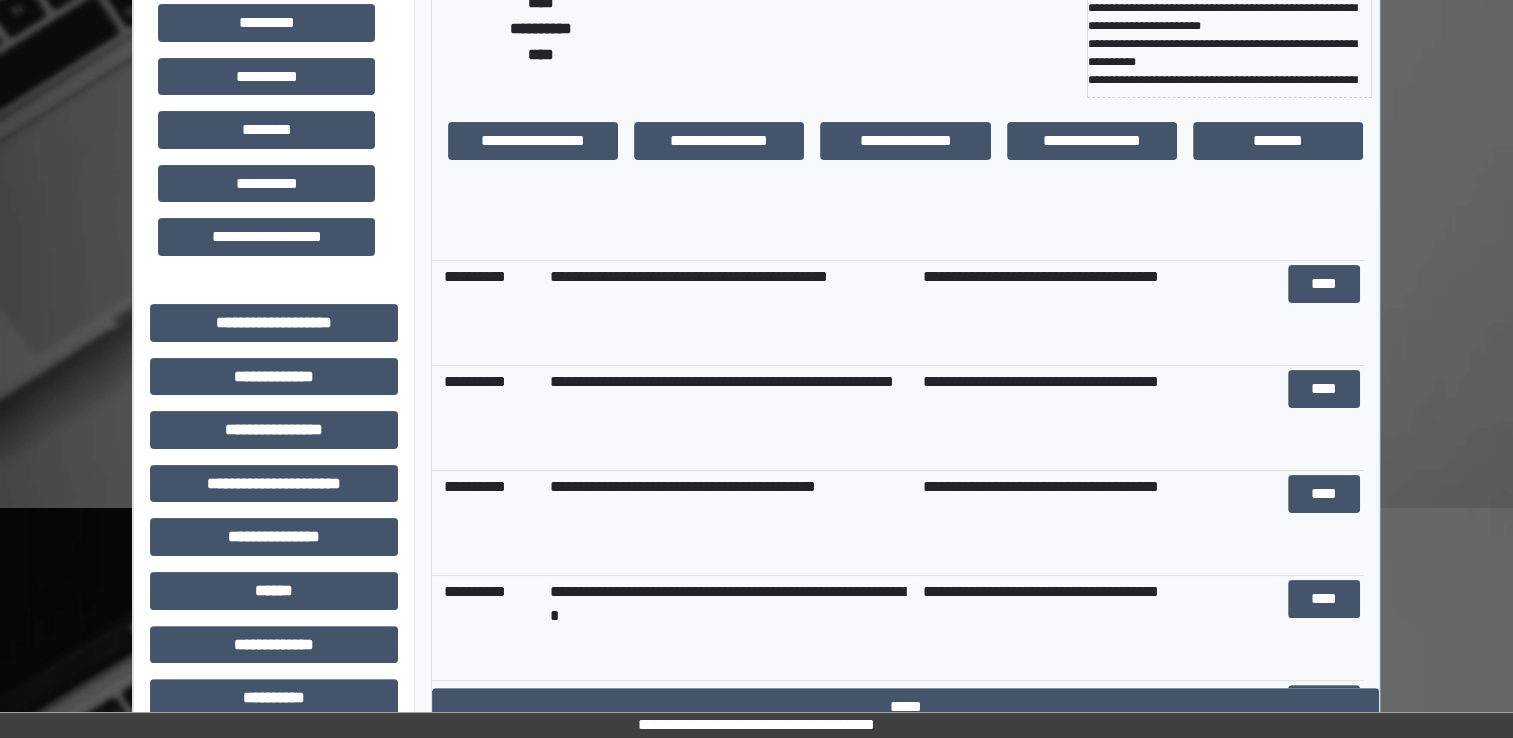 scroll, scrollTop: 512, scrollLeft: 0, axis: vertical 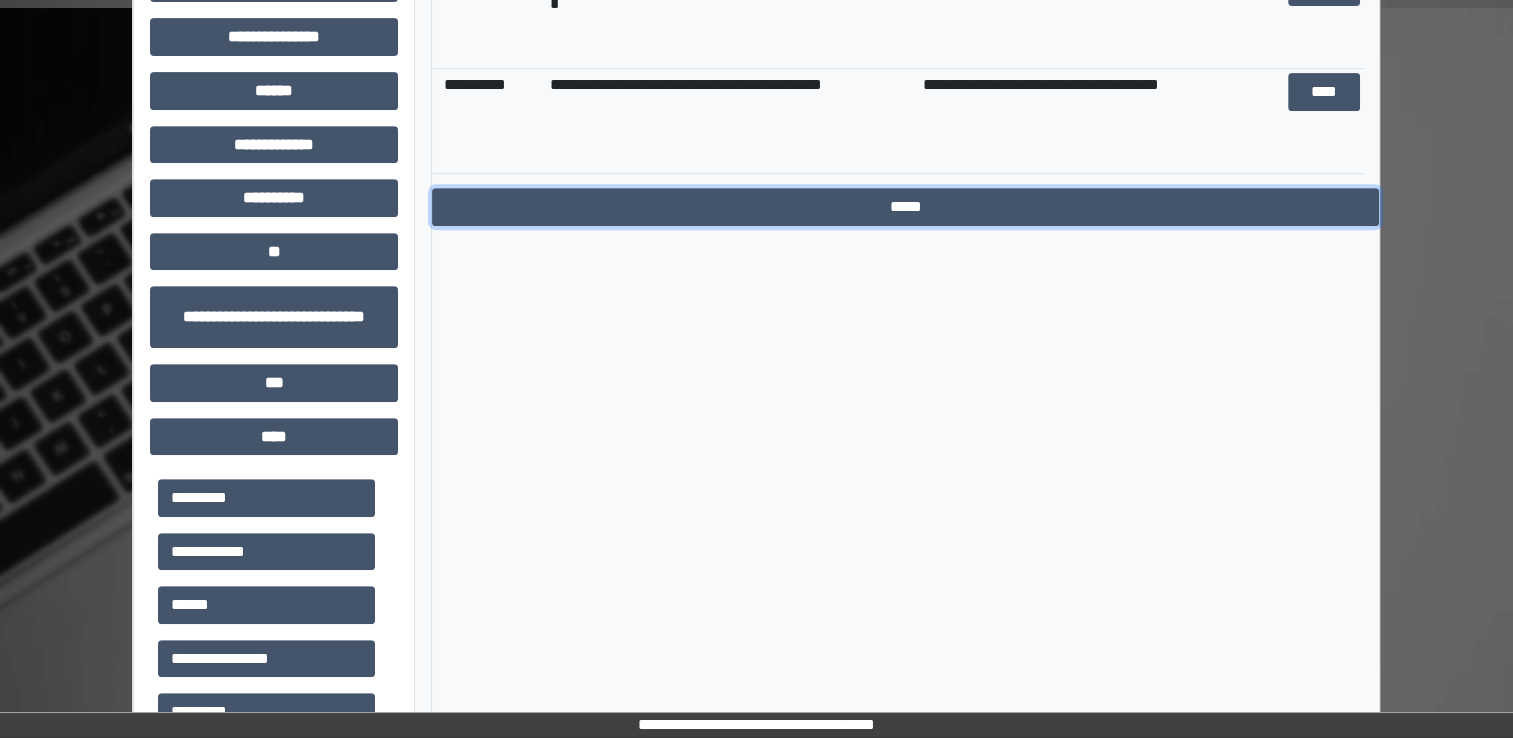 click on "*****" at bounding box center (905, 207) 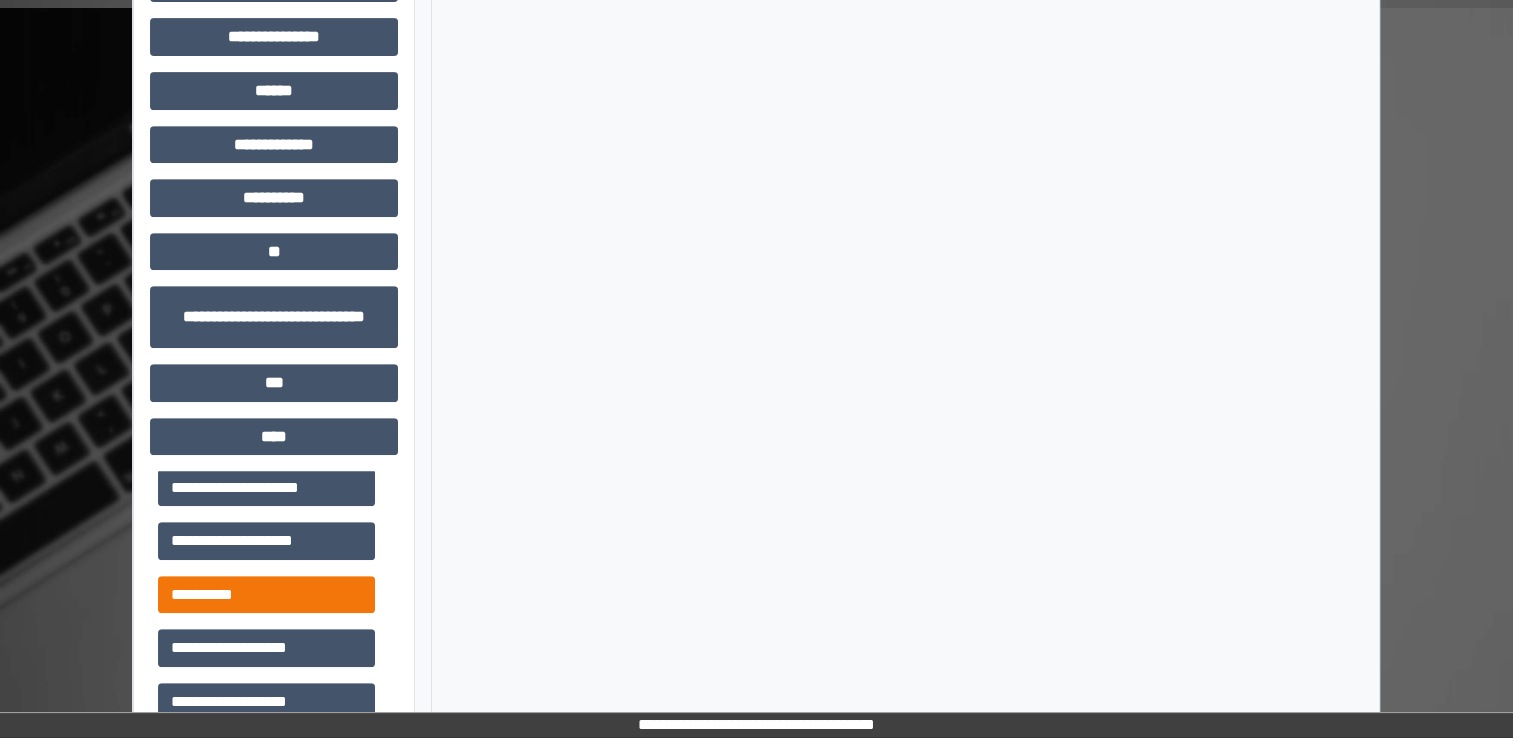 scroll, scrollTop: 792, scrollLeft: 0, axis: vertical 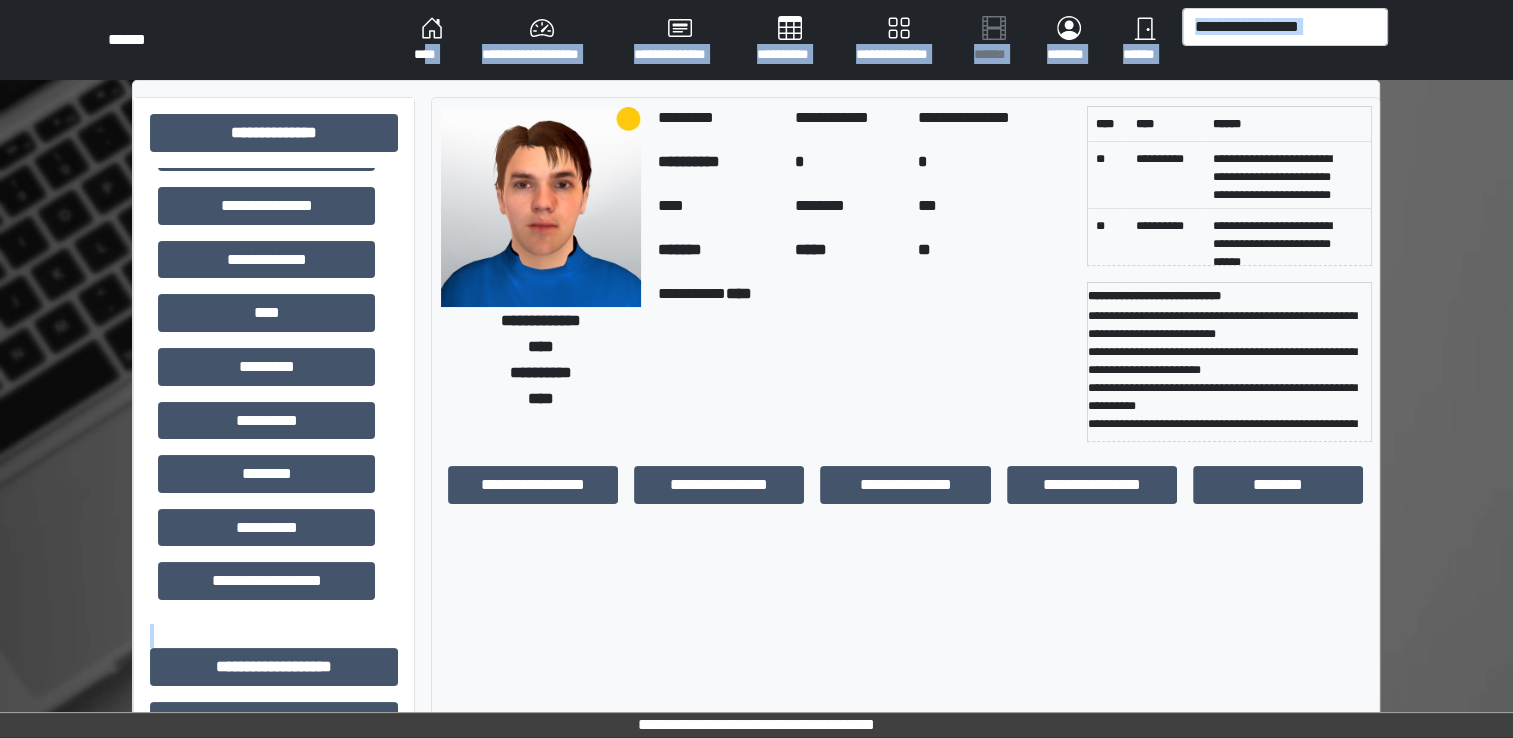 drag, startPoint x: 434, startPoint y: 82, endPoint x: 433, endPoint y: 60, distance: 22.022715 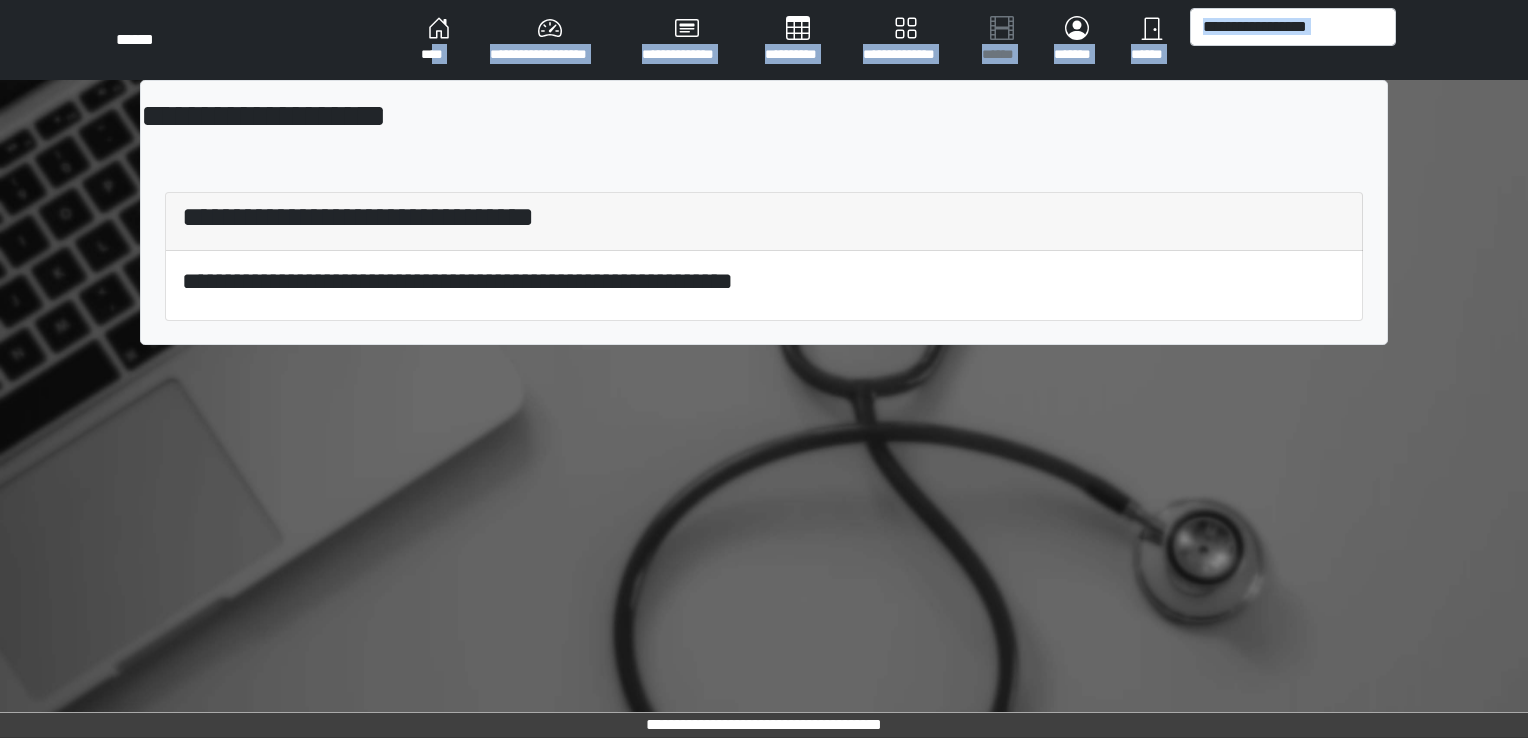click on "****" at bounding box center [439, 40] 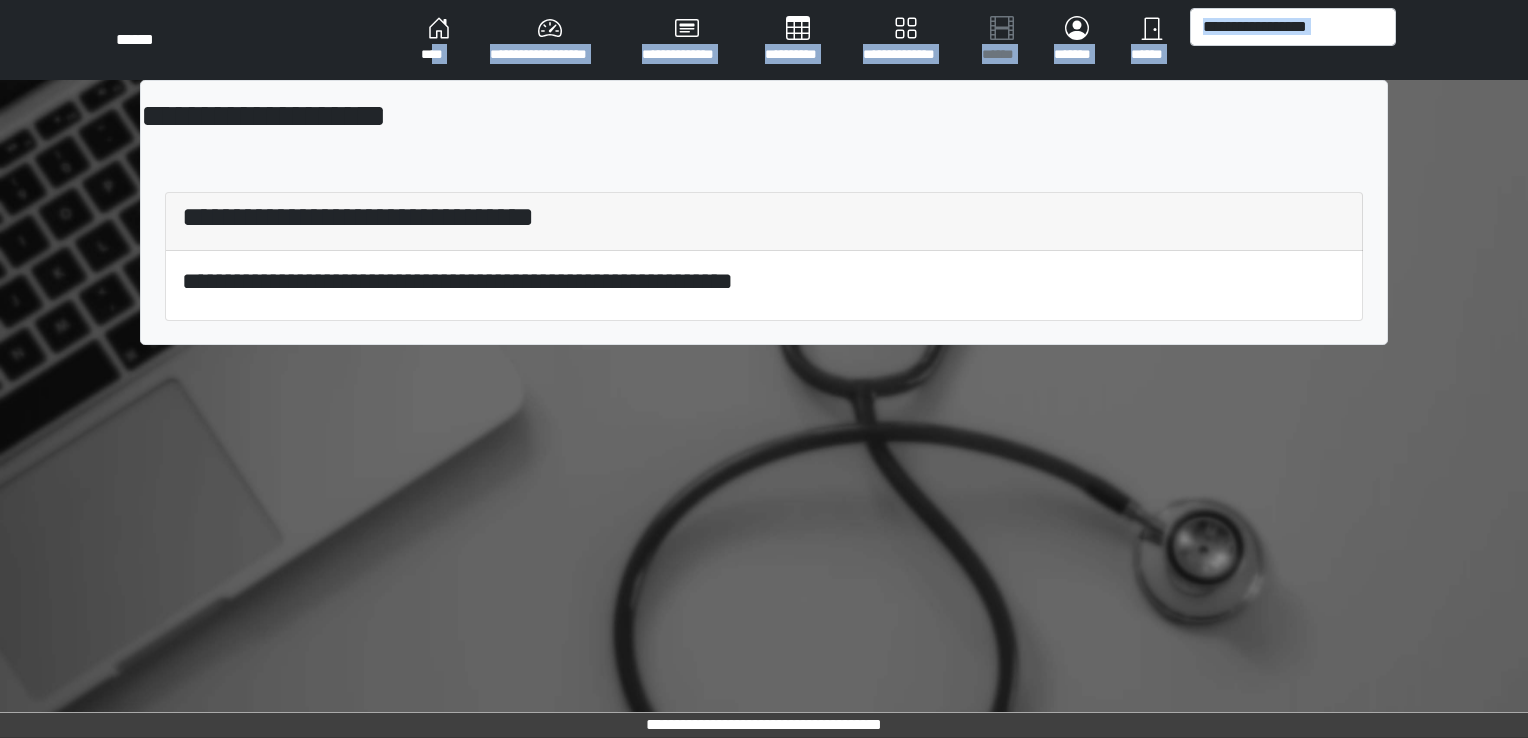 click on "**********" at bounding box center [550, 40] 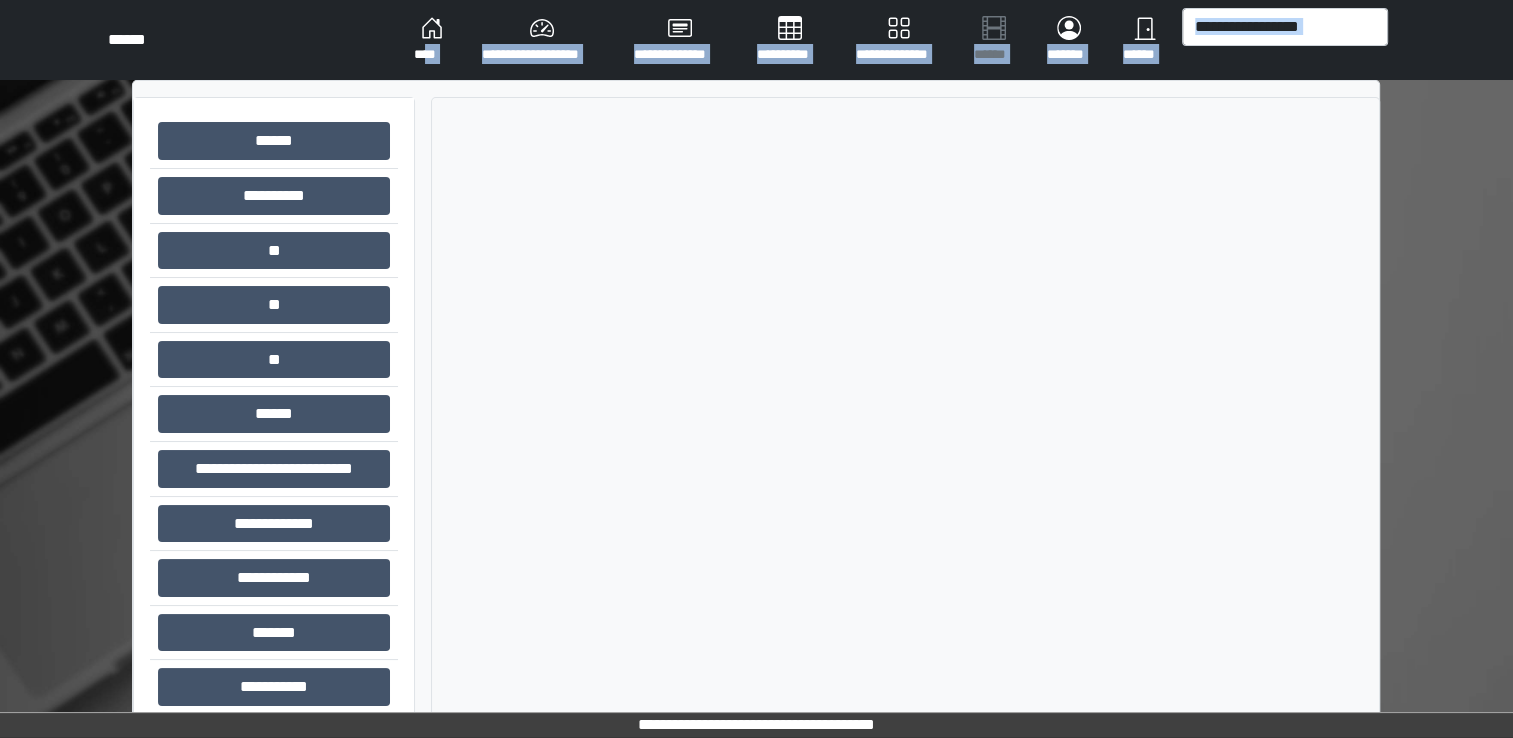 click on "****" at bounding box center [432, 40] 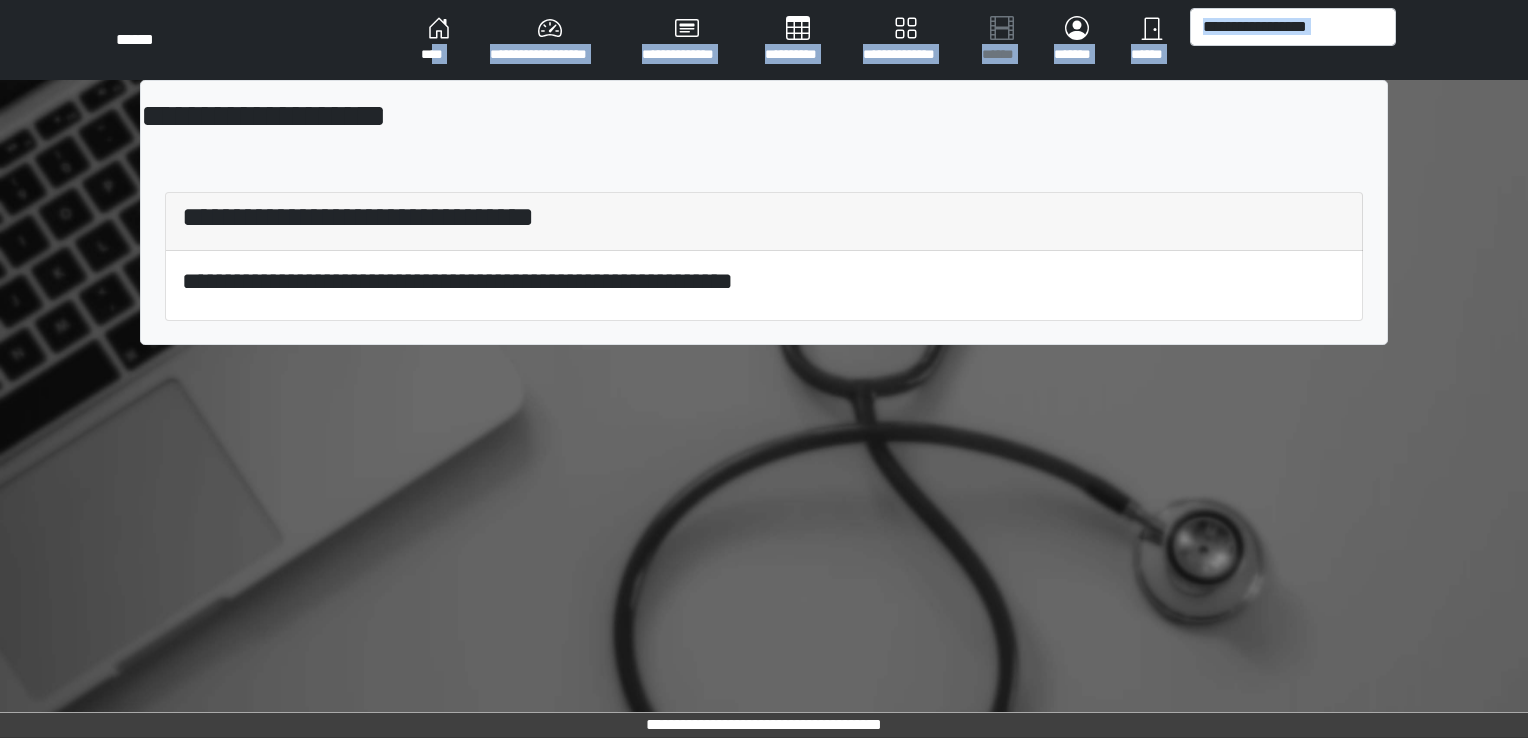 click on "****" at bounding box center [439, 40] 